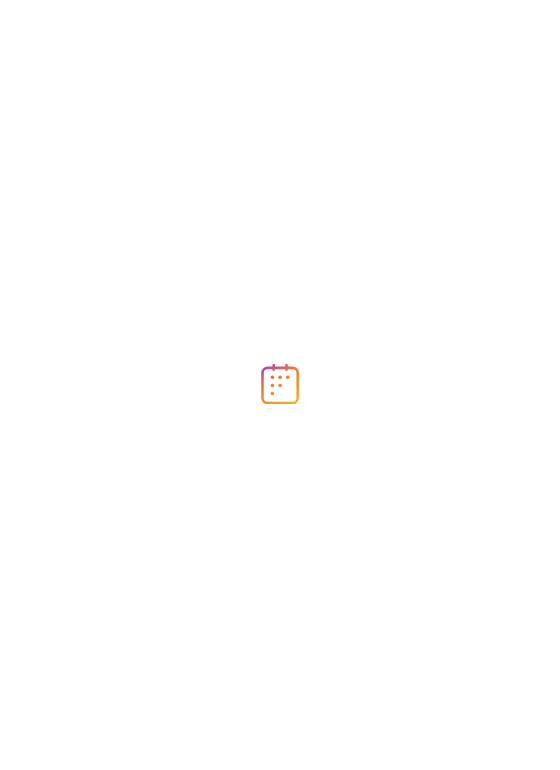scroll, scrollTop: 0, scrollLeft: 0, axis: both 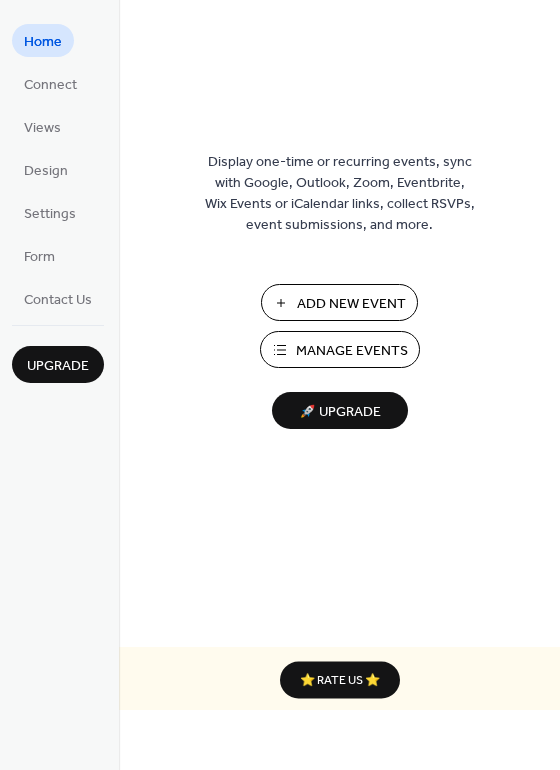 click on "Manage Events" at bounding box center (352, 351) 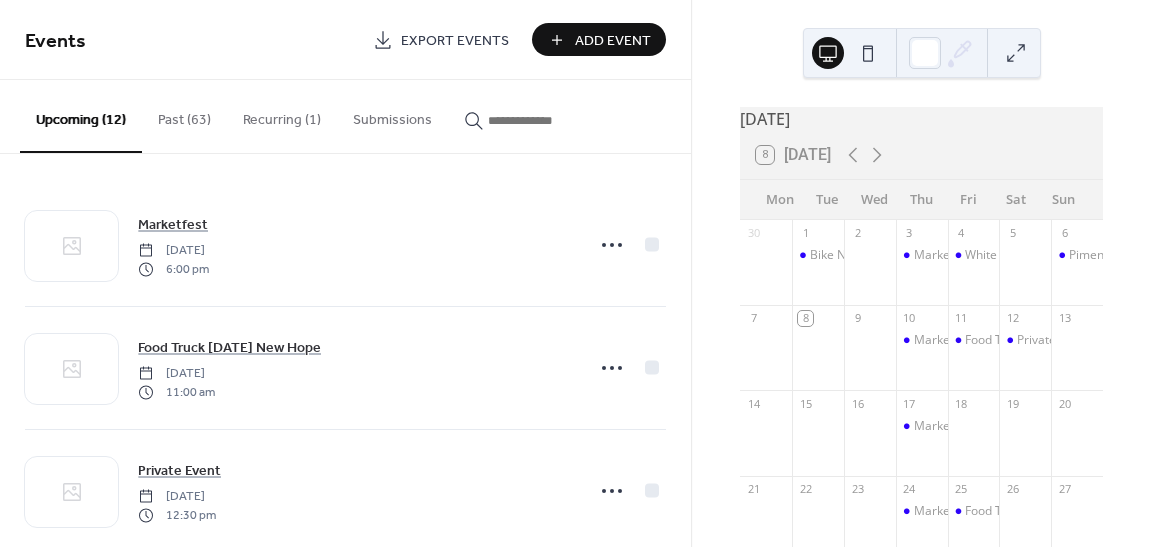 scroll, scrollTop: 0, scrollLeft: 0, axis: both 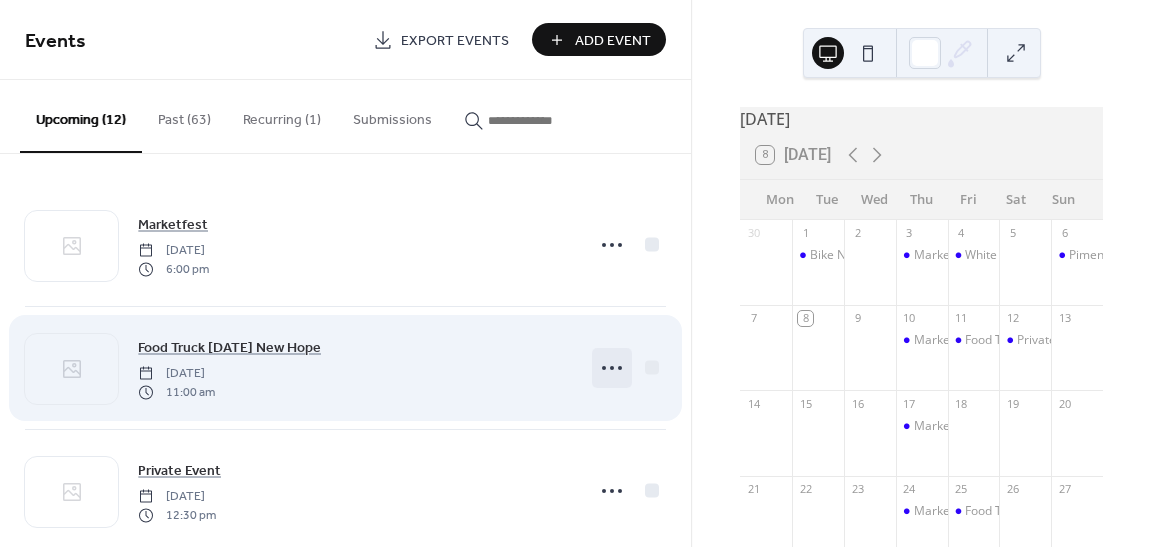 click 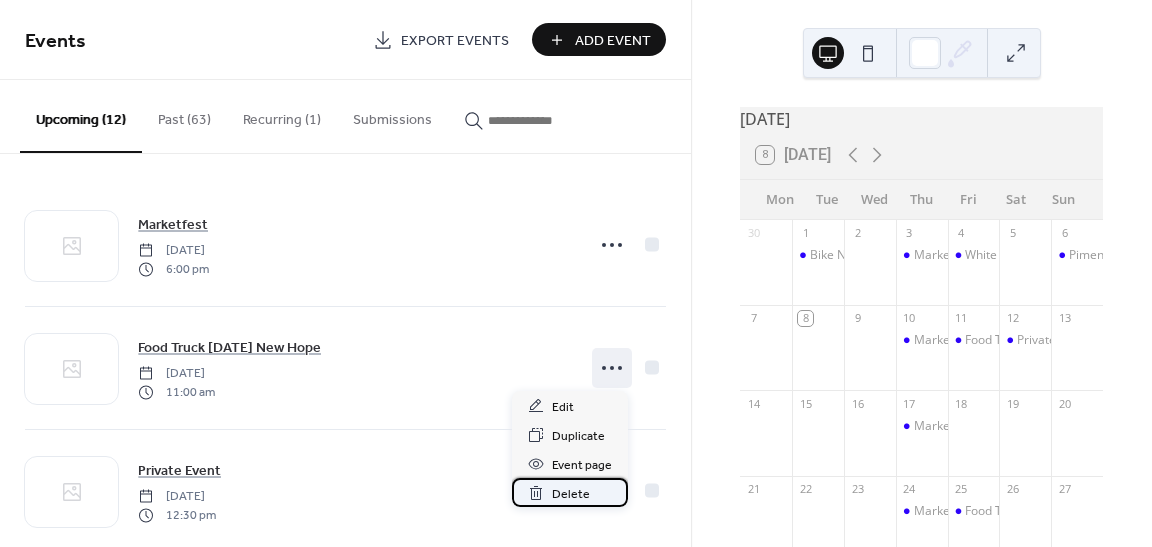click on "Delete" at bounding box center (571, 494) 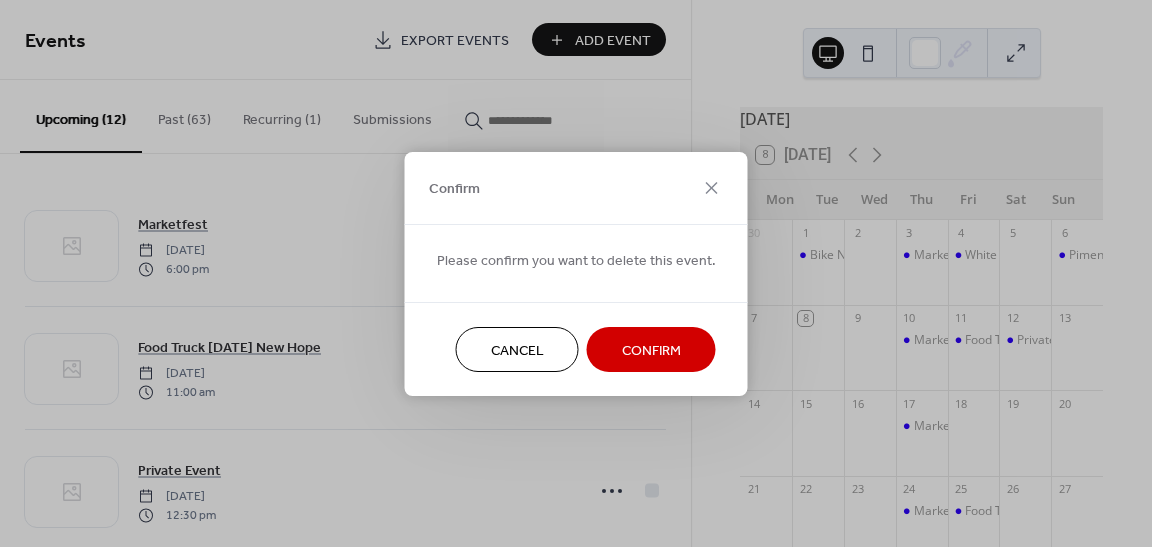 click on "Confirm" at bounding box center (651, 350) 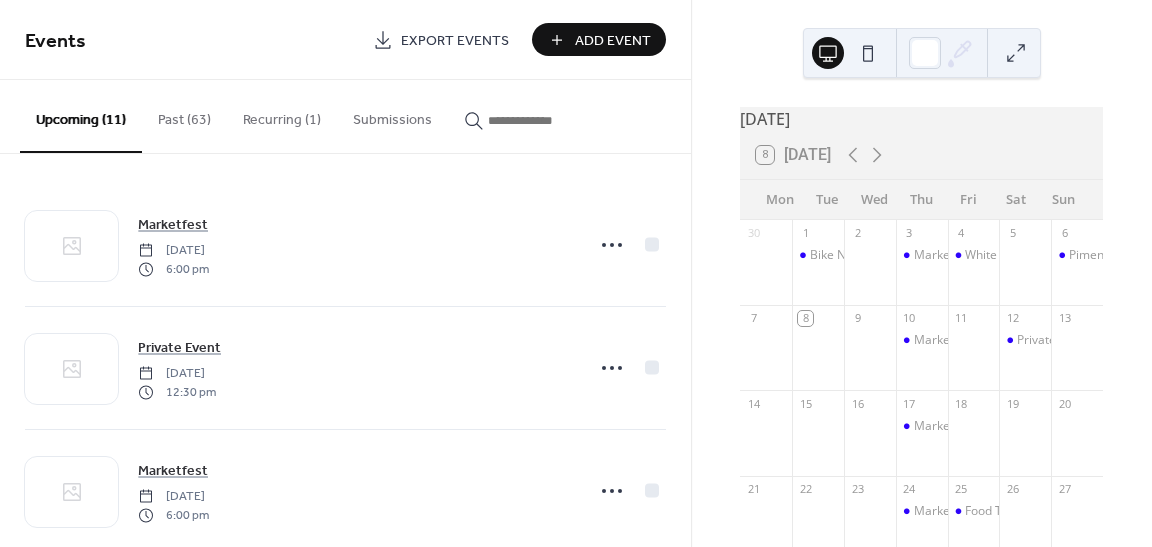 click on "Add Event" at bounding box center [613, 41] 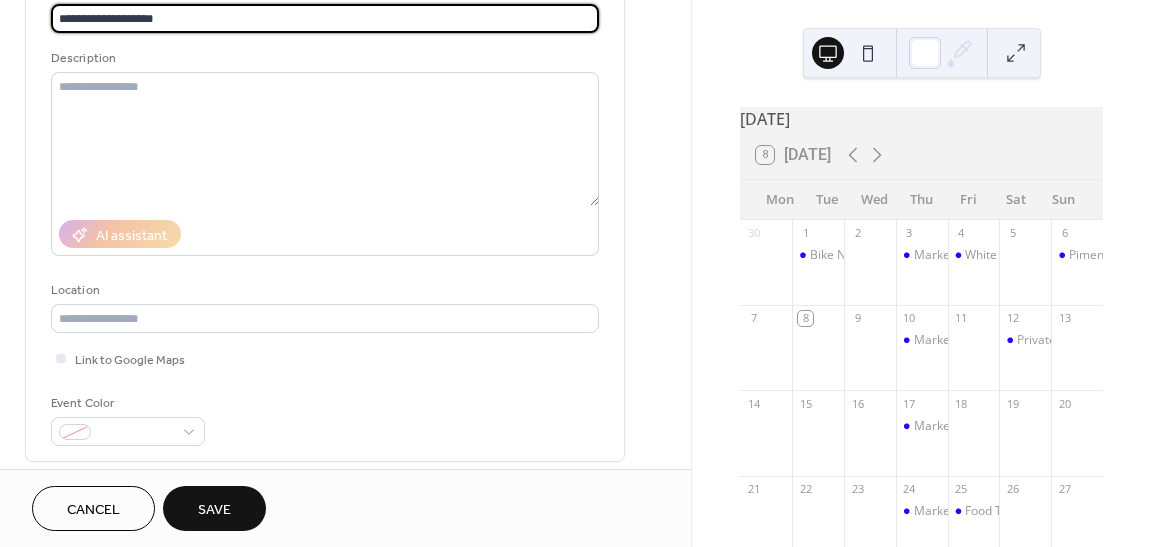 scroll, scrollTop: 172, scrollLeft: 0, axis: vertical 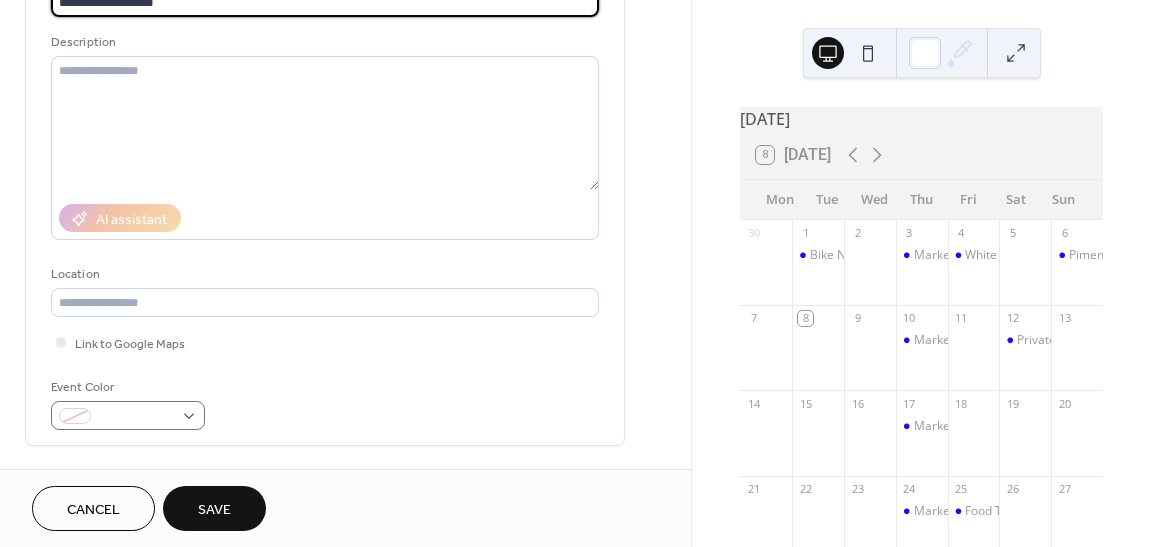 type on "**********" 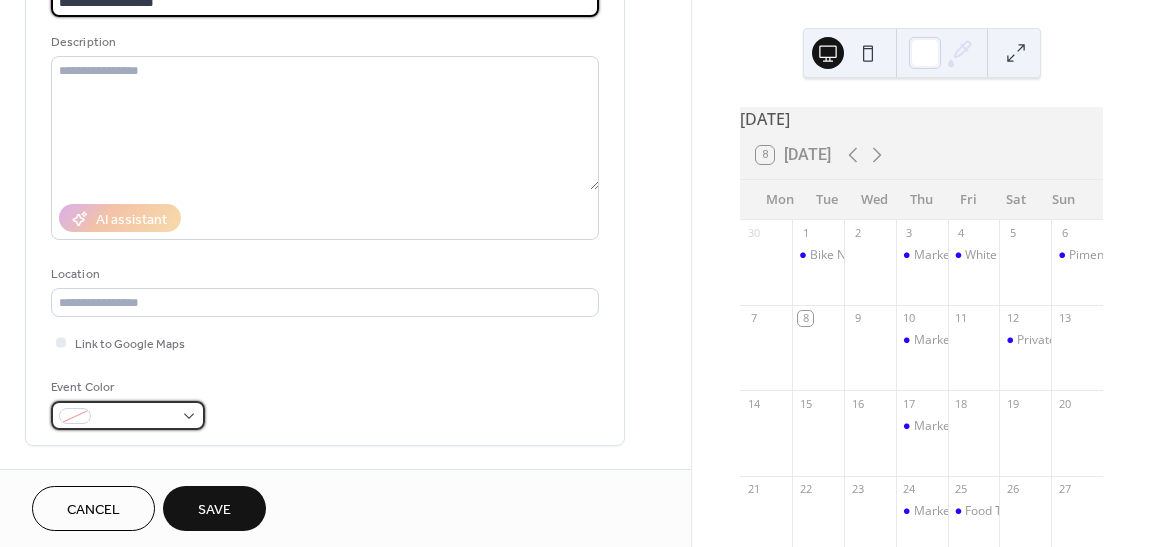 click at bounding box center (128, 415) 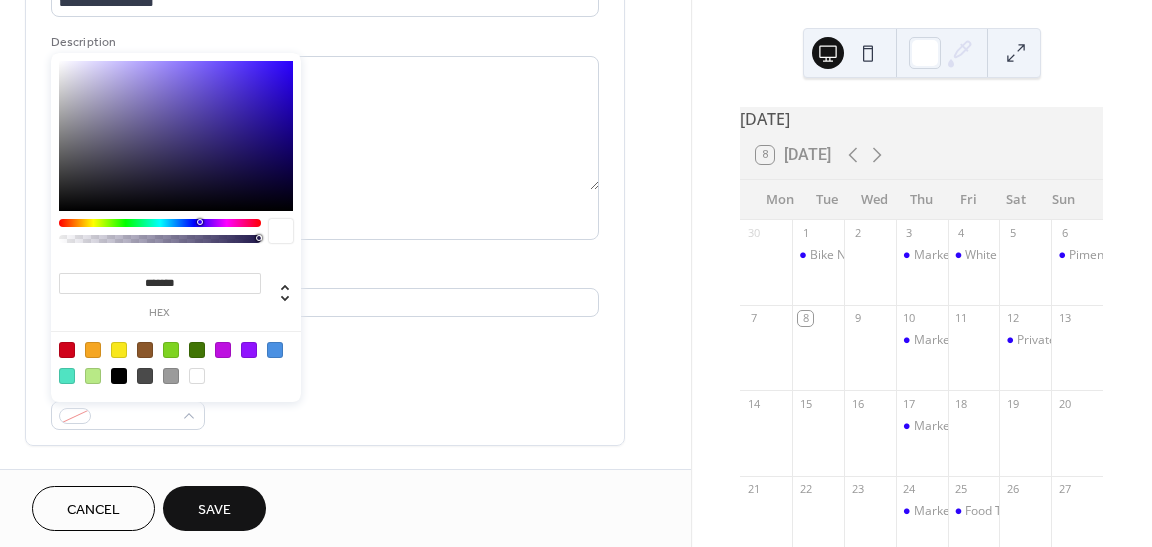 click at bounding box center [176, 136] 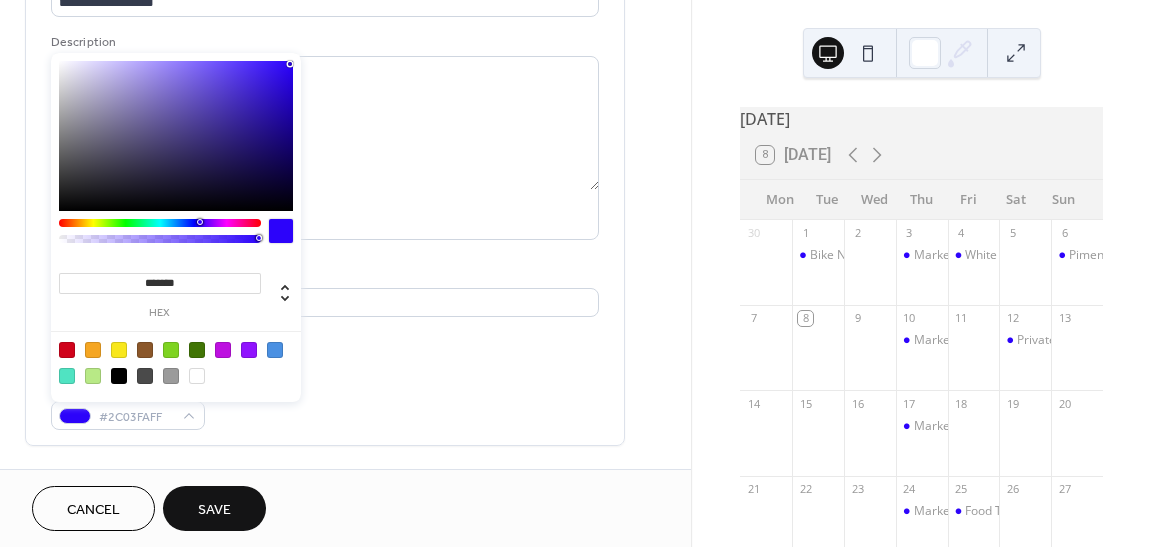 click on "**********" at bounding box center (345, 547) 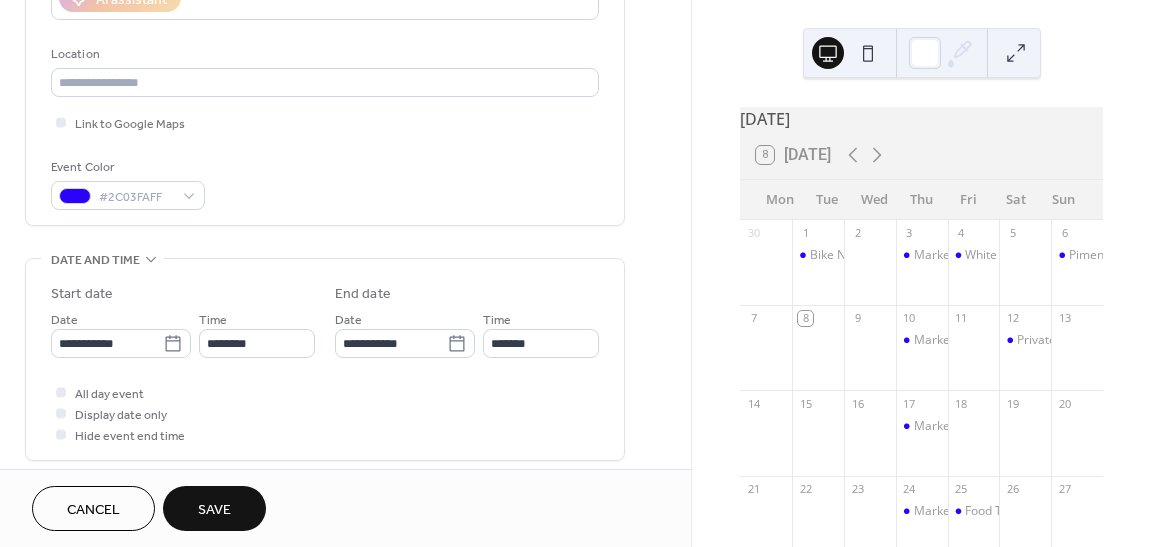 scroll, scrollTop: 476, scrollLeft: 0, axis: vertical 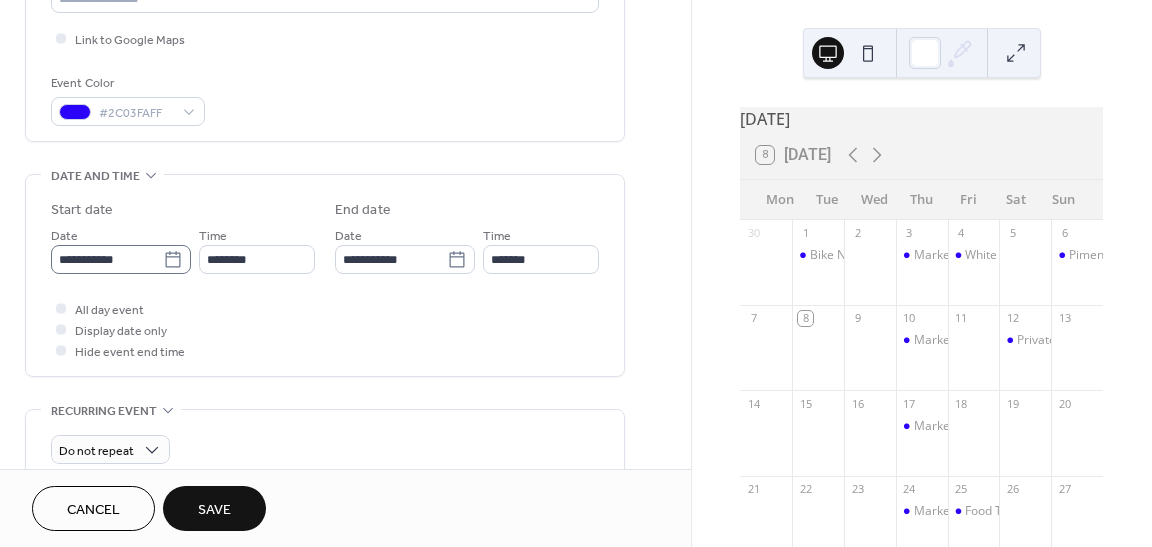 click 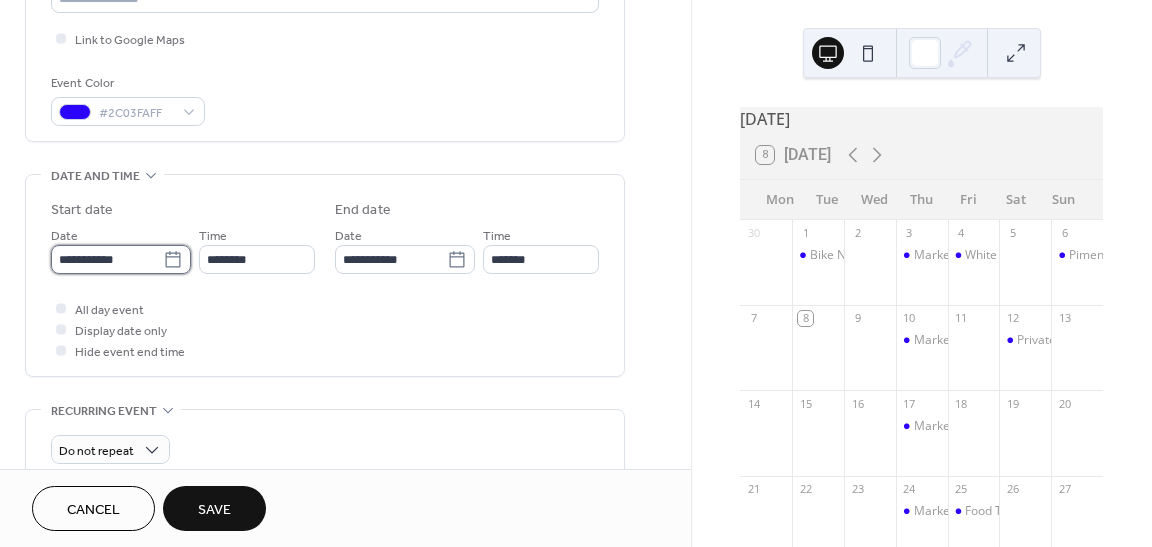 click on "**********" at bounding box center (107, 259) 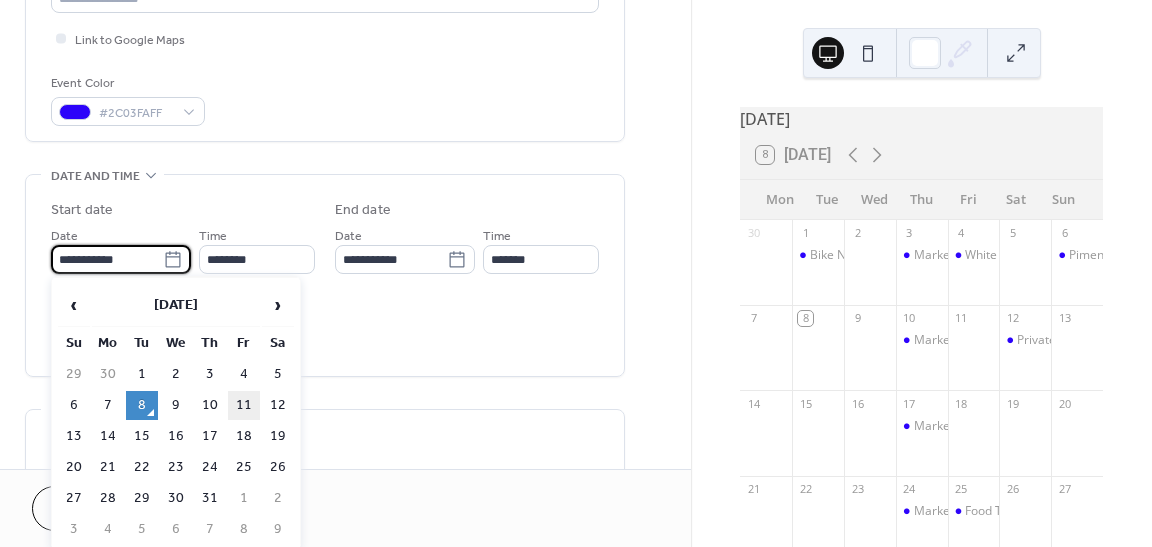 click on "11" at bounding box center (244, 405) 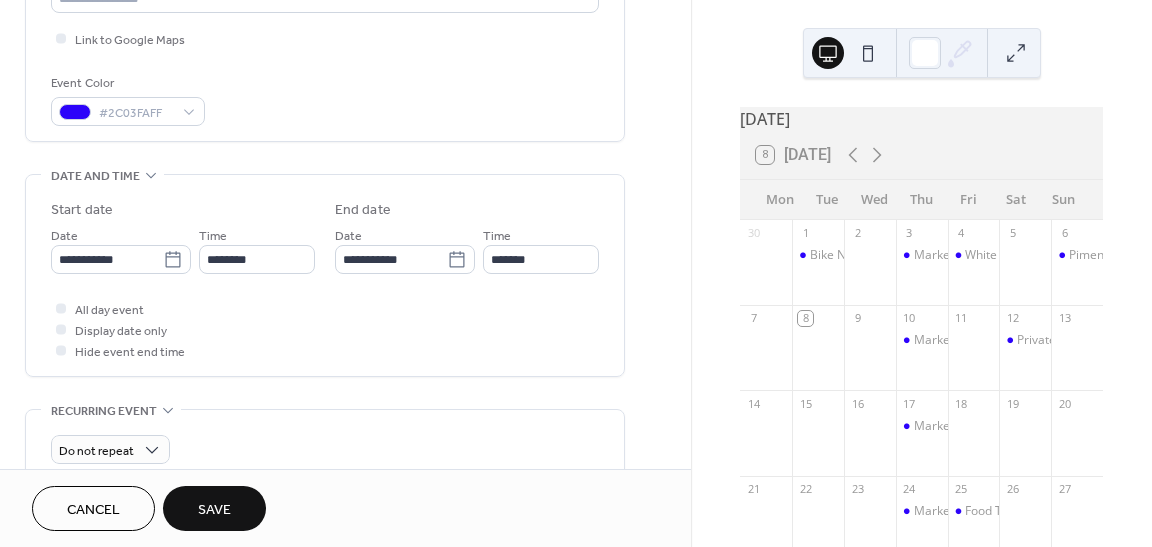 type on "**********" 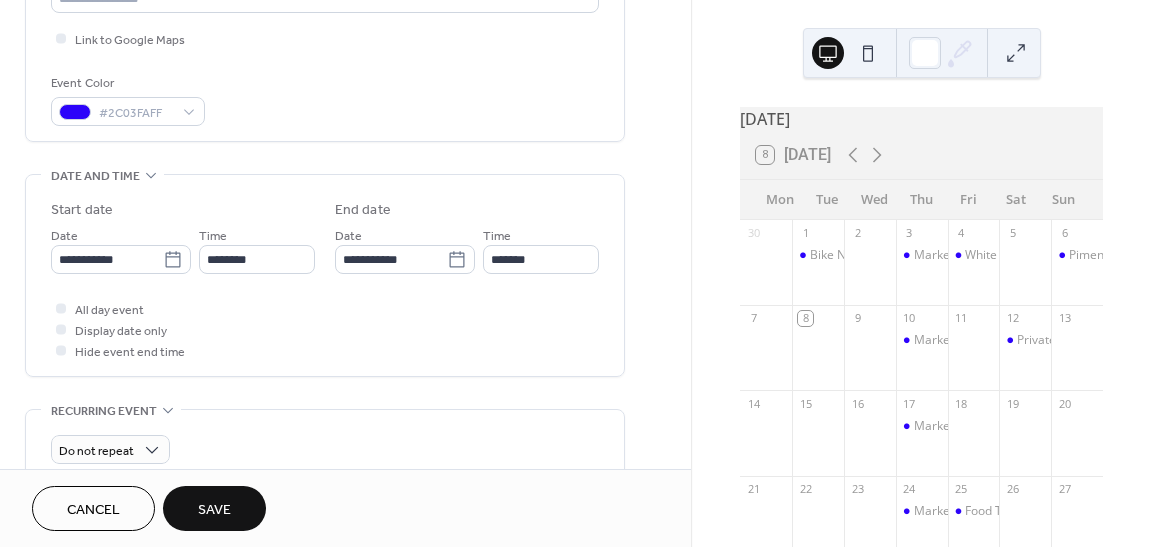 type on "**********" 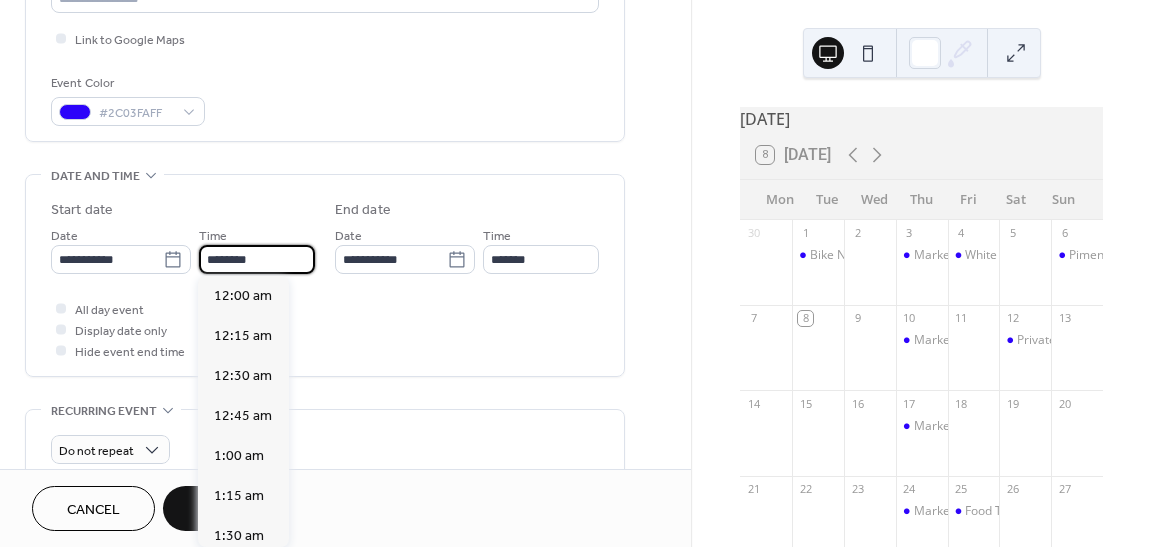 scroll, scrollTop: 1936, scrollLeft: 0, axis: vertical 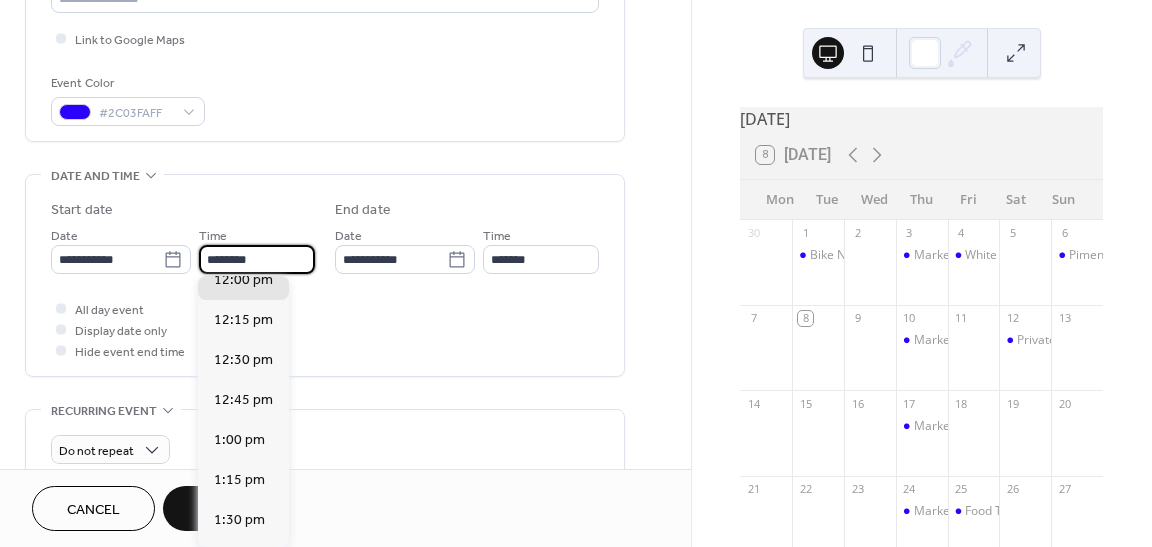 click on "********" at bounding box center [257, 259] 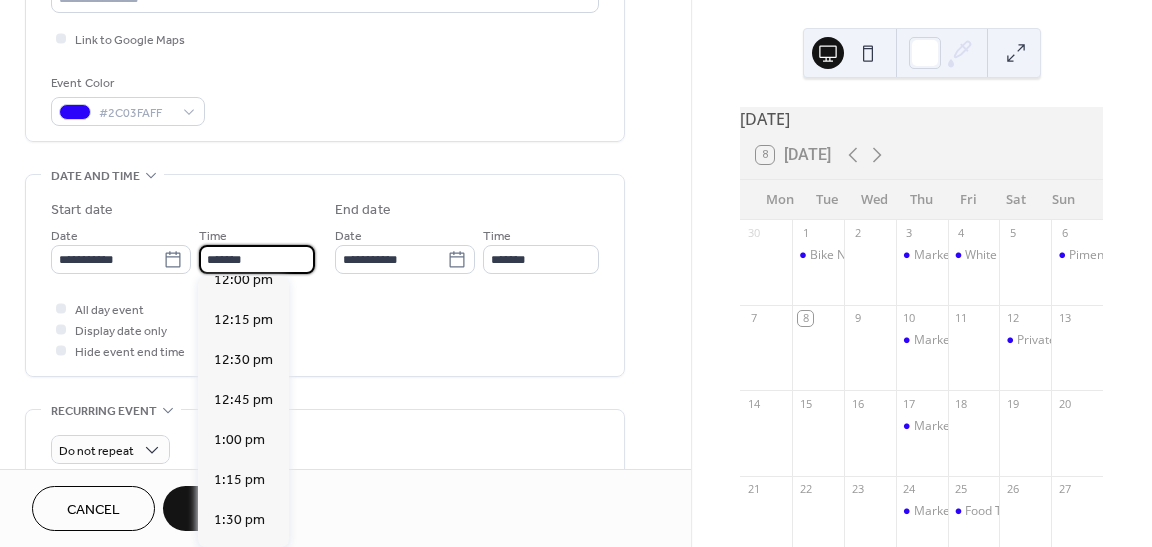 scroll, scrollTop: 2581, scrollLeft: 0, axis: vertical 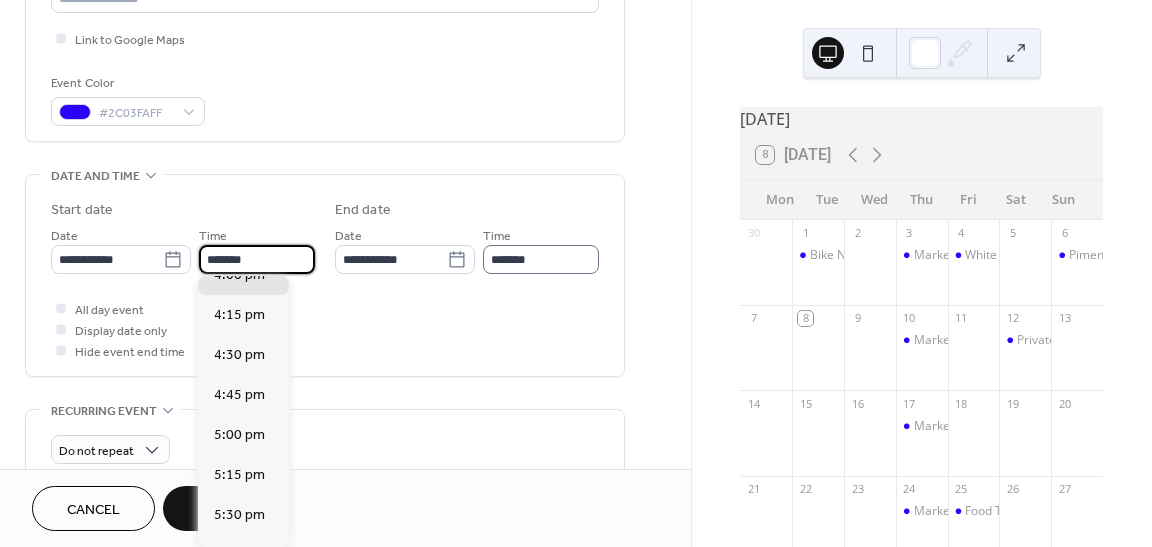 type on "*******" 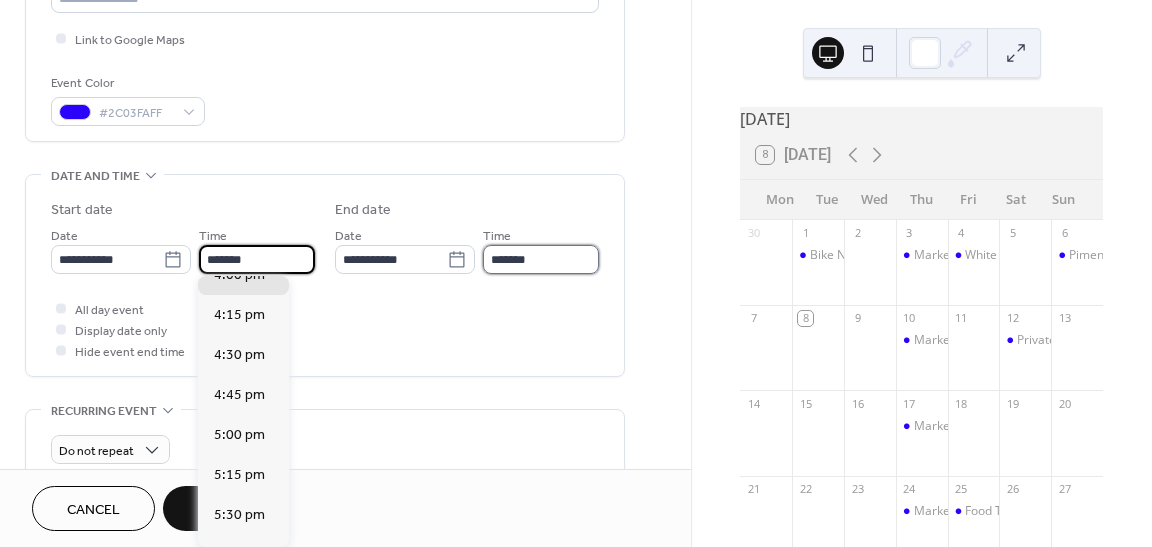 click on "*******" at bounding box center [541, 259] 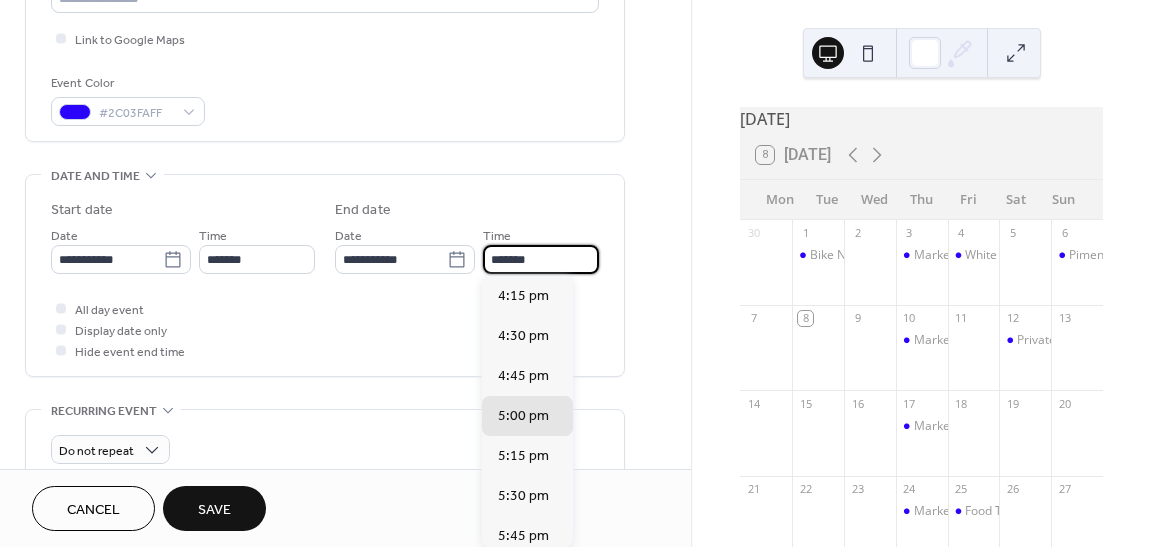 click on "*******" at bounding box center (541, 259) 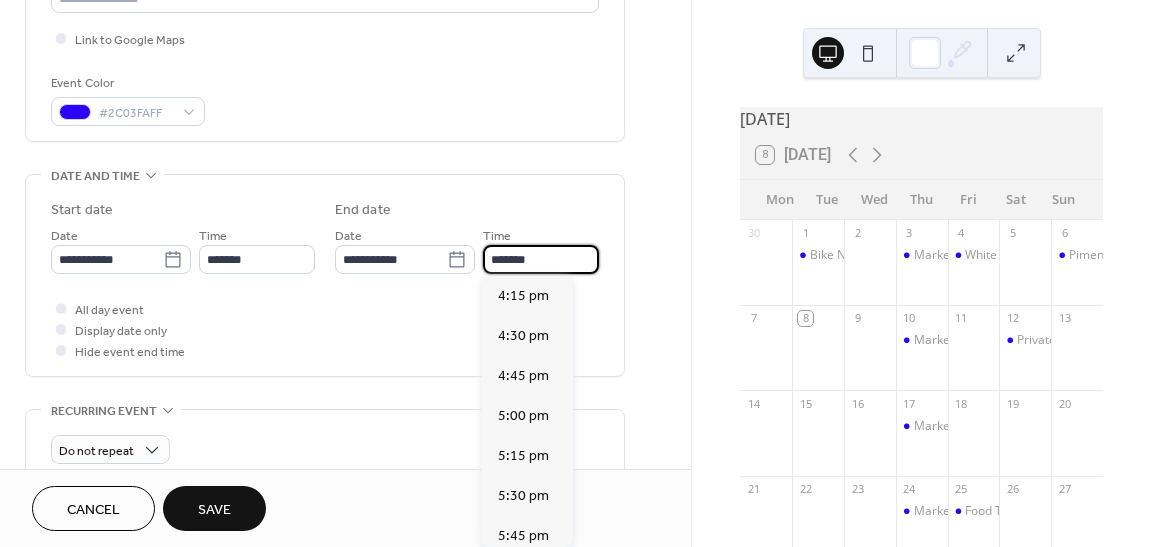 scroll, scrollTop: 605, scrollLeft: 0, axis: vertical 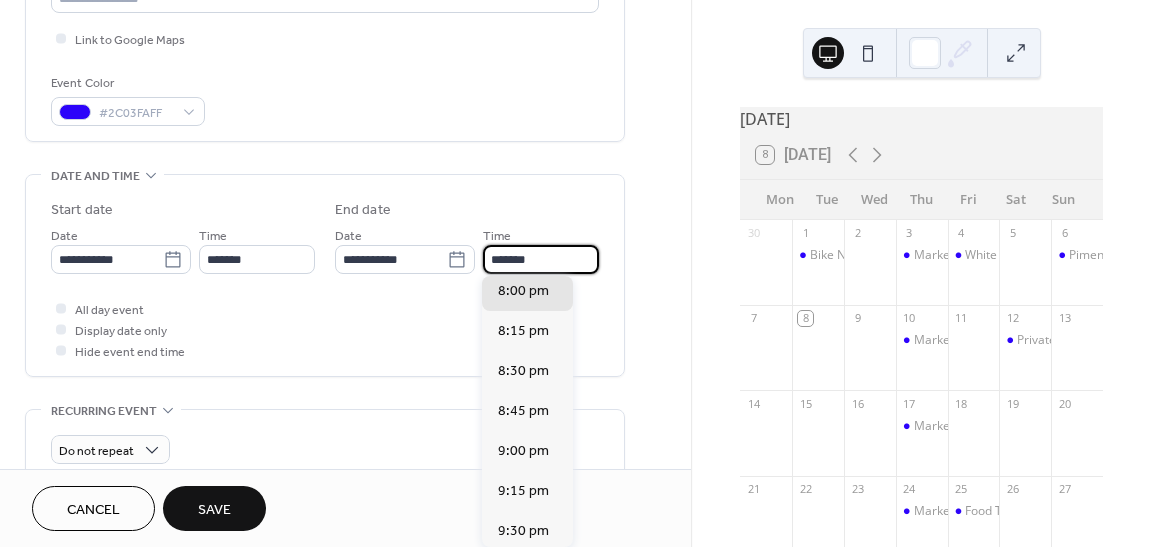 type on "*******" 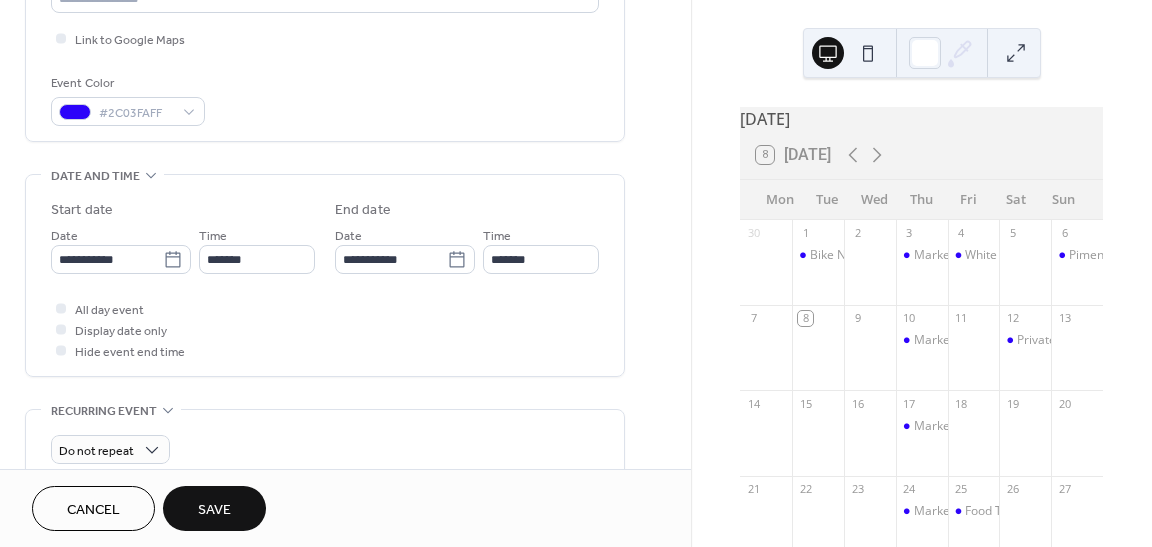 click on "Save" at bounding box center [214, 510] 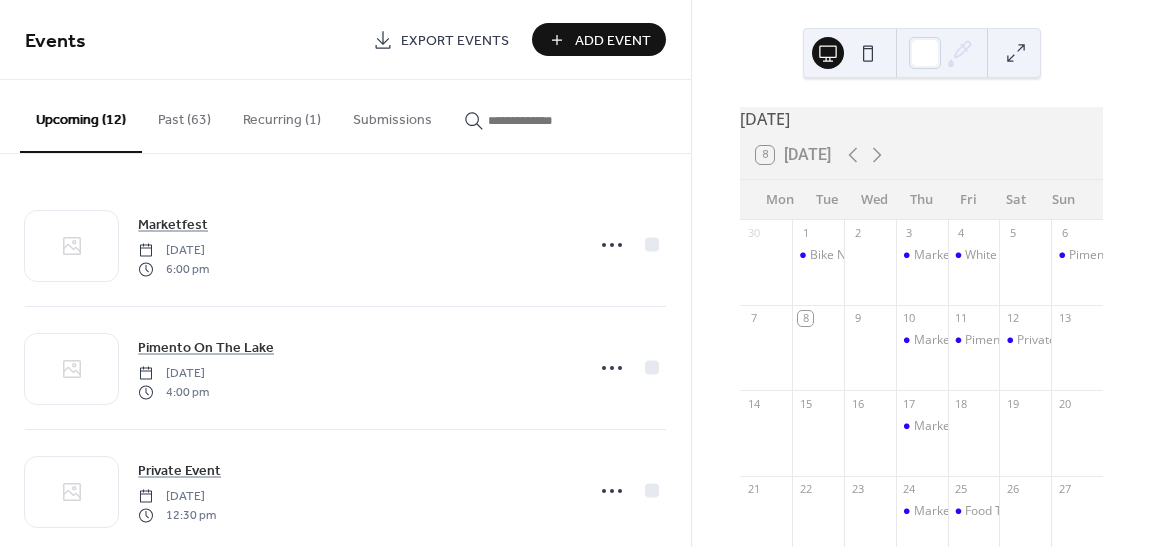 click on "Add Event" at bounding box center (613, 41) 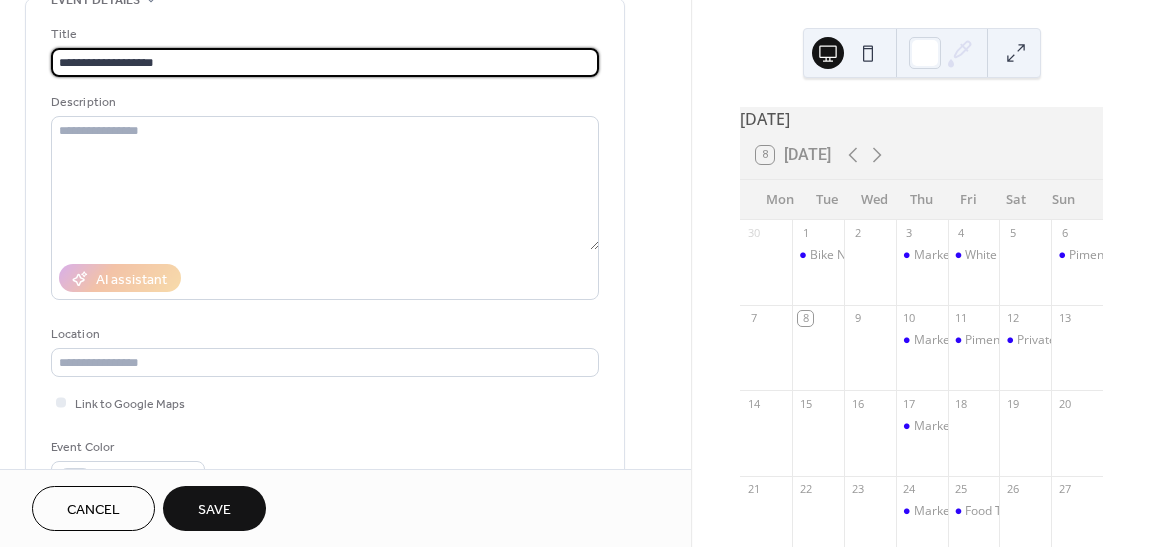 scroll, scrollTop: 144, scrollLeft: 0, axis: vertical 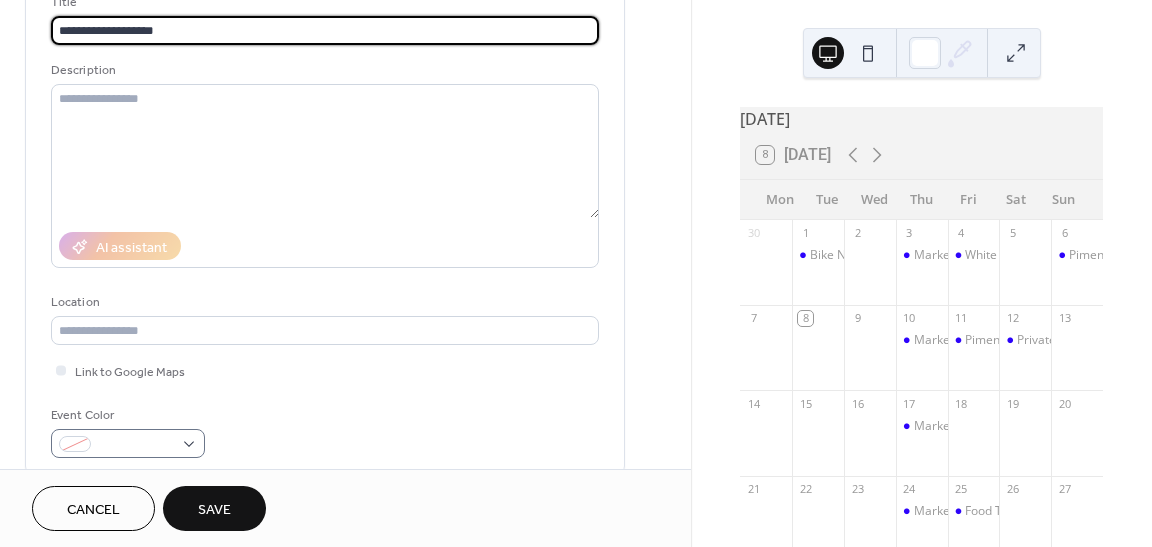 type on "**********" 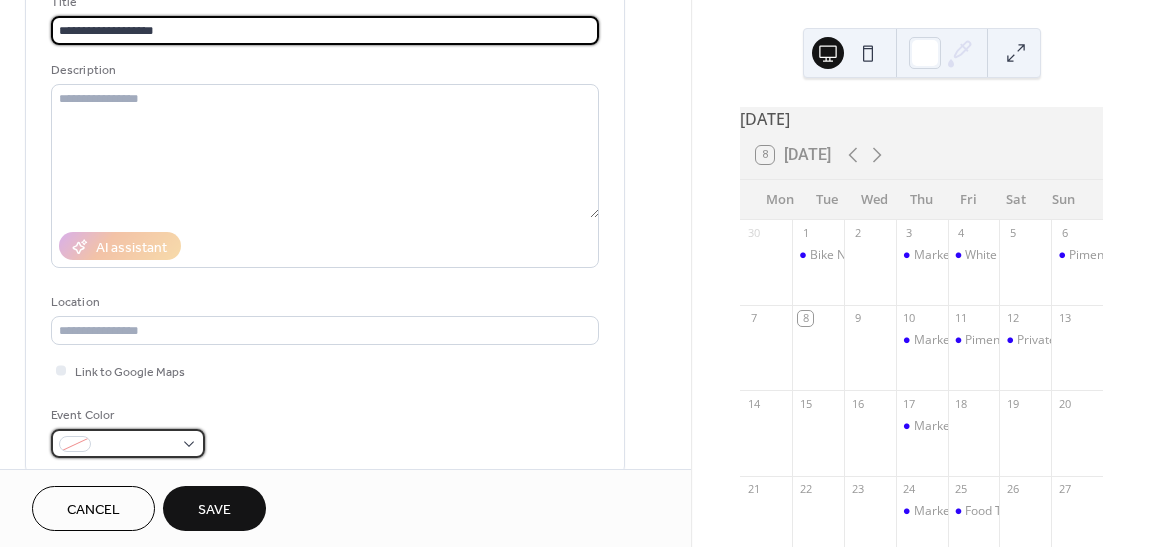 click at bounding box center [128, 443] 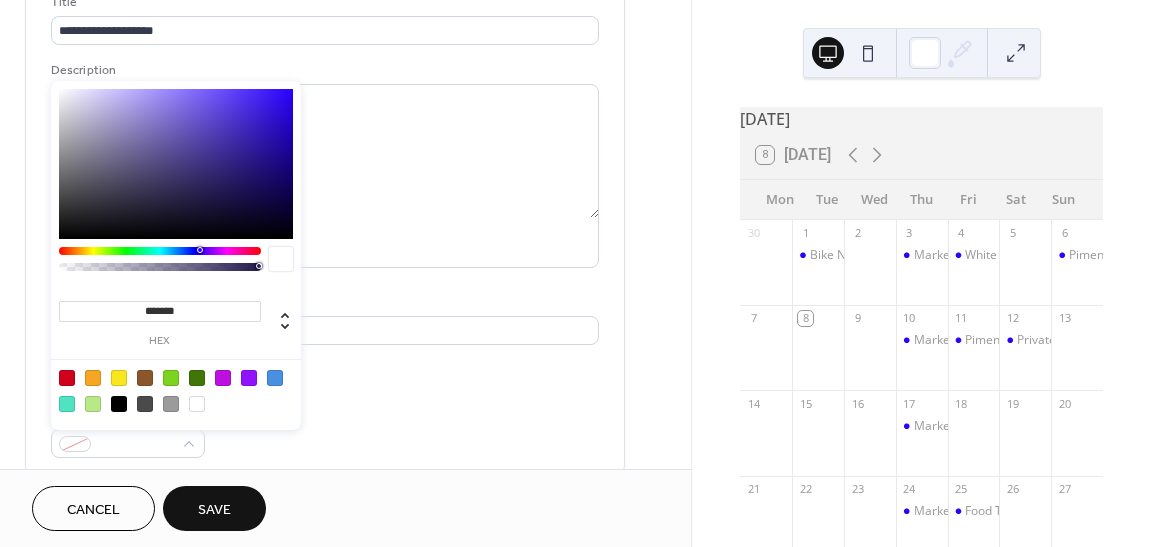 click at bounding box center [176, 164] 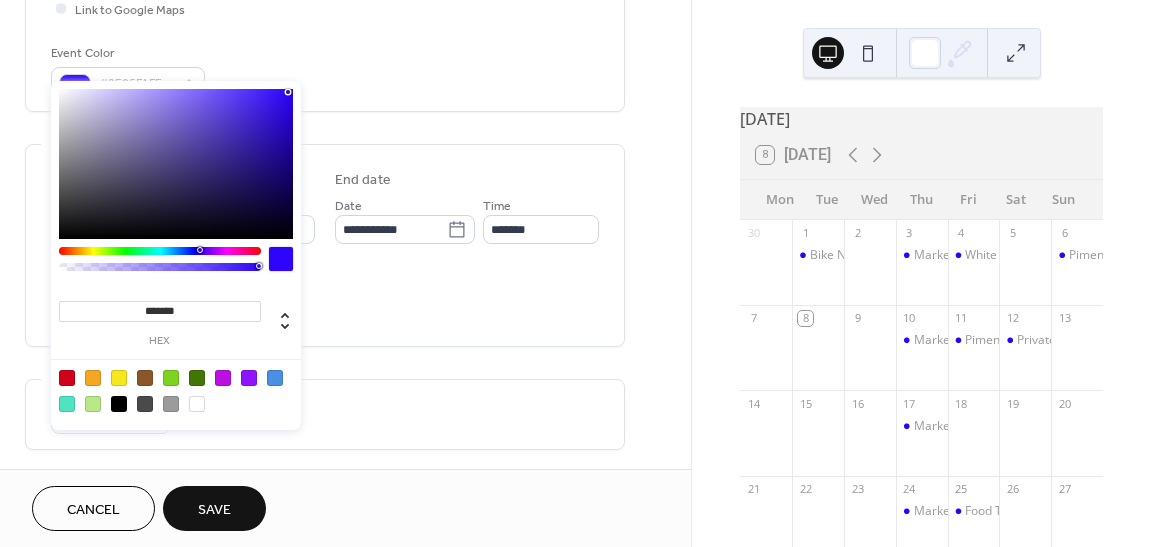 scroll, scrollTop: 542, scrollLeft: 0, axis: vertical 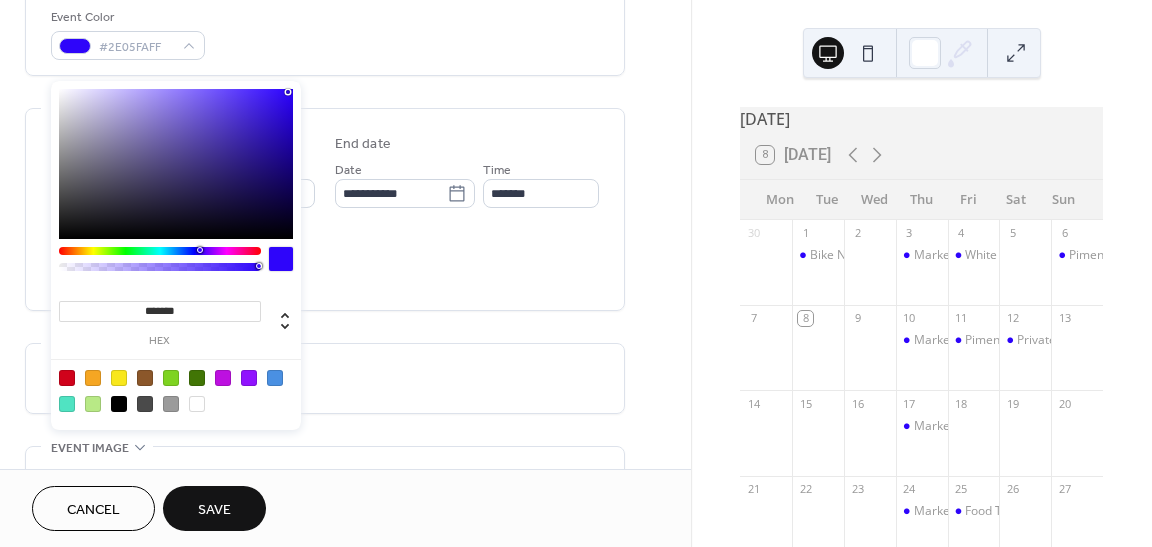 click on "**********" at bounding box center (325, 209) 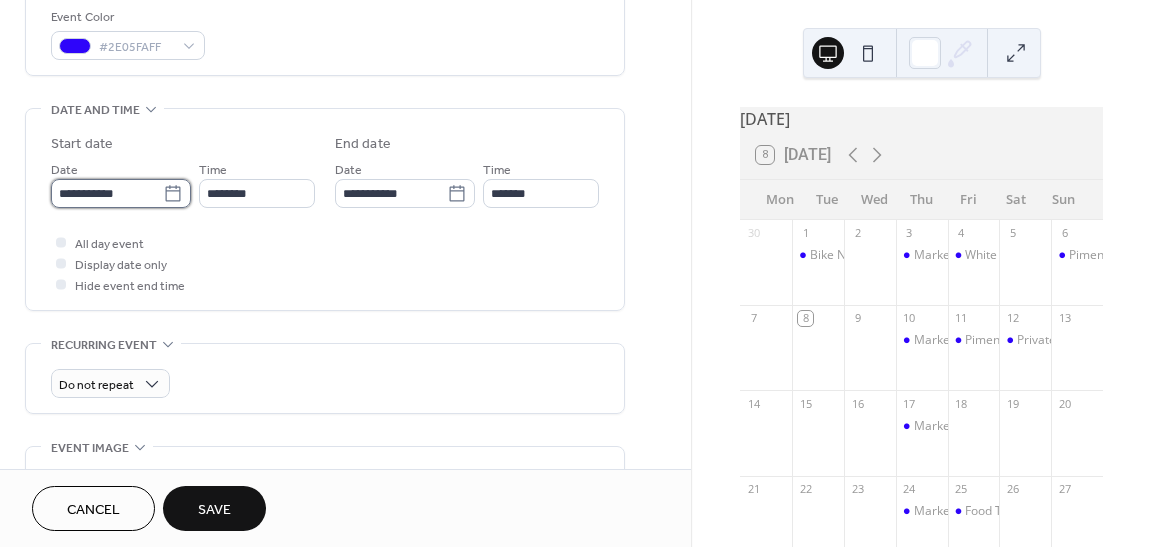 click on "**********" at bounding box center (107, 193) 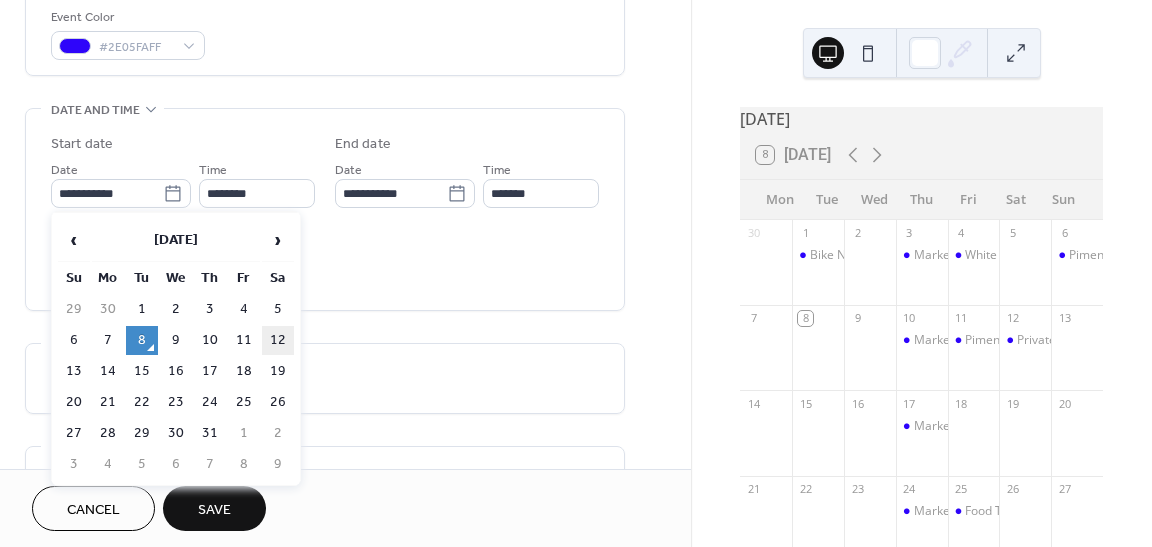 click on "12" at bounding box center (278, 340) 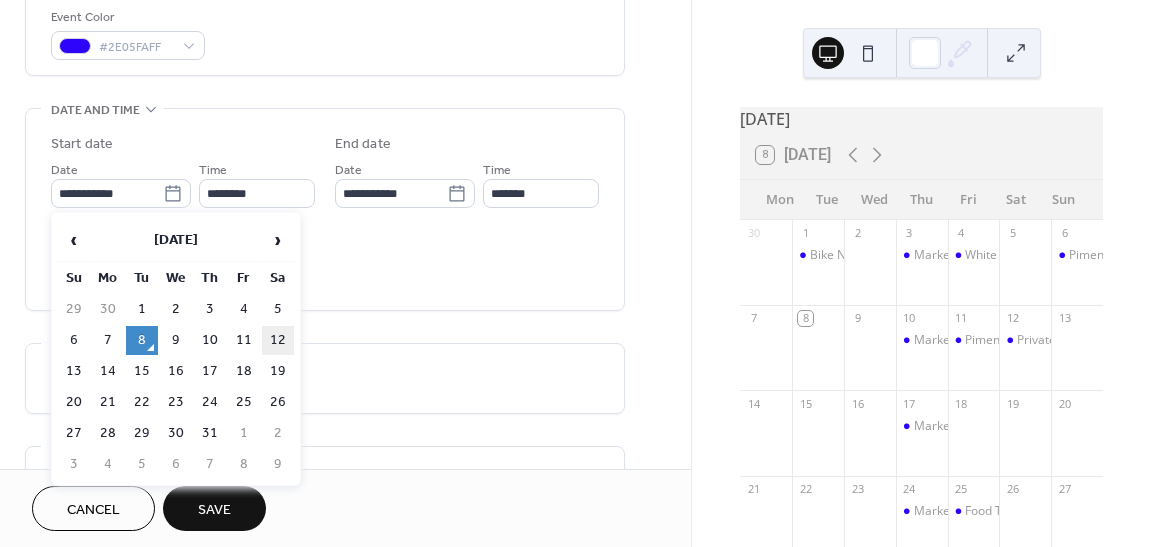 type on "**********" 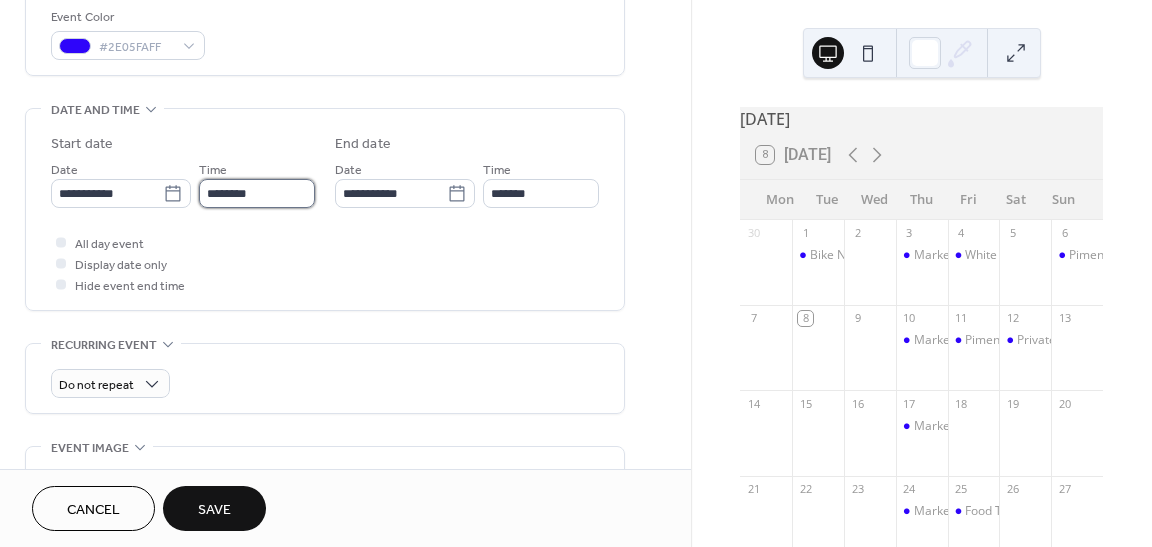 click on "********" at bounding box center (257, 193) 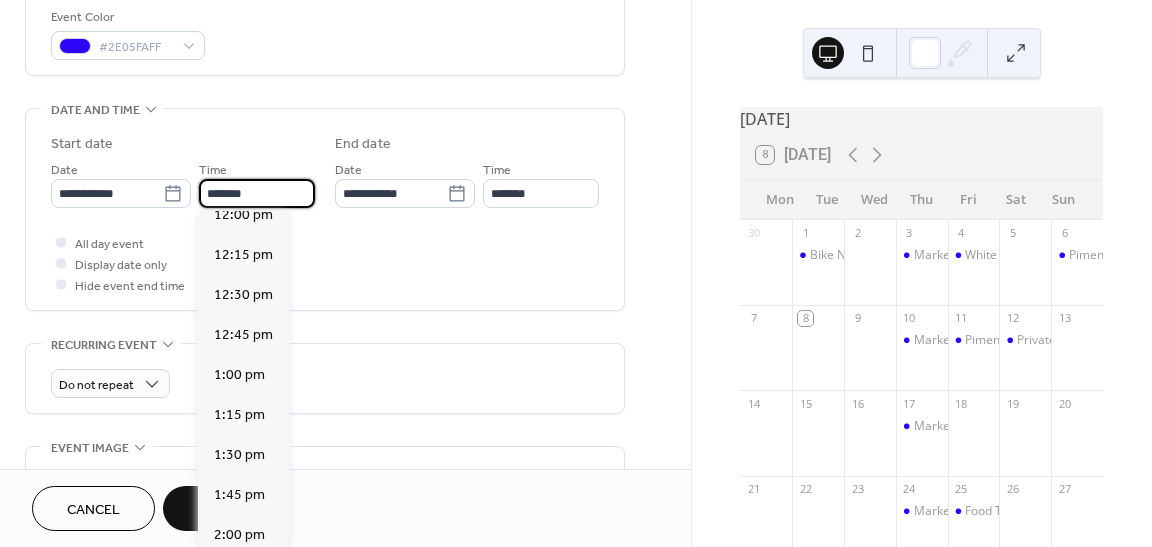 scroll, scrollTop: 2581, scrollLeft: 0, axis: vertical 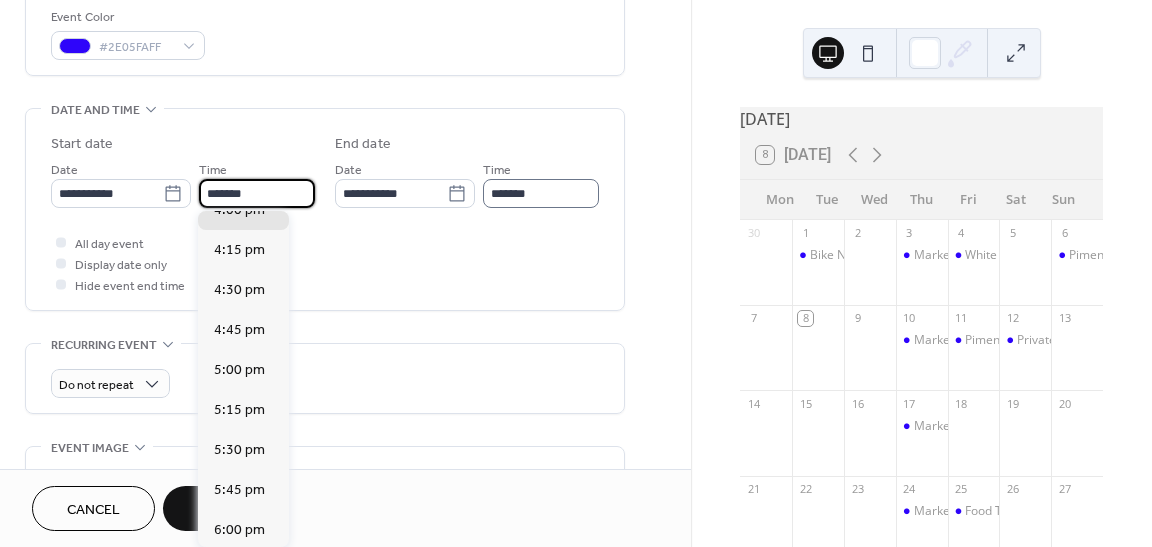 type on "*******" 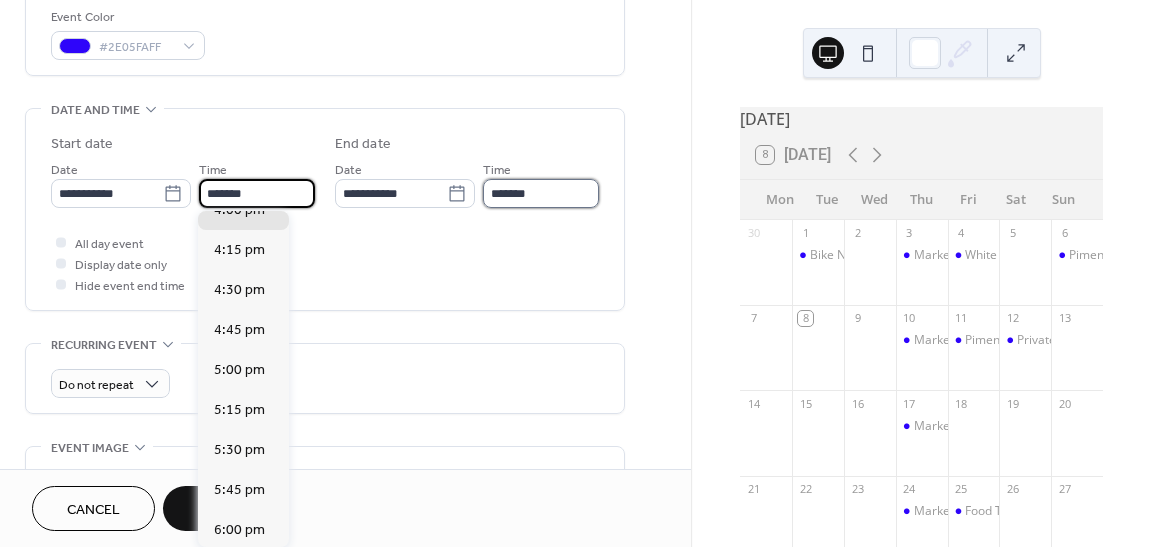 click on "*******" at bounding box center (541, 193) 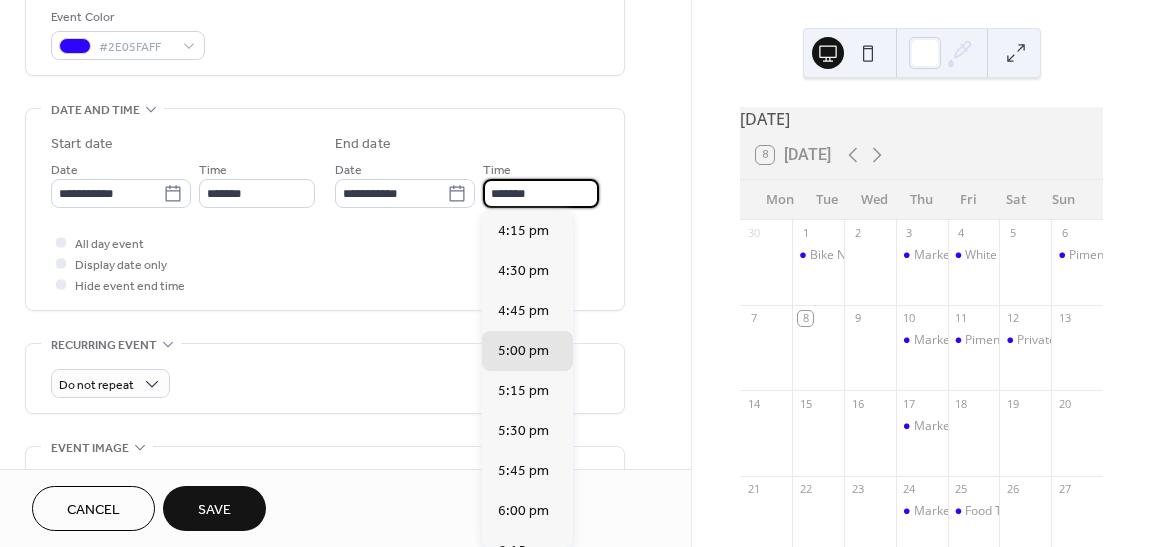 click on "*******" at bounding box center (541, 193) 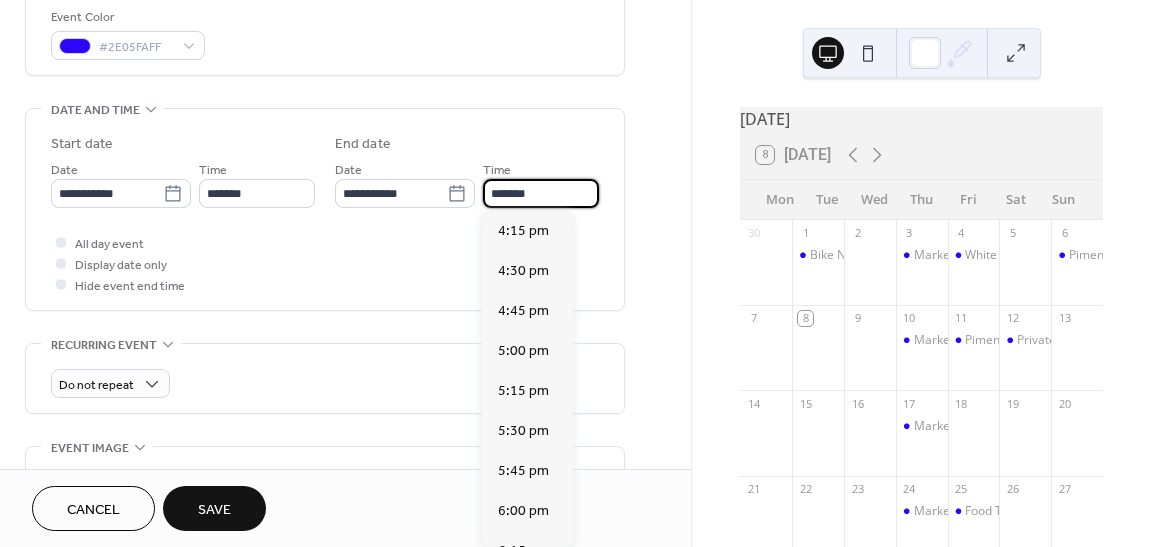 scroll, scrollTop: 605, scrollLeft: 0, axis: vertical 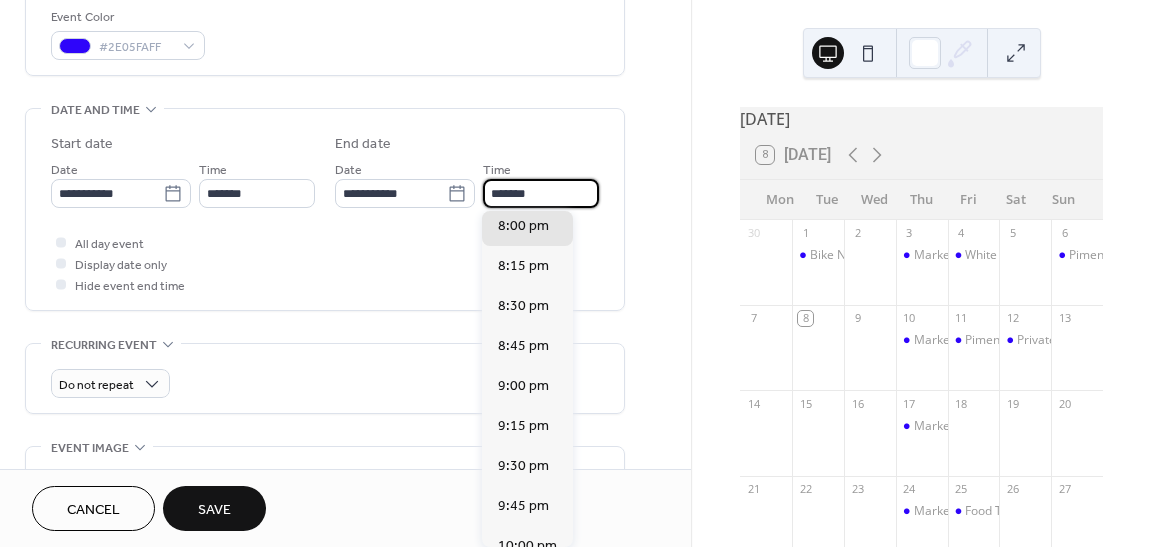 type on "*******" 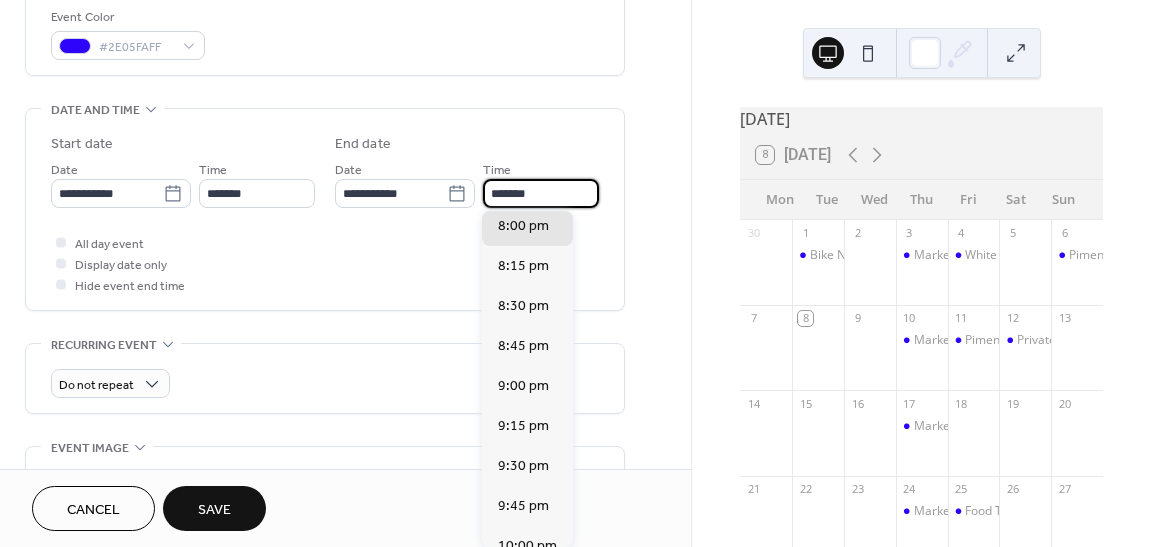 click on ";" at bounding box center [325, 495] 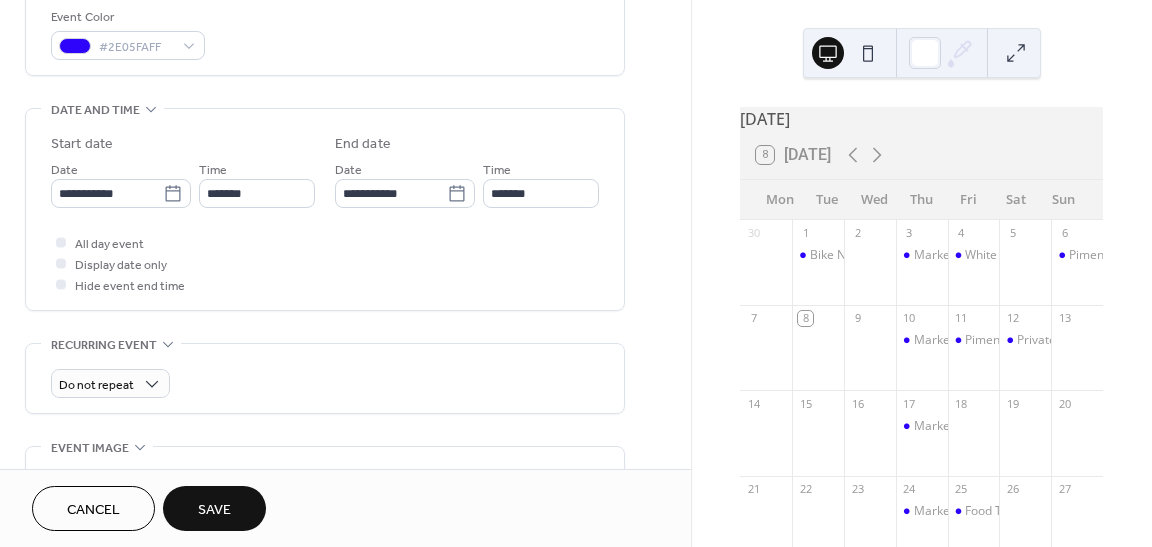 click on "Save" at bounding box center (214, 510) 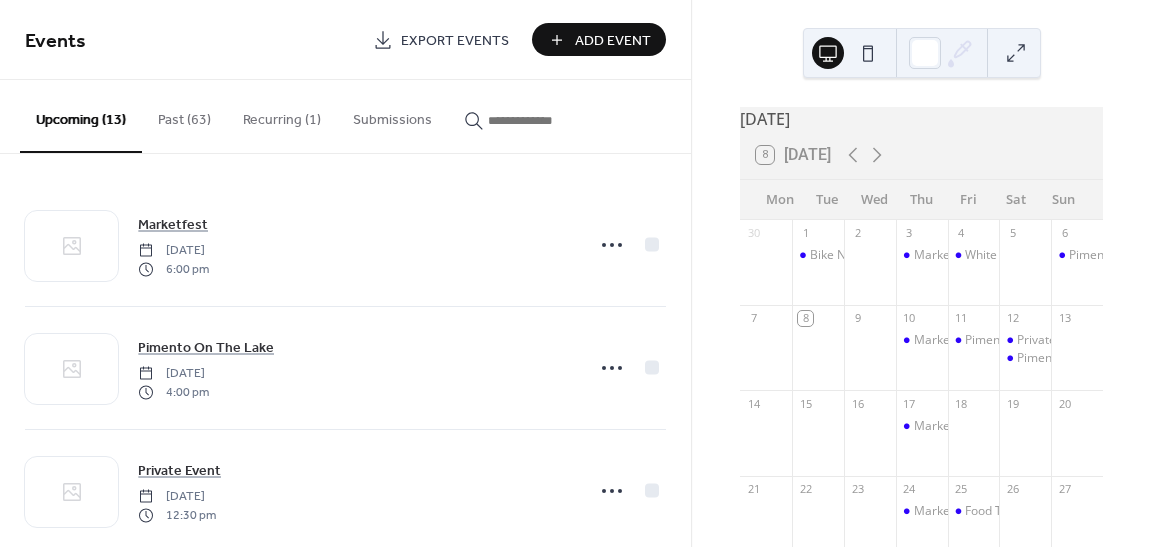 click on "Add Event" at bounding box center (613, 41) 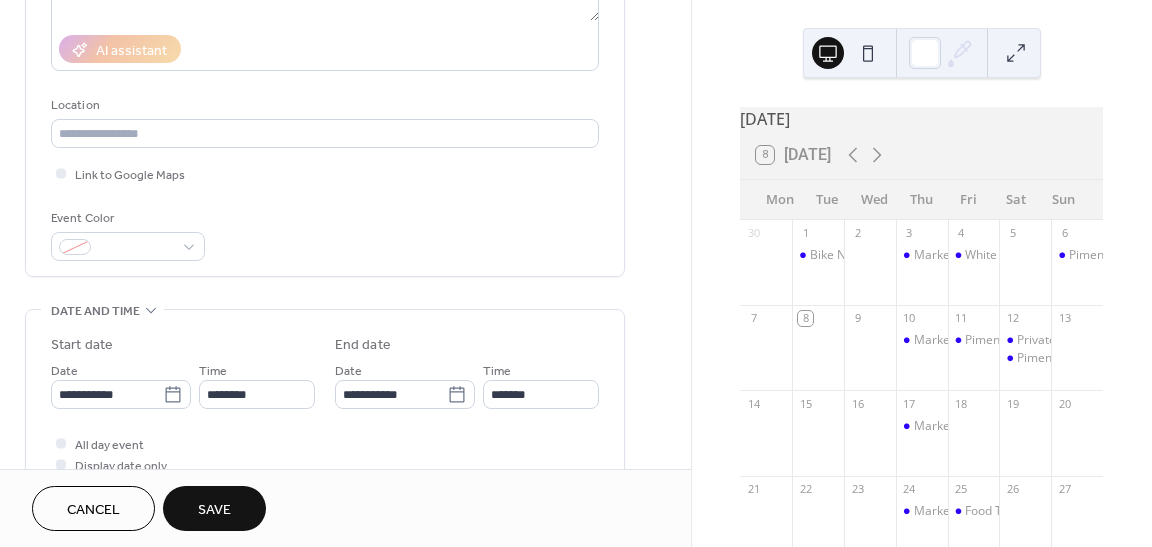 scroll, scrollTop: 378, scrollLeft: 0, axis: vertical 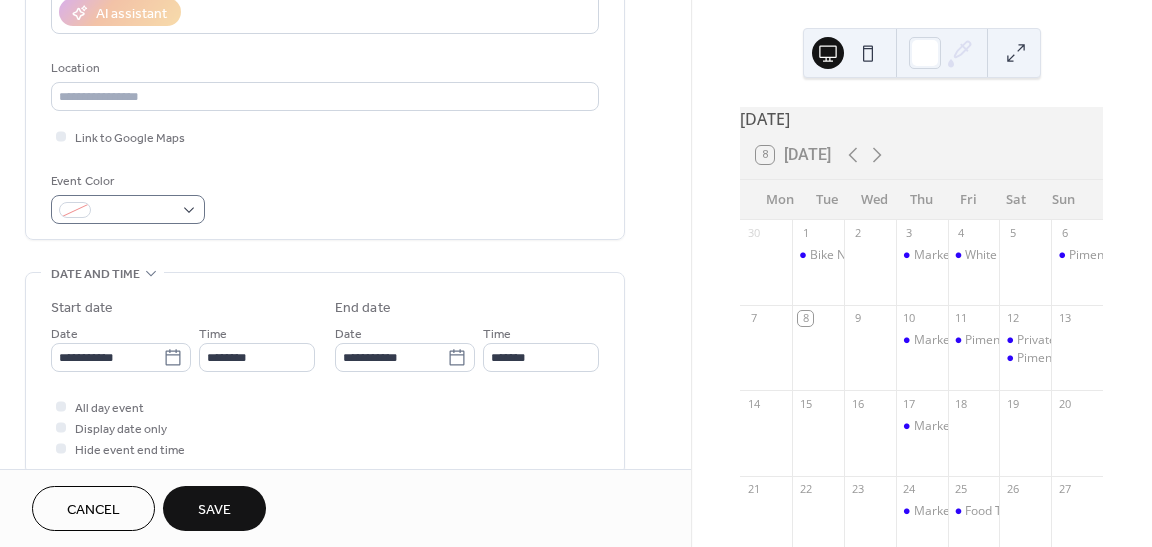 type on "**********" 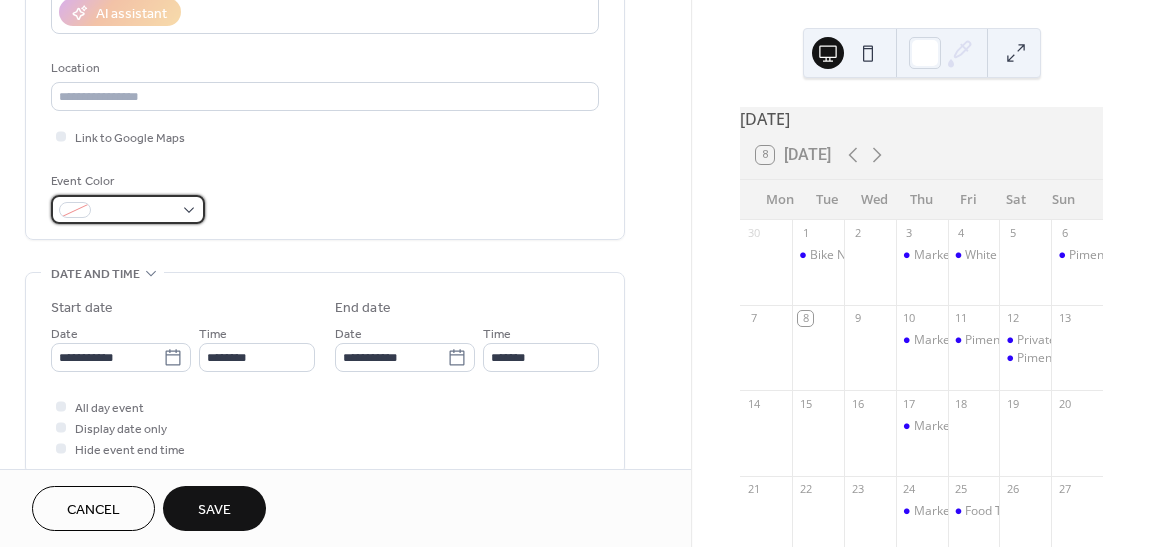 click at bounding box center (128, 209) 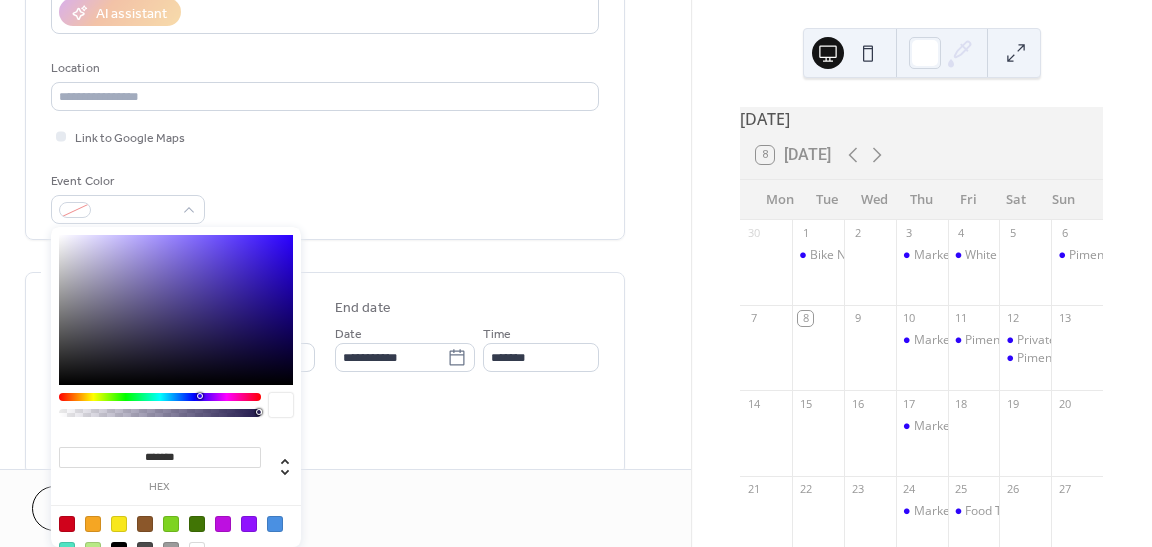 click at bounding box center (176, 310) 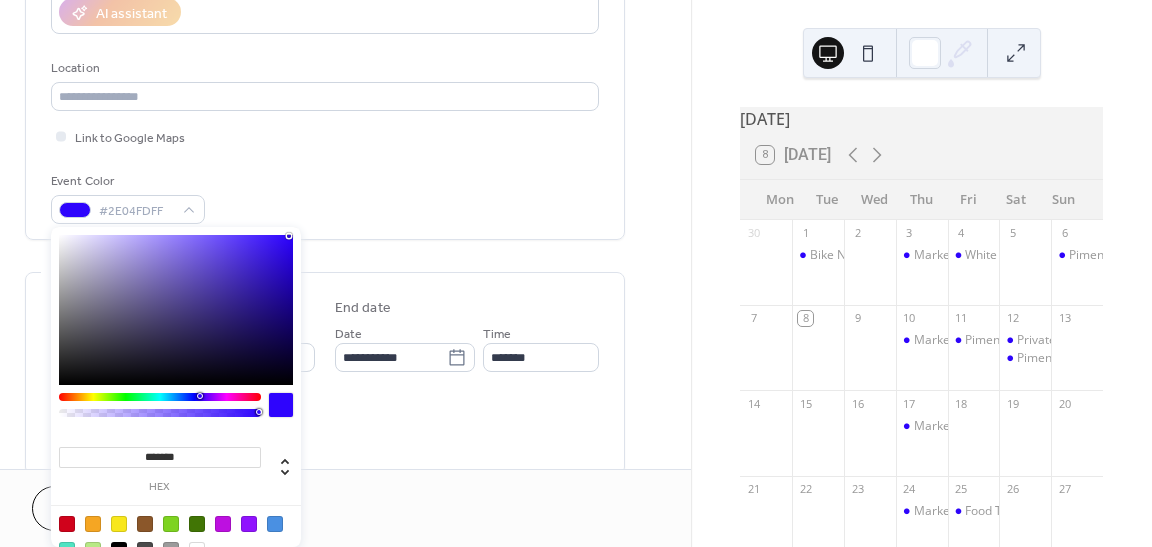 click on "**********" at bounding box center (325, 331) 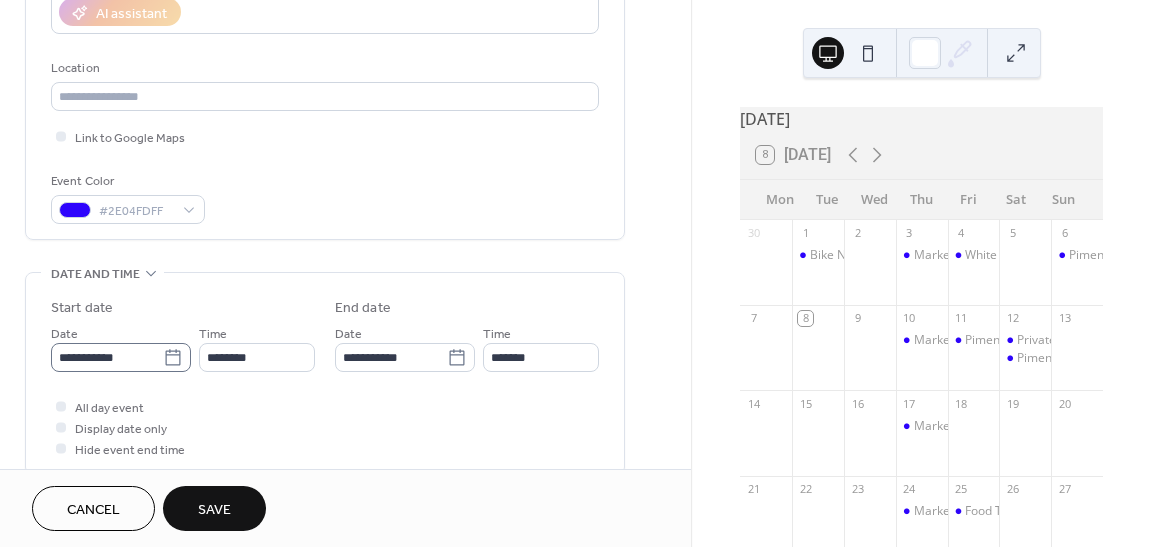 click 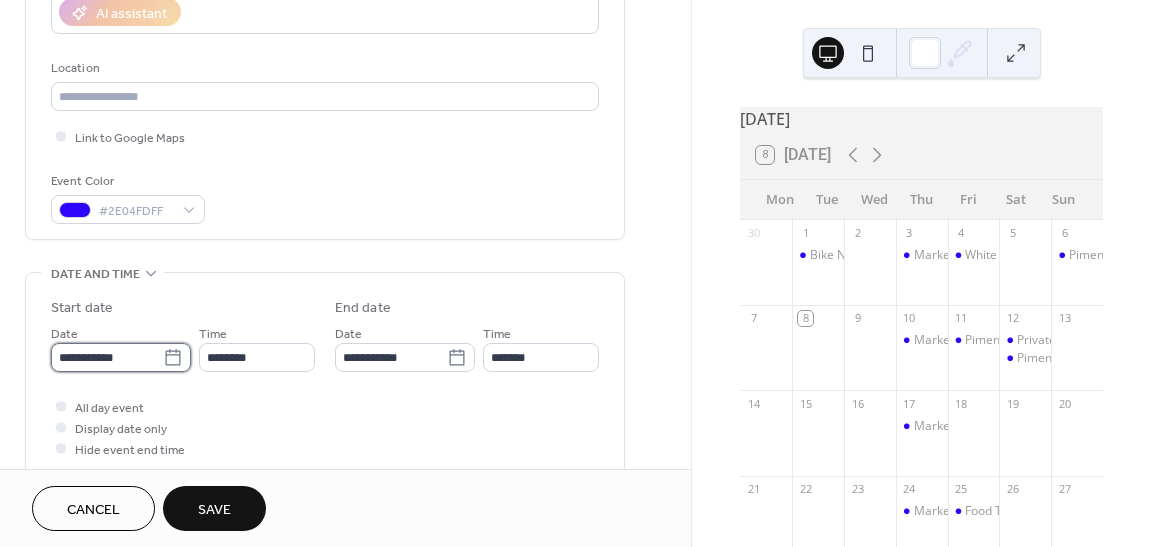 click on "**********" at bounding box center [107, 357] 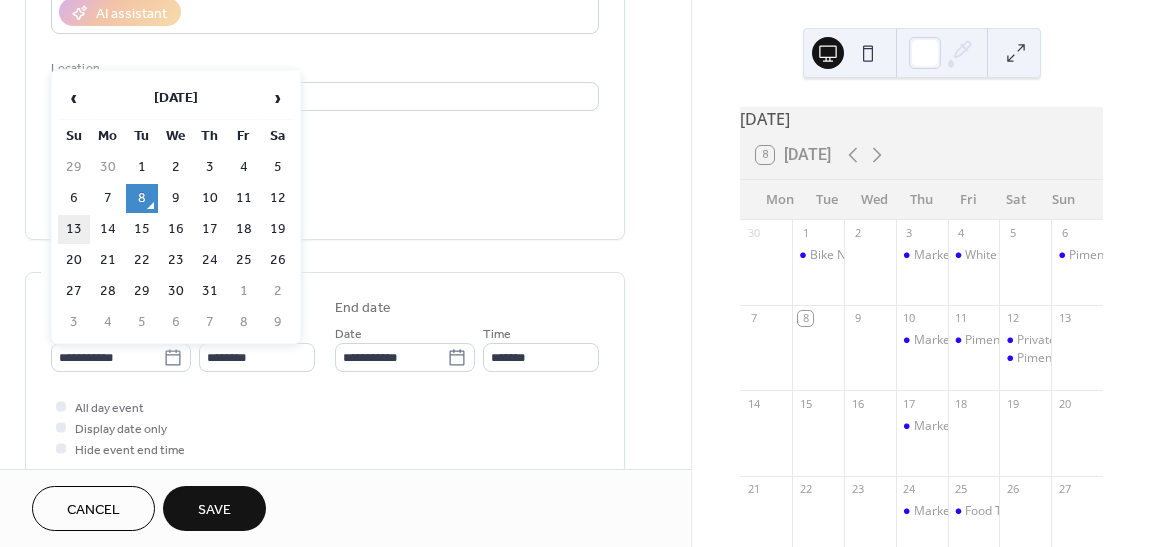 click on "13" at bounding box center [74, 229] 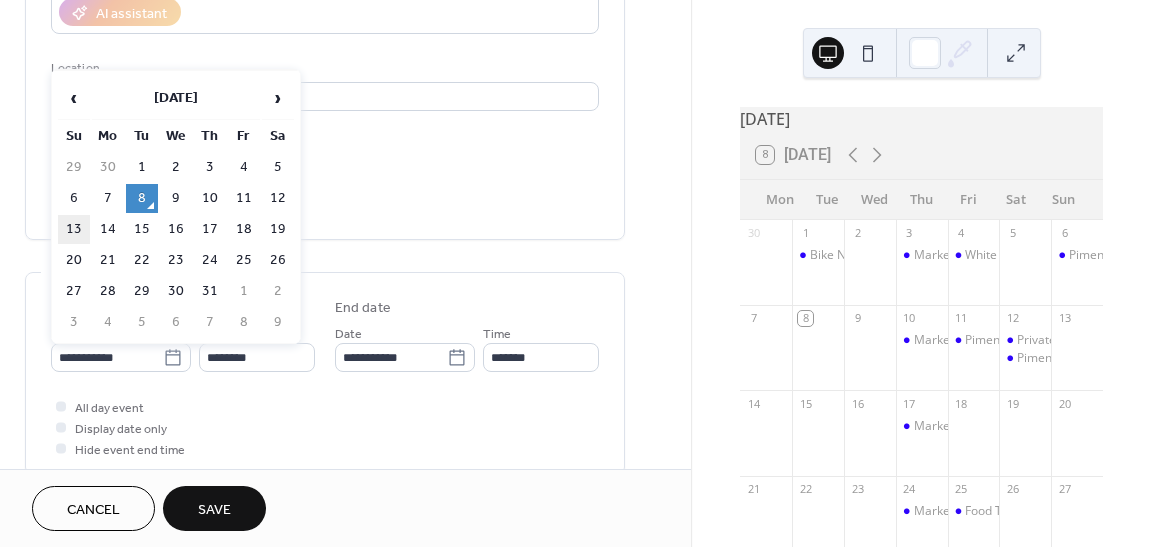 type on "**********" 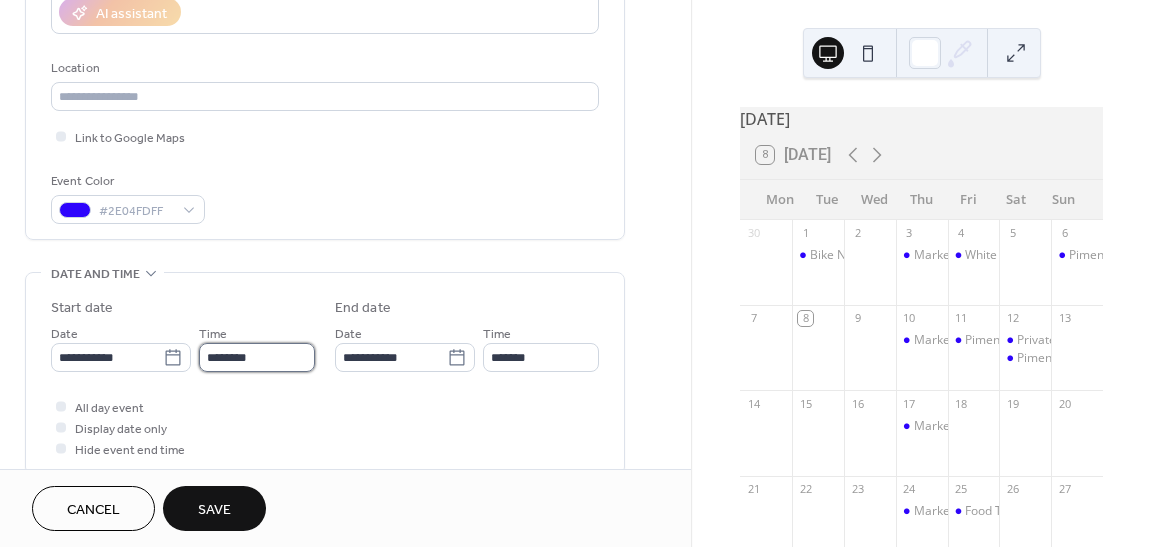 click on "********" at bounding box center [257, 357] 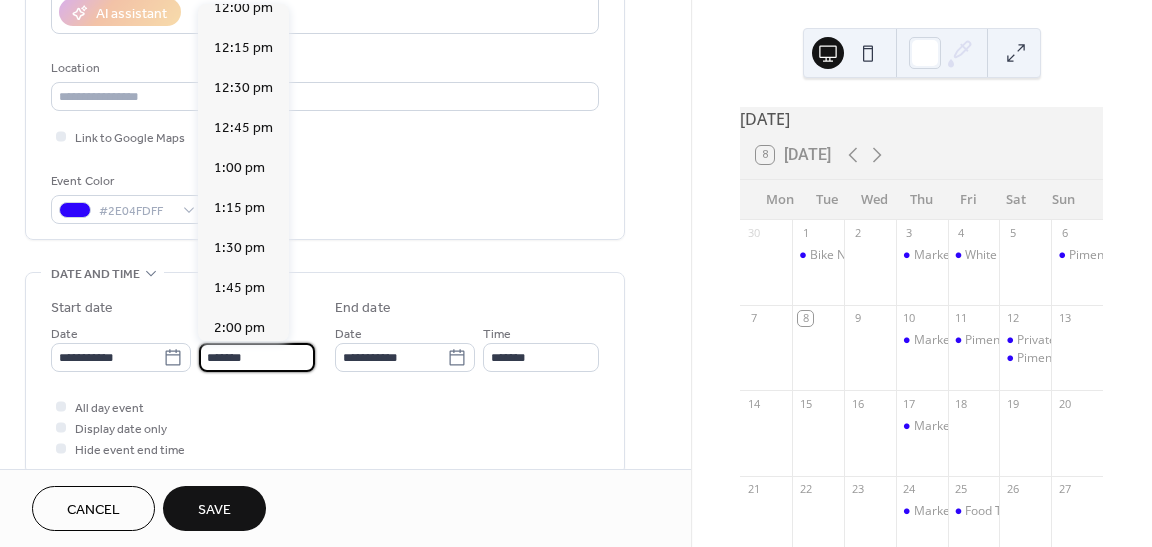 scroll, scrollTop: 2258, scrollLeft: 0, axis: vertical 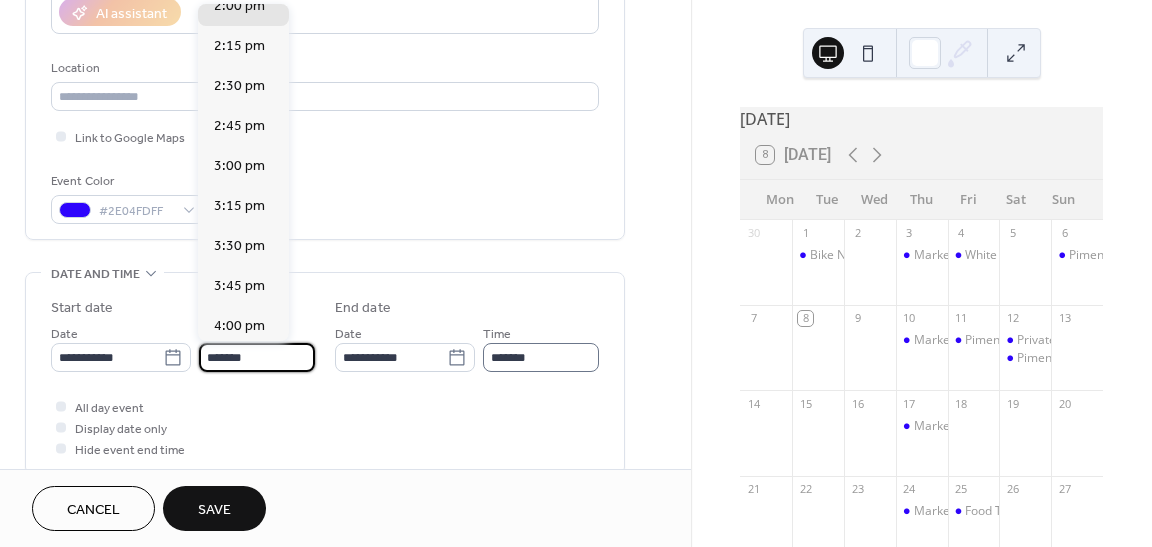 type on "*******" 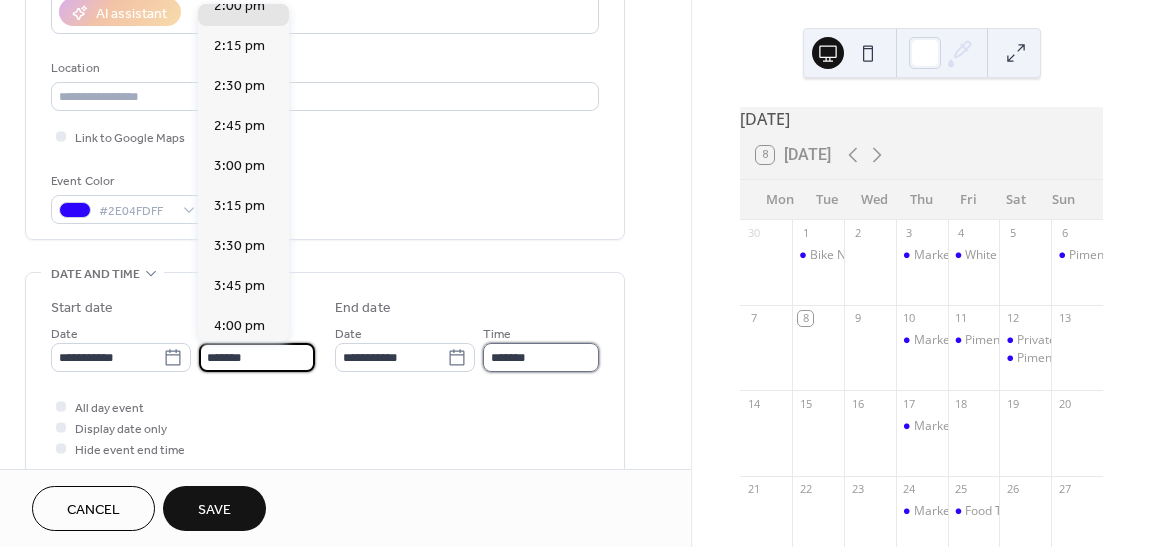 click on "*******" at bounding box center (541, 357) 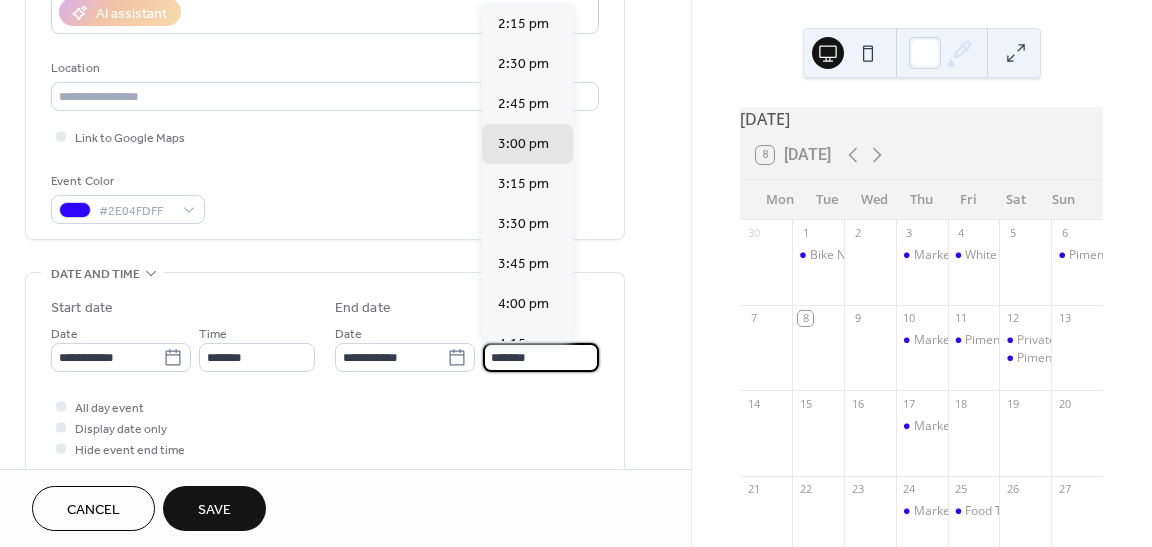 click on "*******" at bounding box center (541, 357) 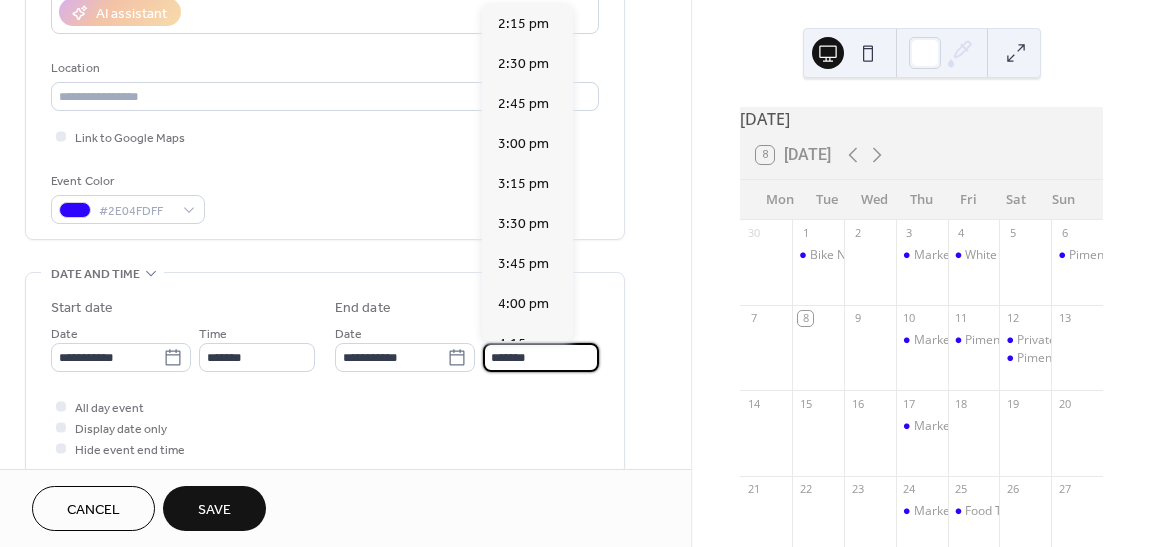 scroll, scrollTop: 928, scrollLeft: 0, axis: vertical 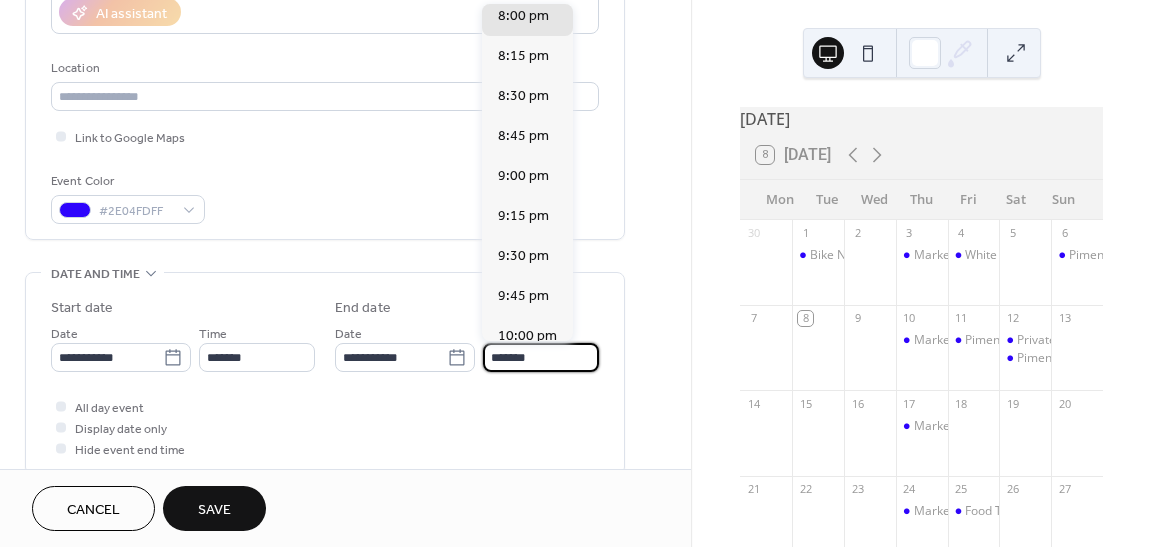 type on "*******" 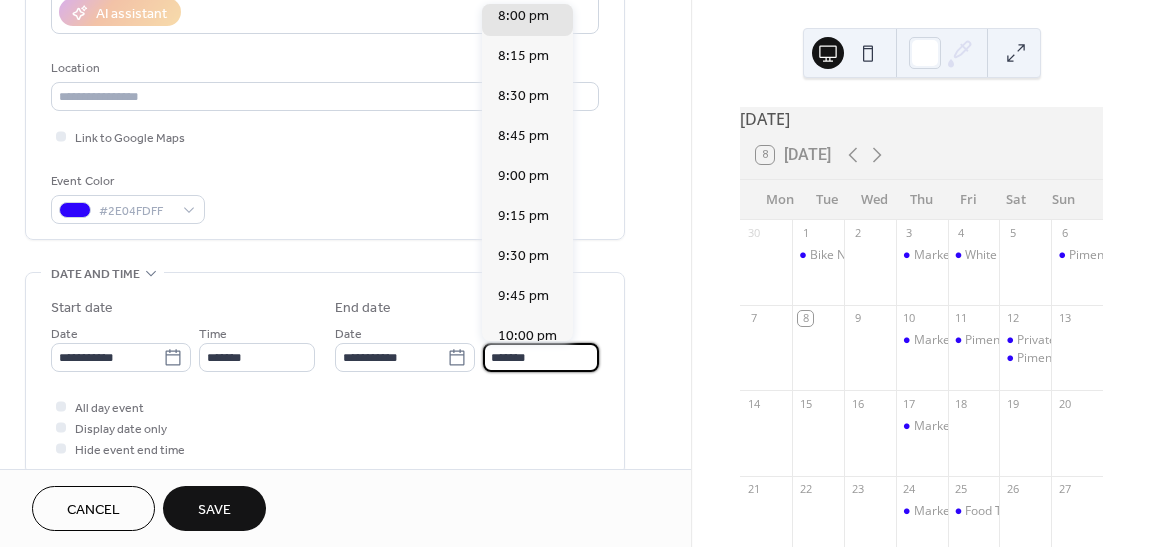 click on "All day event Display date only Hide event end time" at bounding box center [325, 427] 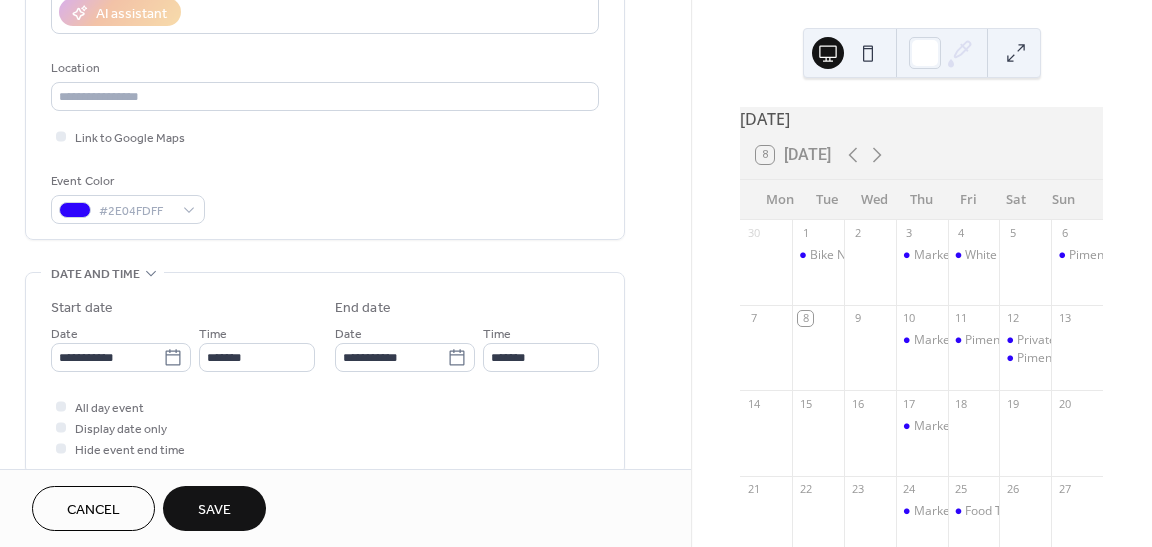 click on "Save" at bounding box center [214, 510] 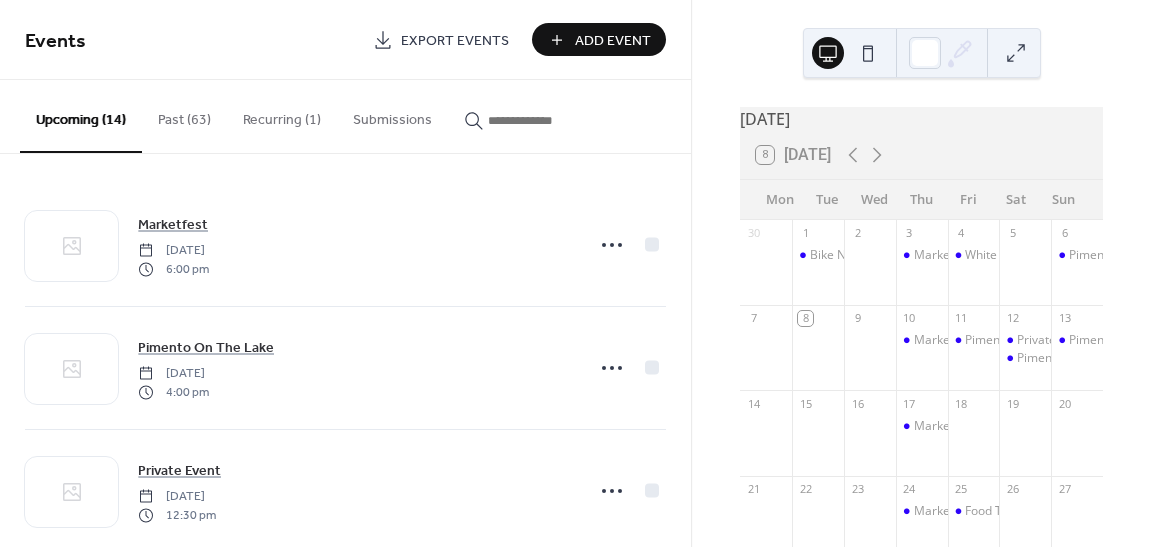 click on "Pimento On The Lake" at bounding box center [1077, 255] 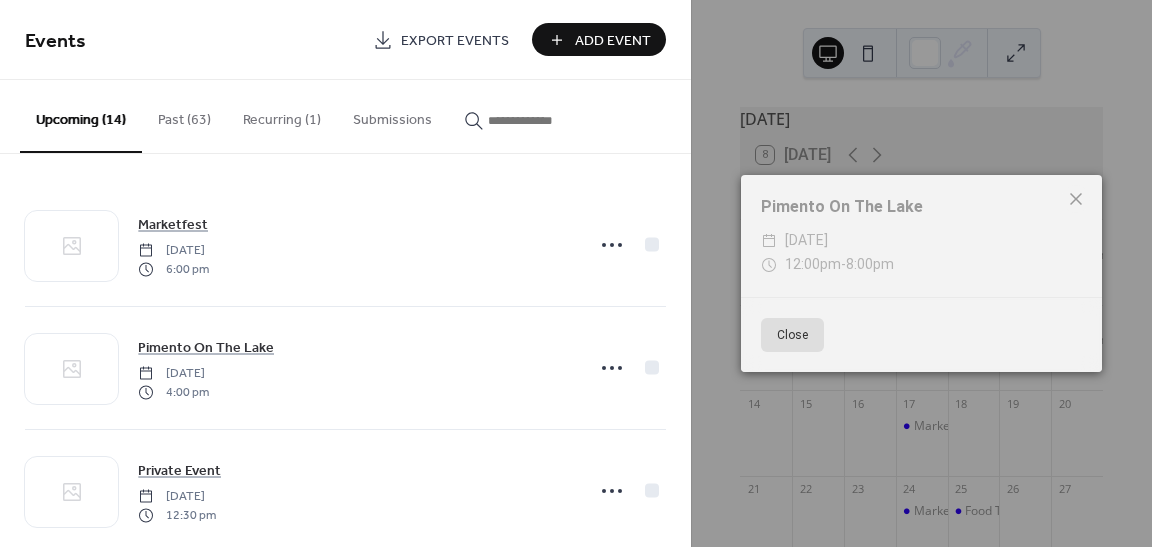 click 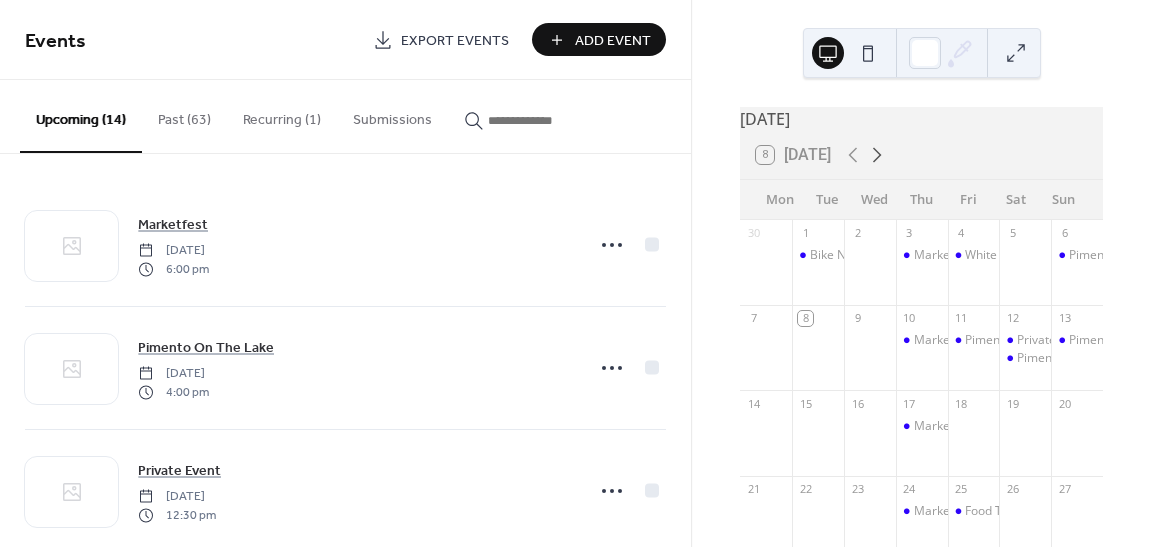 click 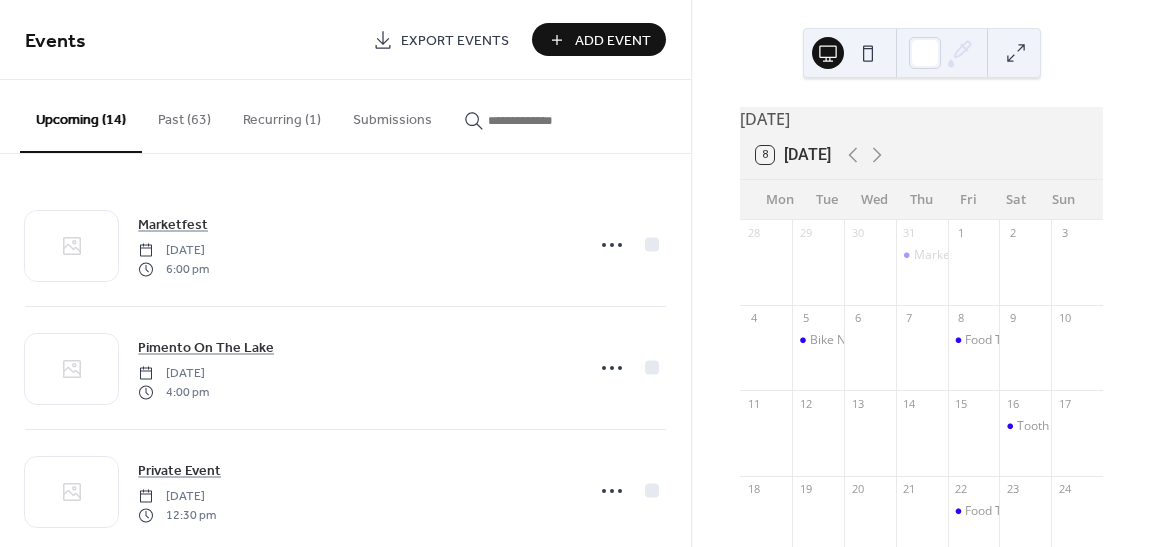 drag, startPoint x: 969, startPoint y: 353, endPoint x: 911, endPoint y: 387, distance: 67.23094 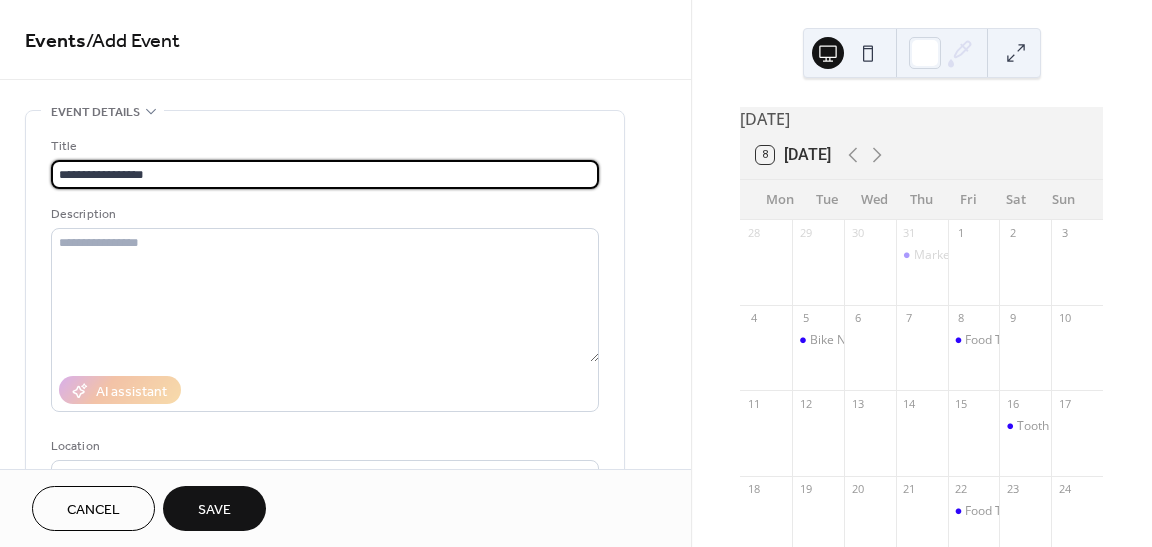 type on "**********" 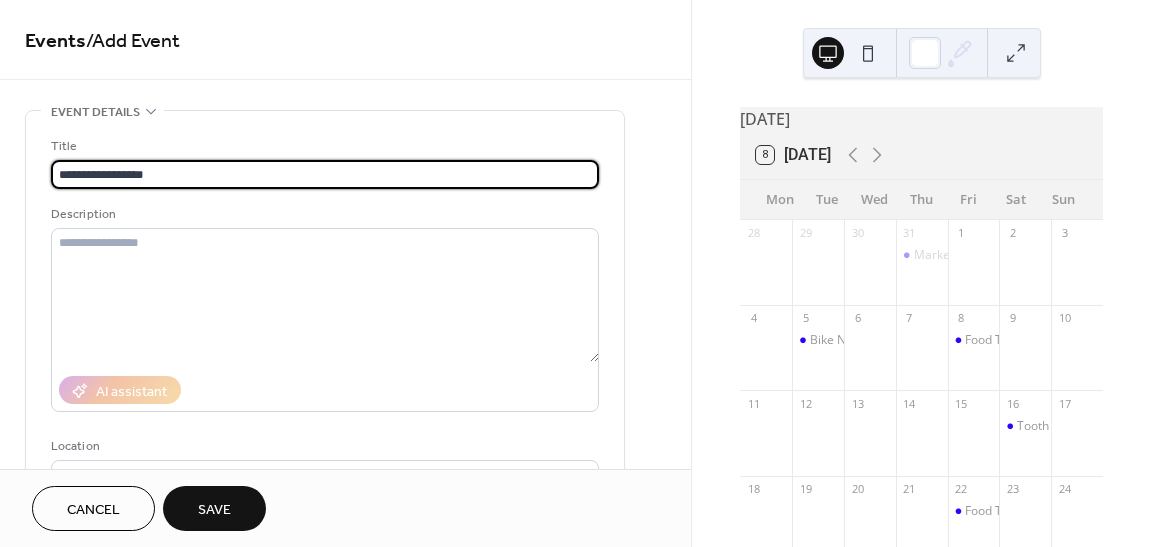 click on "Food Truck [DATE] in [GEOGRAPHIC_DATA]" at bounding box center (974, 340) 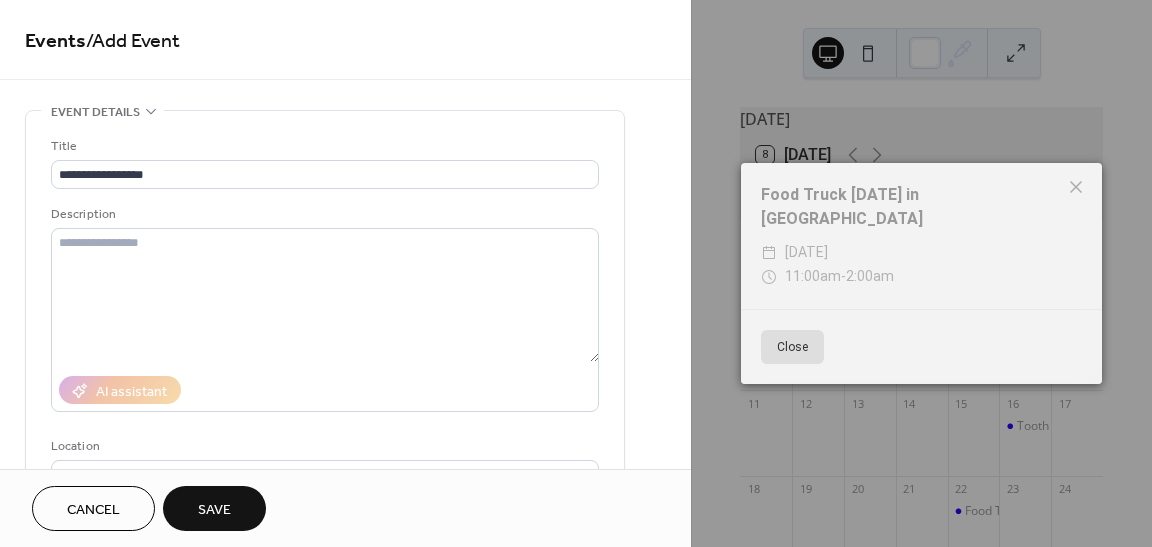 click on "Events  /  Add Event" at bounding box center [345, 40] 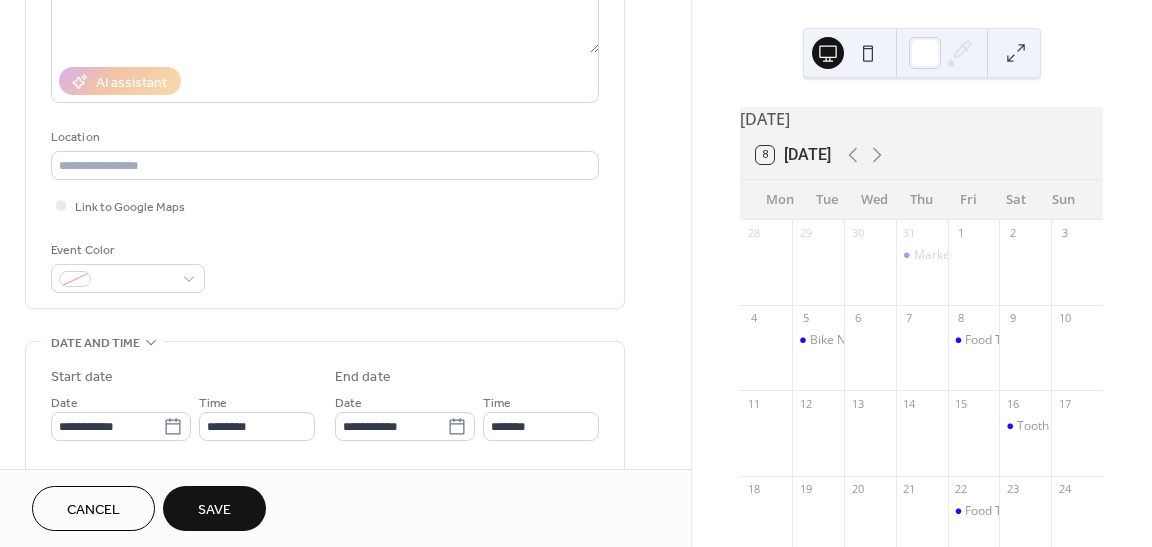 scroll, scrollTop: 311, scrollLeft: 0, axis: vertical 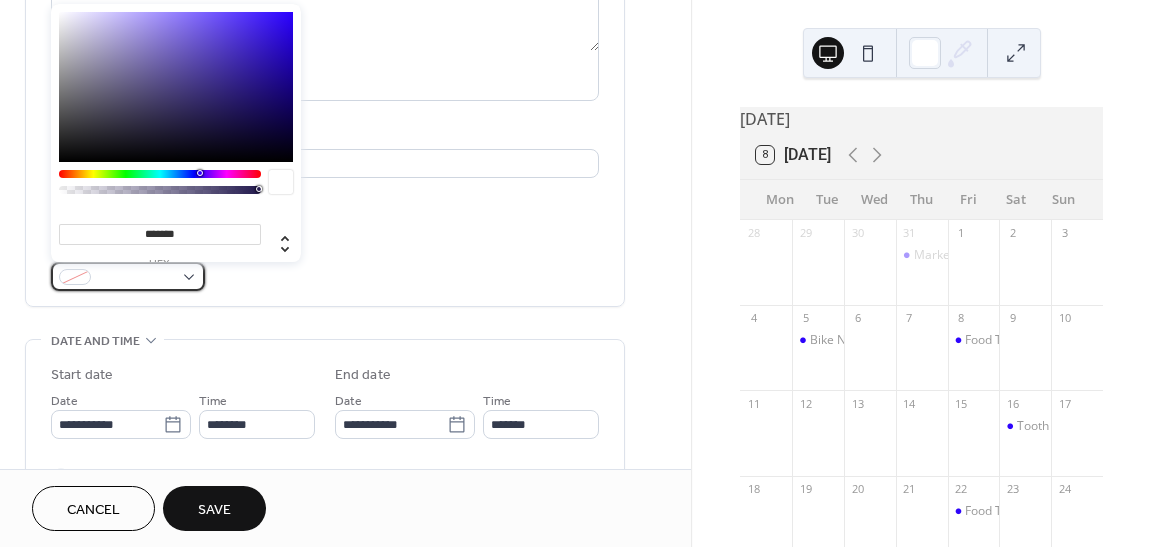 click at bounding box center (128, 276) 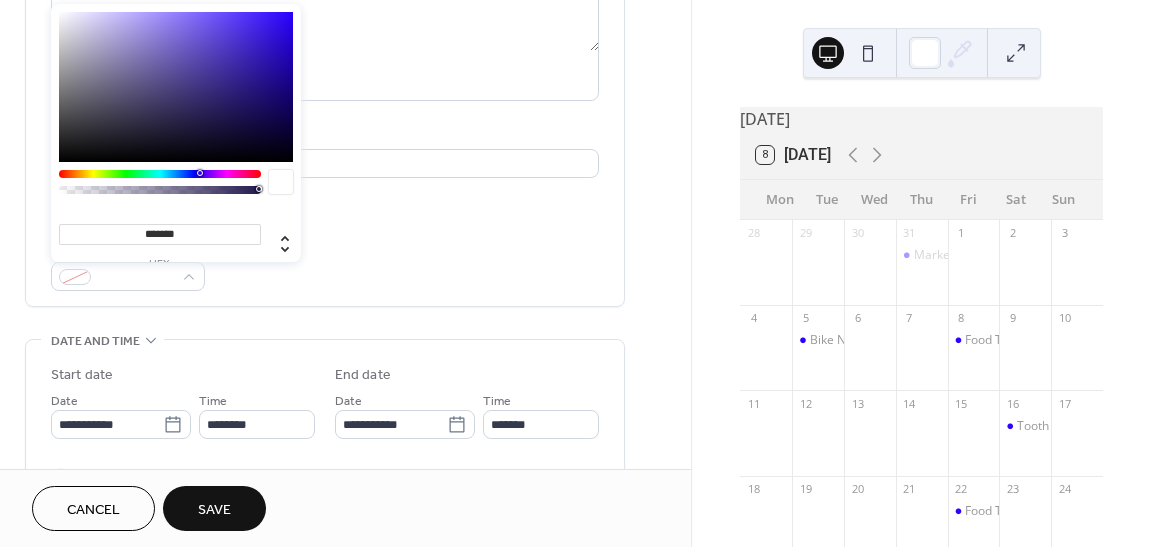 click at bounding box center (176, 87) 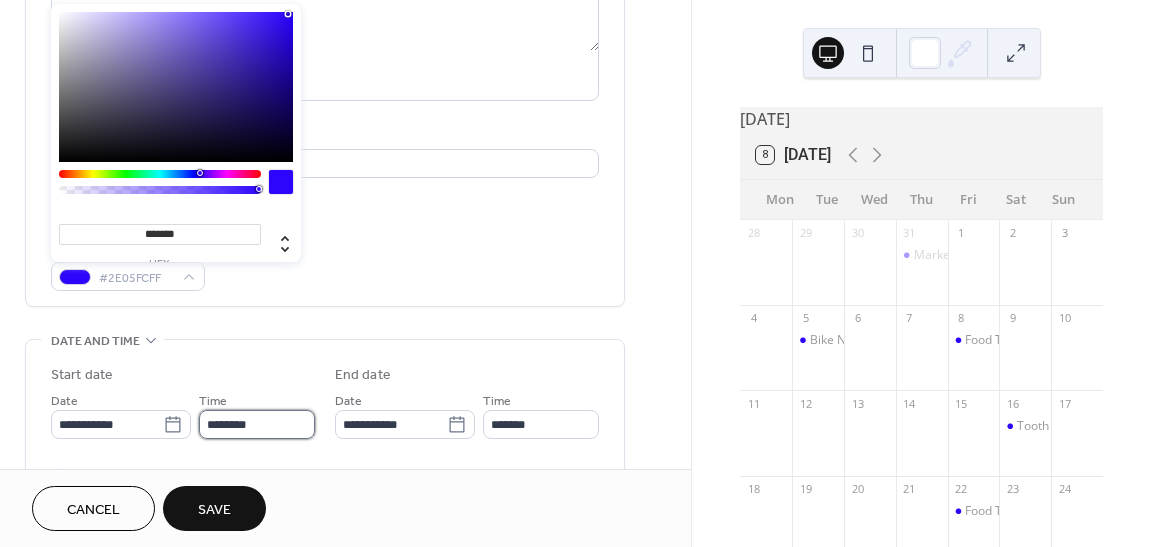 click on "********" at bounding box center [257, 424] 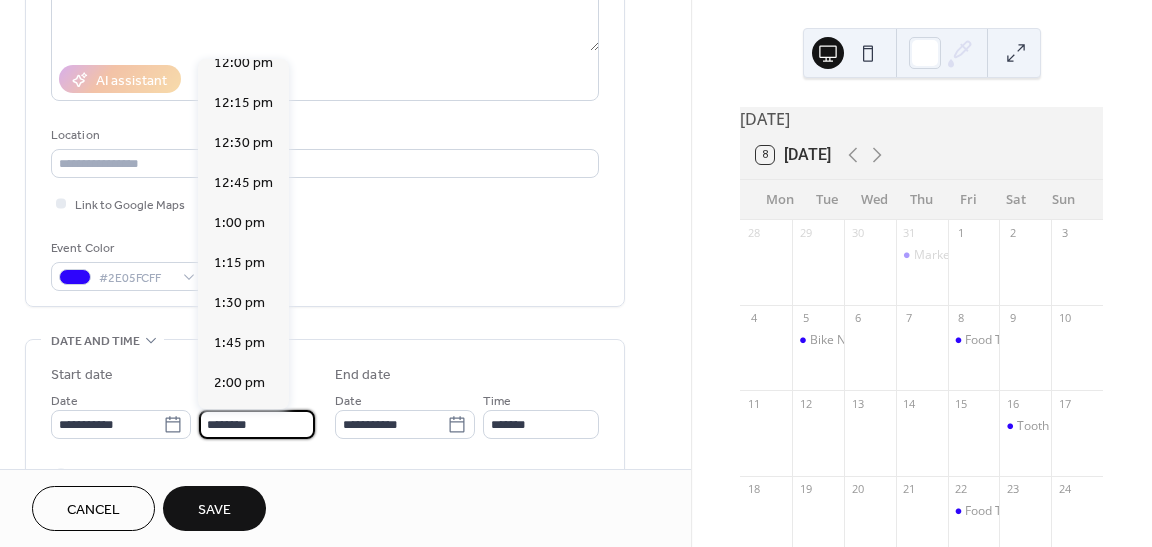 scroll, scrollTop: 1774, scrollLeft: 0, axis: vertical 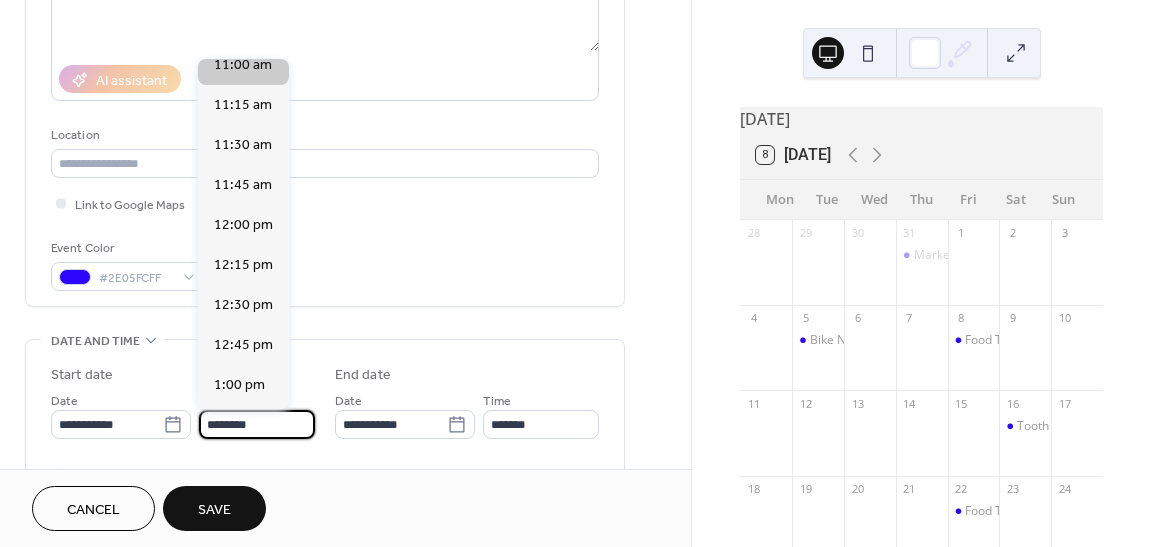 type on "********" 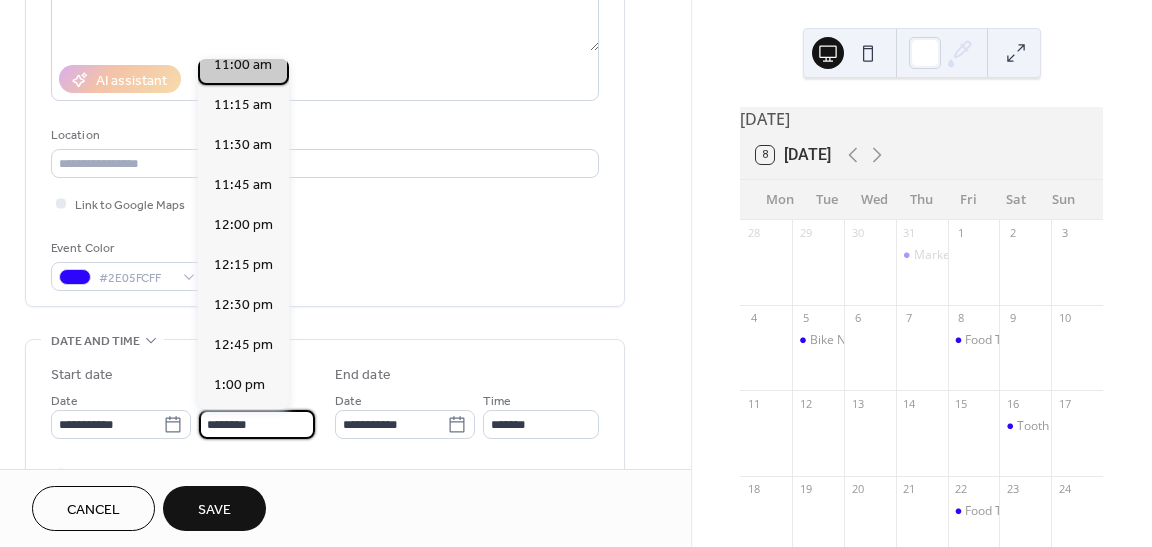 click on "11:00 am" at bounding box center [243, 64] 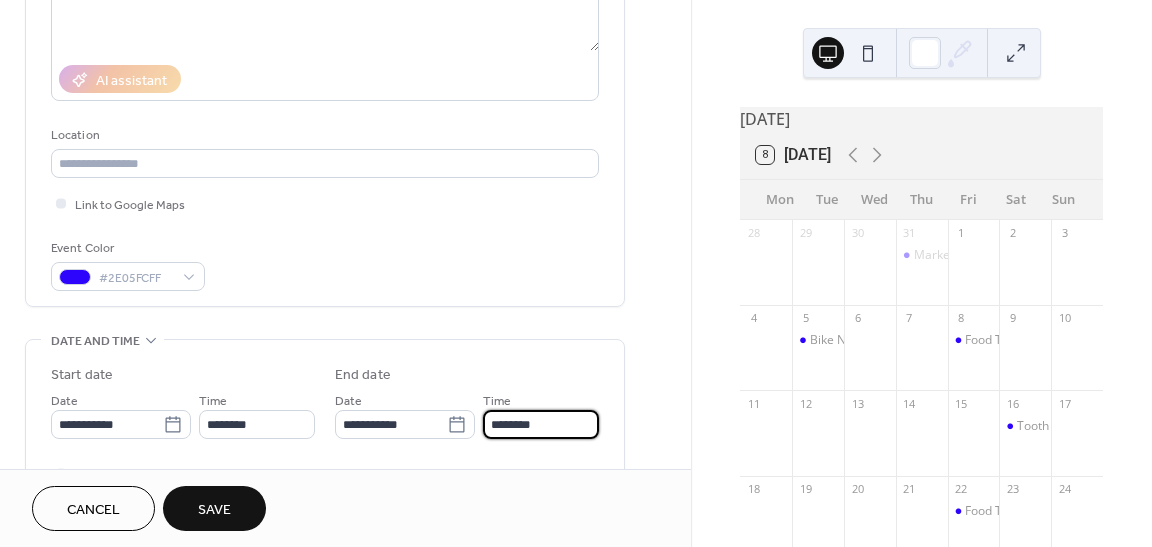 click on "********" at bounding box center (541, 424) 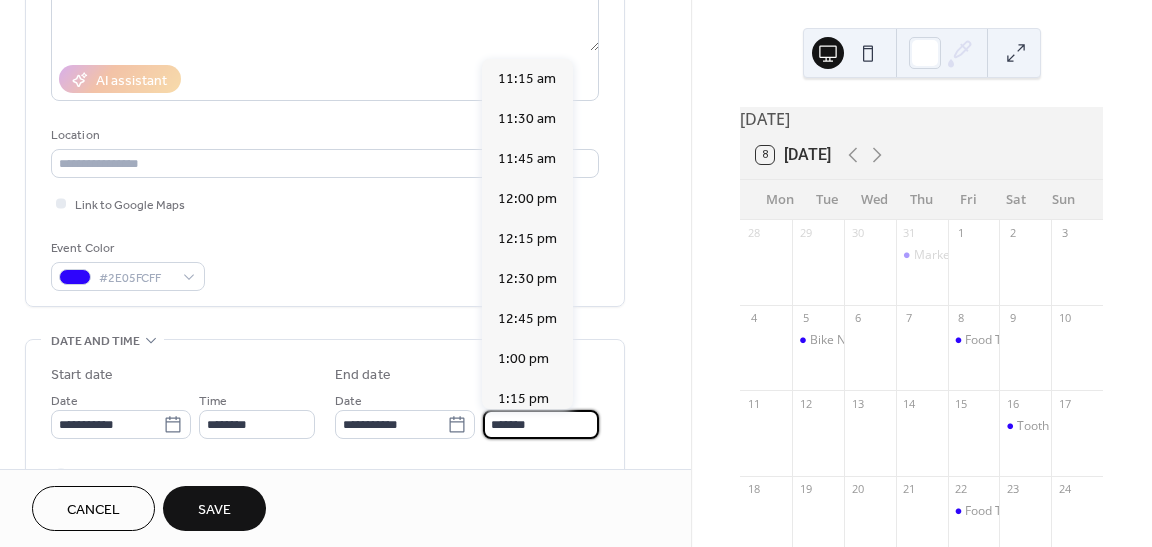 scroll, scrollTop: 444, scrollLeft: 0, axis: vertical 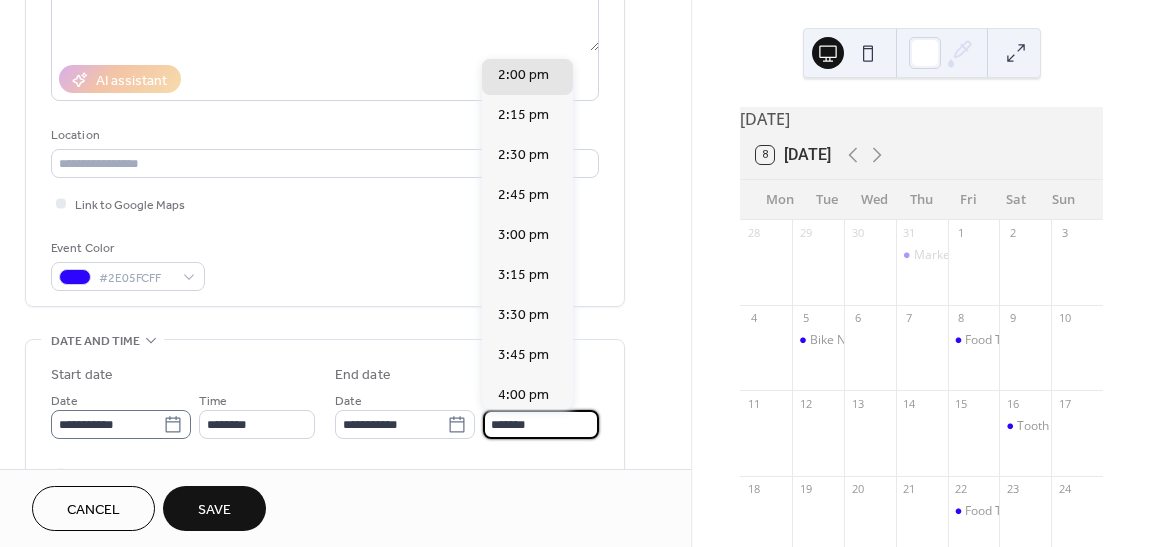 type on "*******" 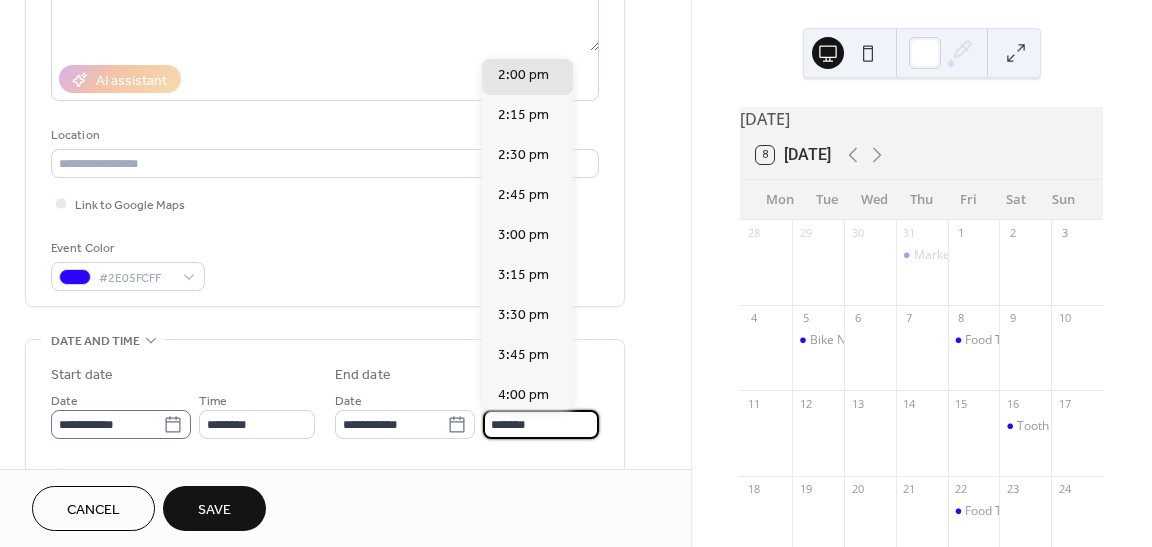 click 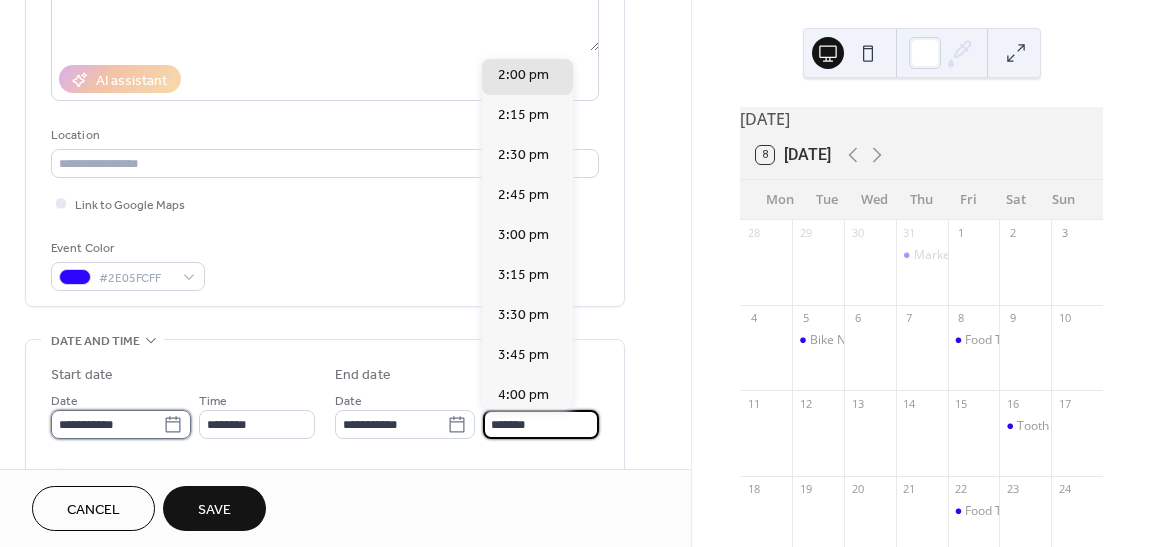 click on "**********" at bounding box center [107, 424] 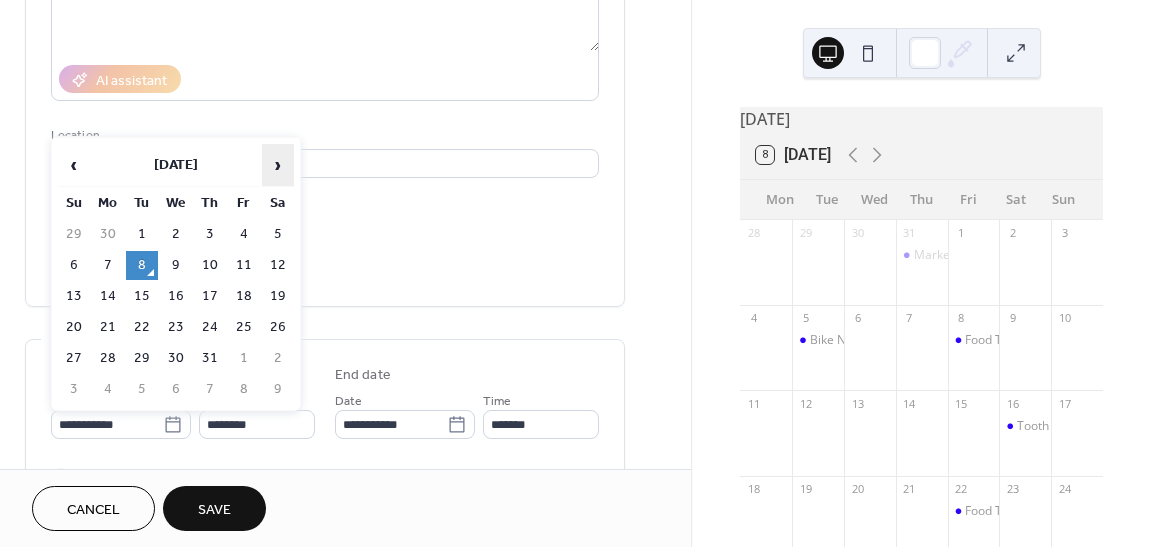 click on "›" at bounding box center (278, 165) 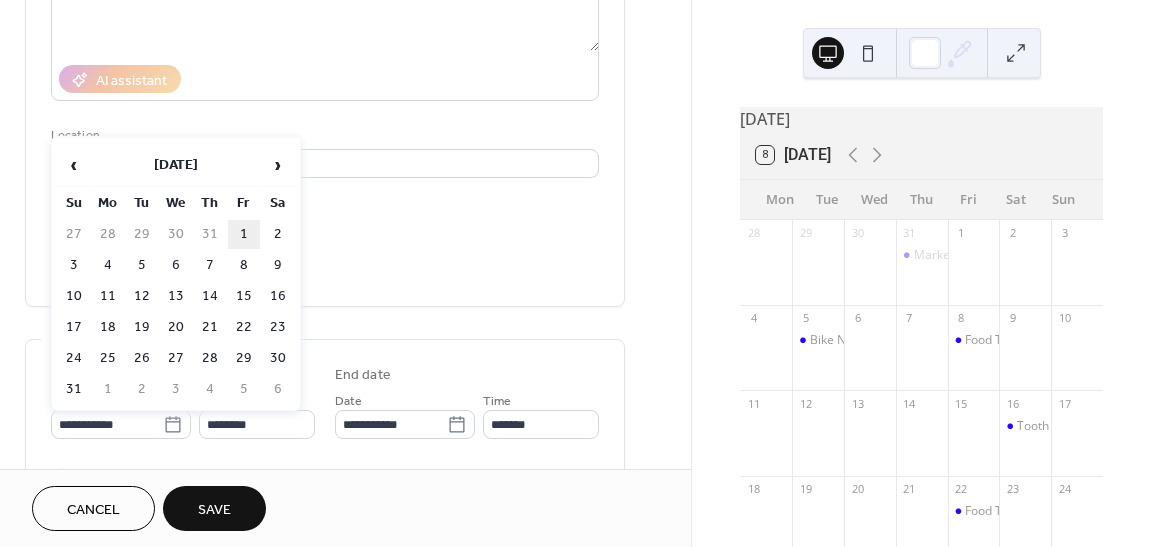 click on "1" at bounding box center (244, 234) 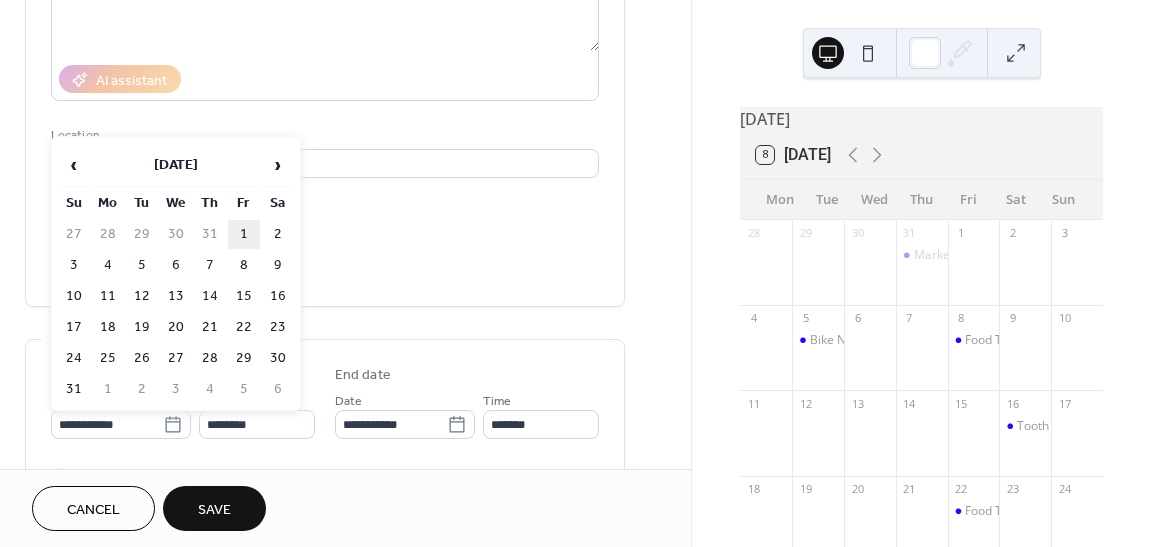 type on "**********" 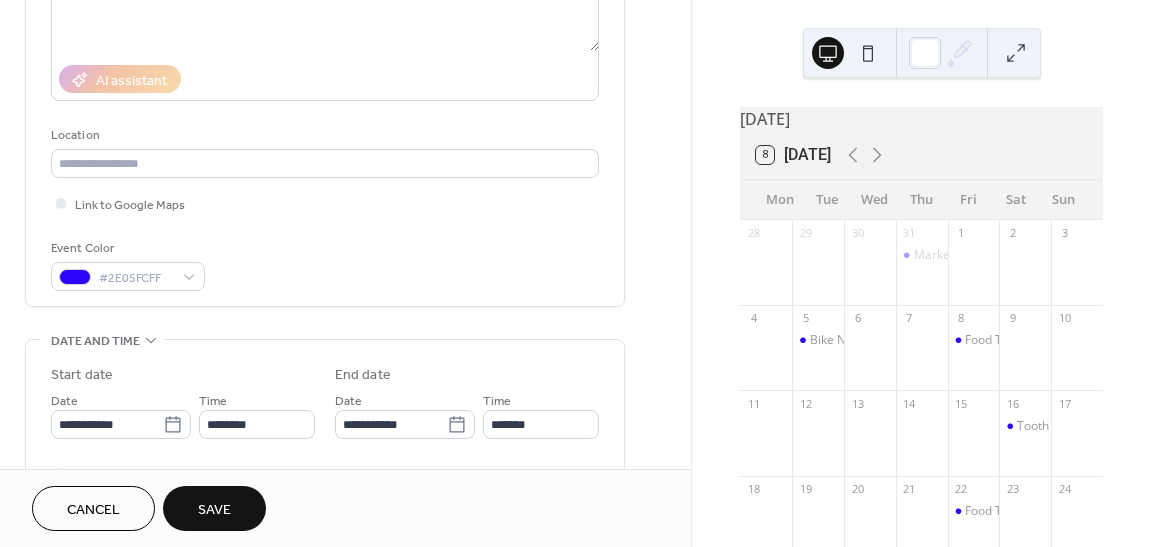 click on "Save" at bounding box center [214, 510] 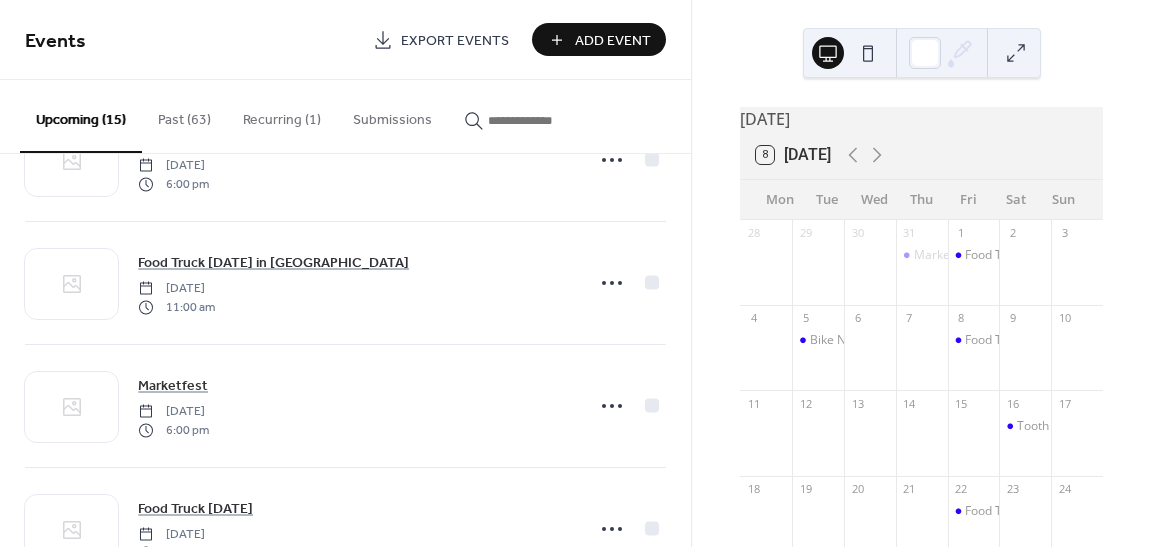 scroll, scrollTop: 846, scrollLeft: 0, axis: vertical 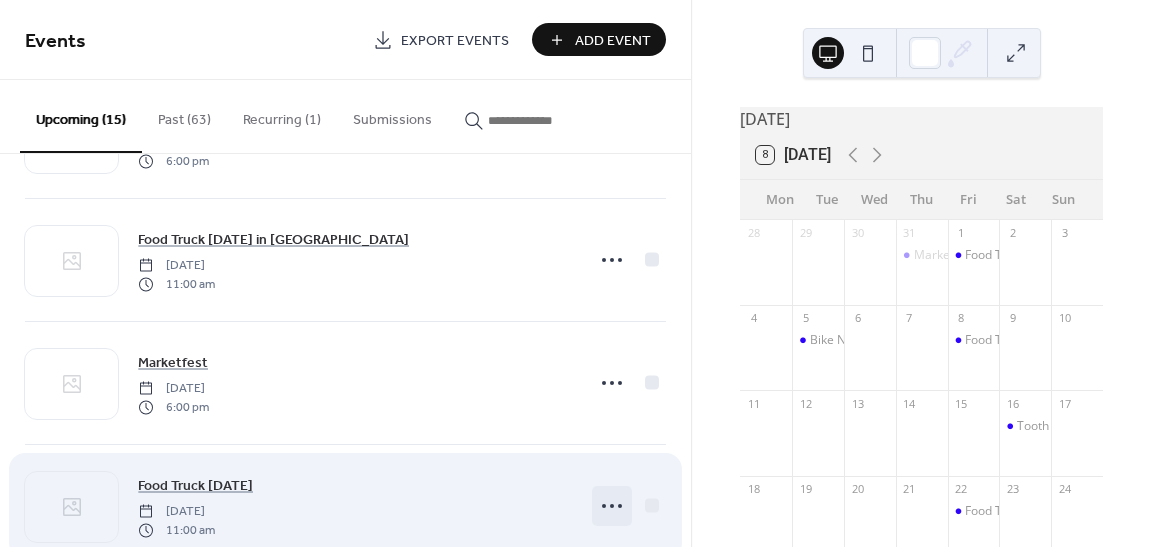 click 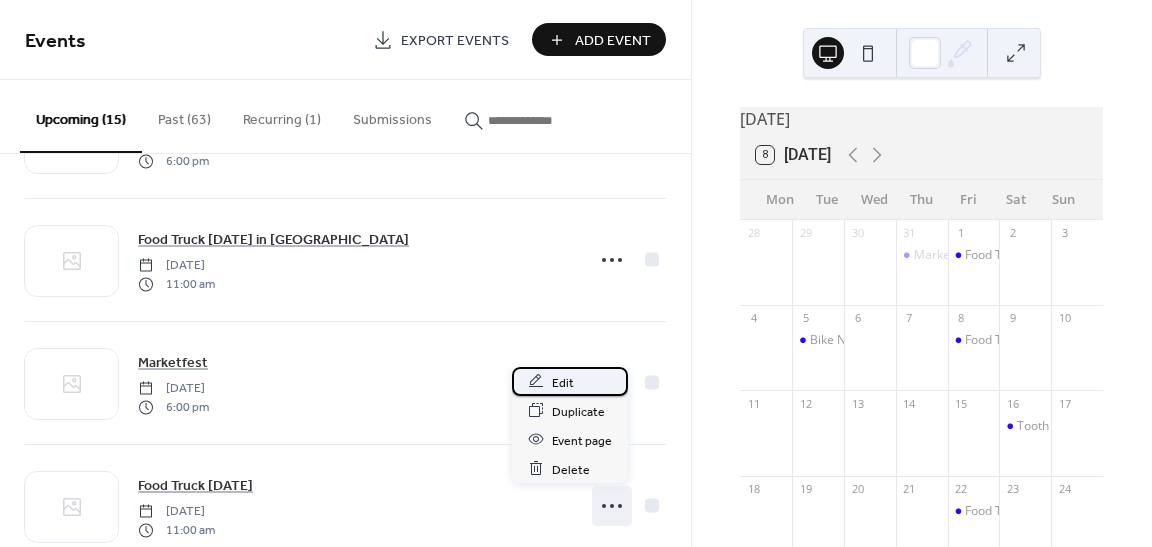 click on "Edit" at bounding box center [570, 381] 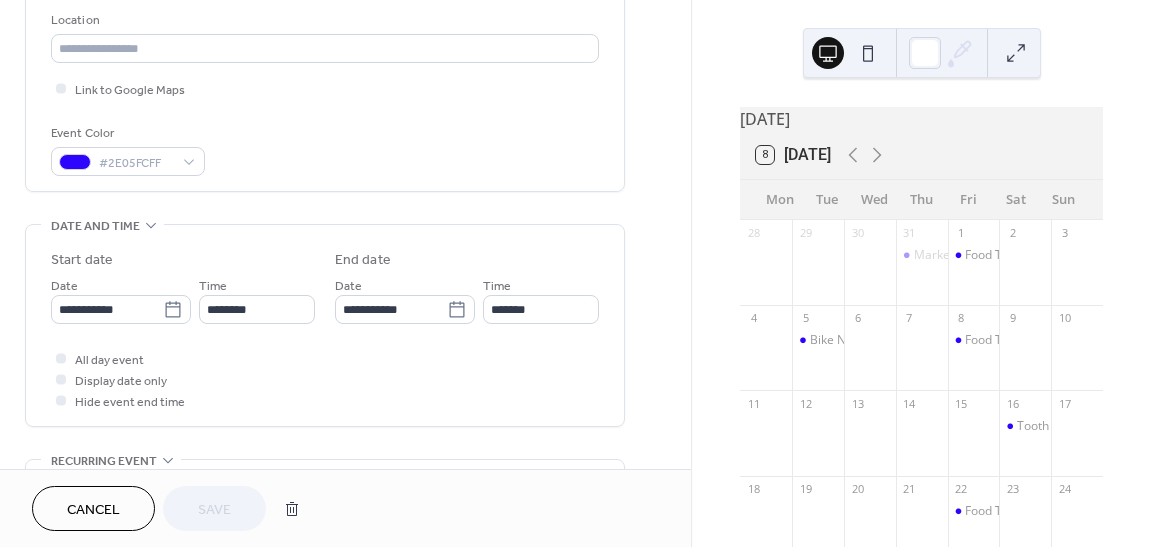 scroll, scrollTop: 438, scrollLeft: 0, axis: vertical 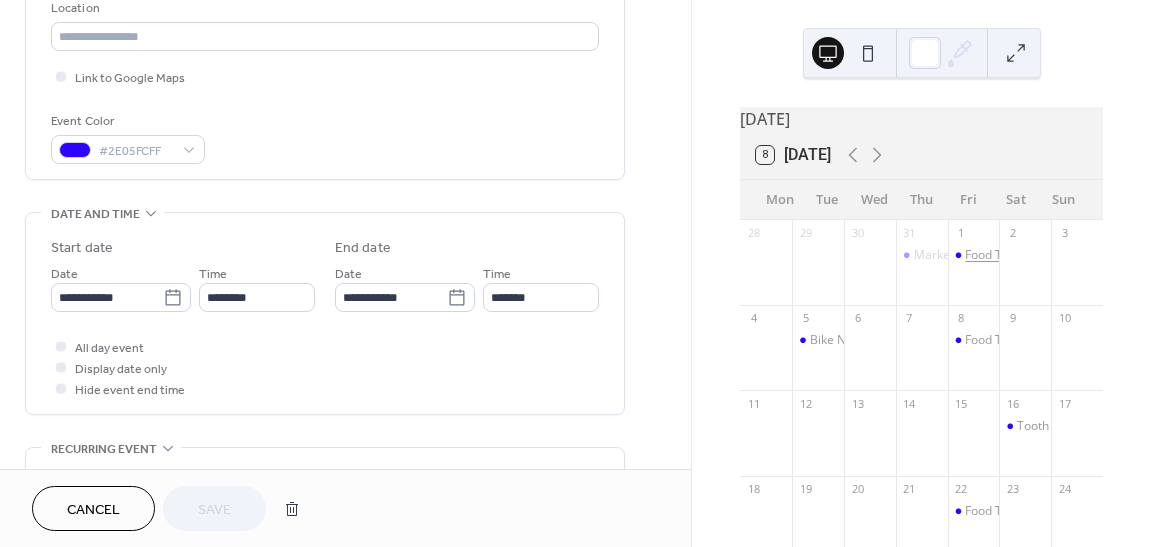 click on "Food Truck [DATE]" at bounding box center (1016, 255) 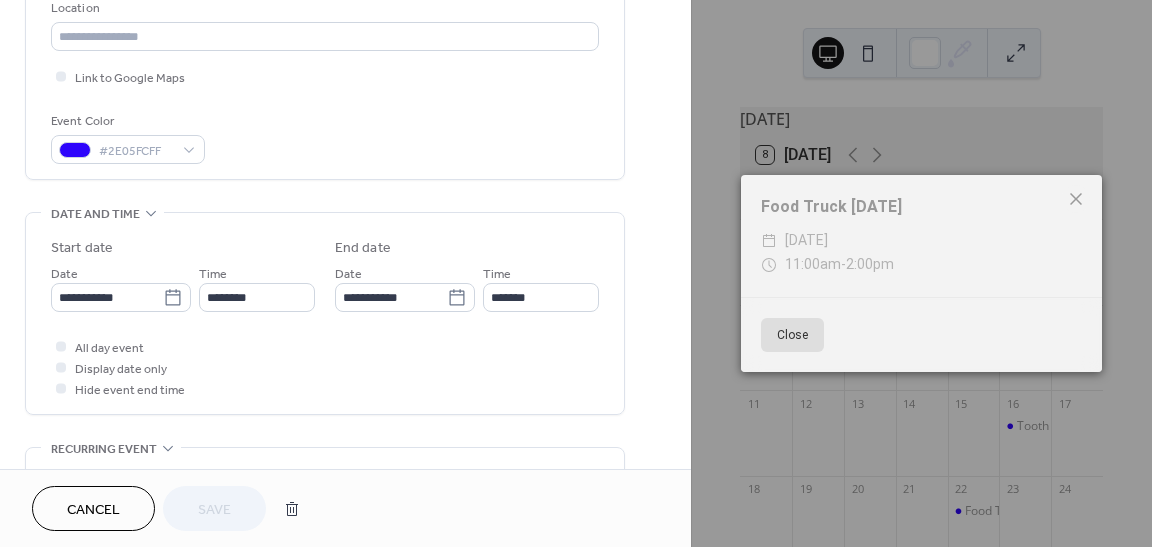 click 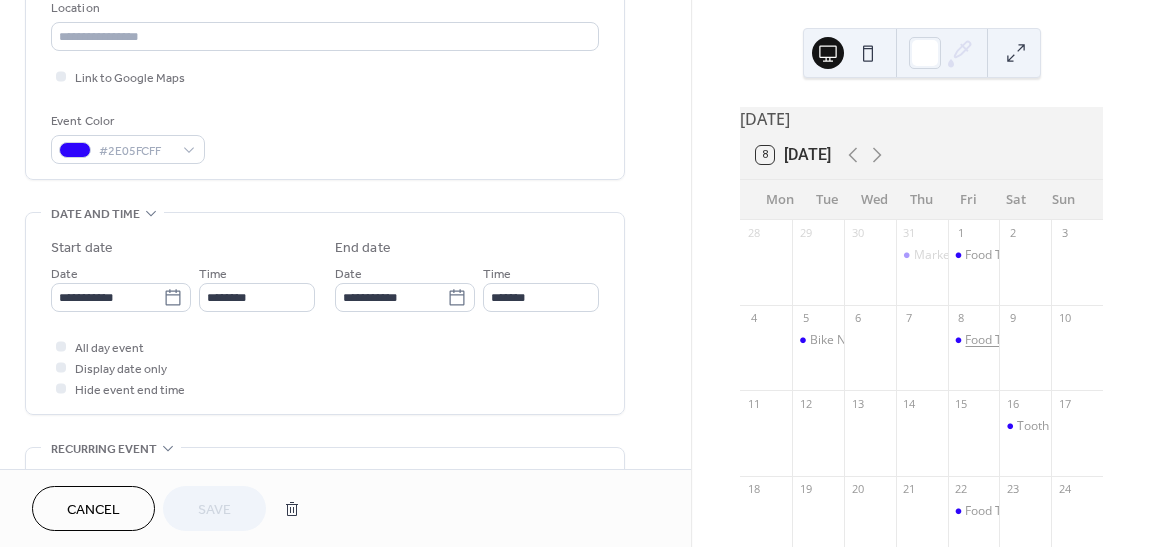 click on "Food Truck [DATE] in [GEOGRAPHIC_DATA]" at bounding box center [1085, 340] 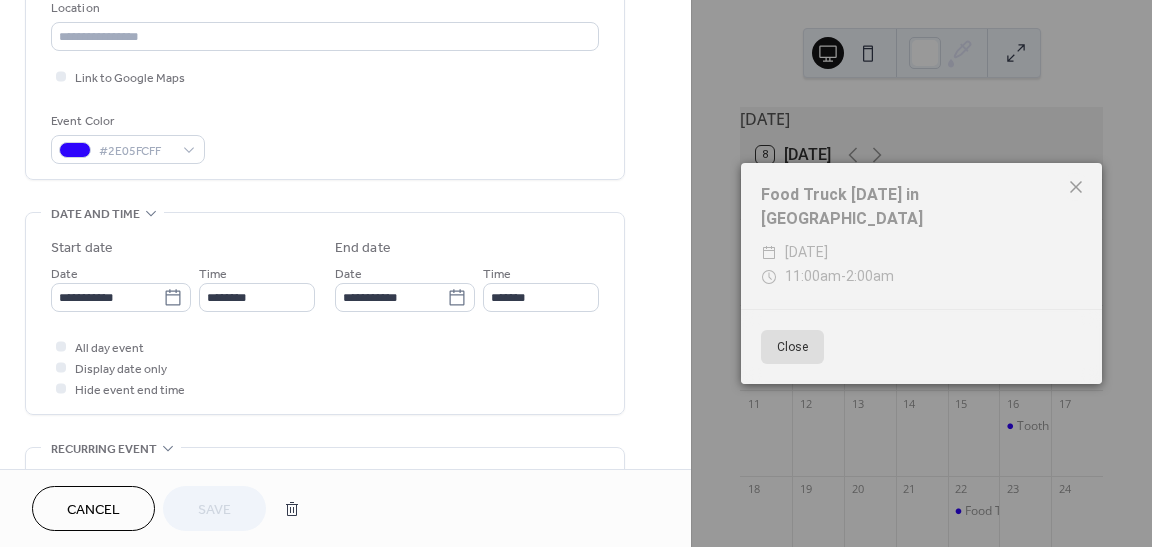 click at bounding box center [1076, 187] 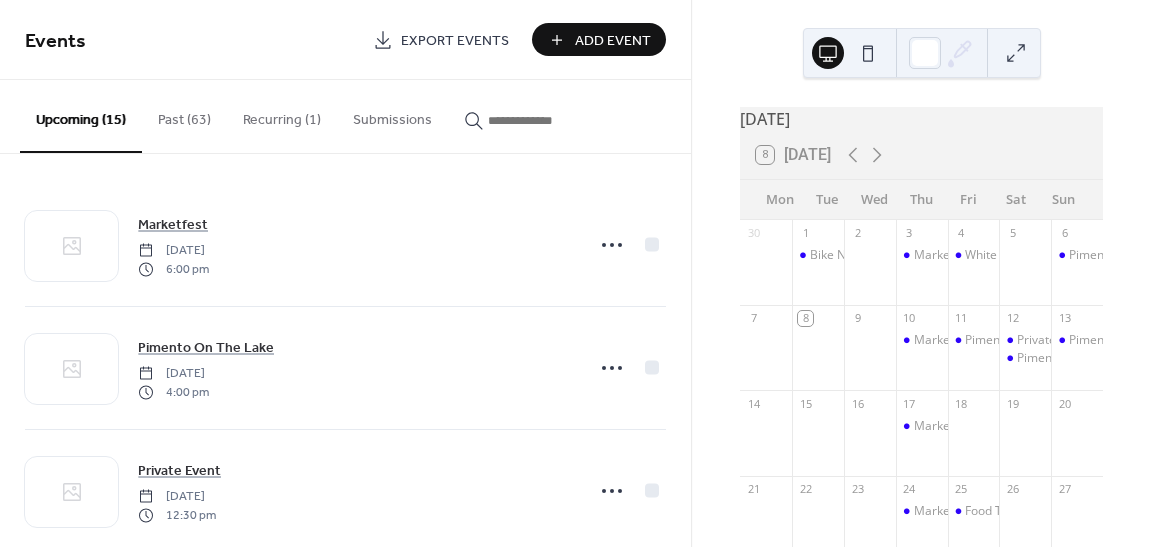 scroll, scrollTop: 0, scrollLeft: 0, axis: both 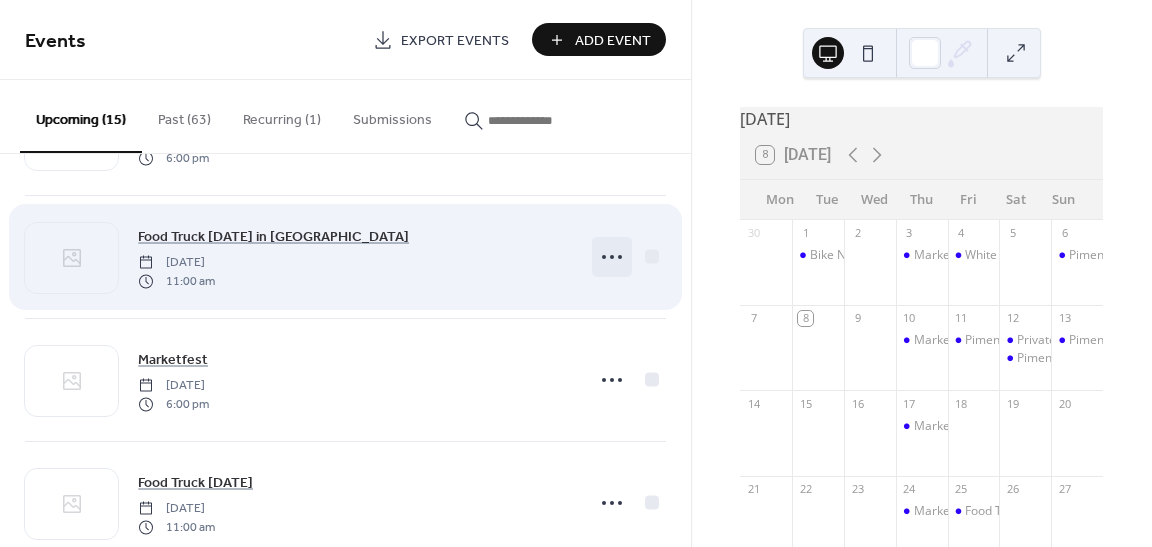 click 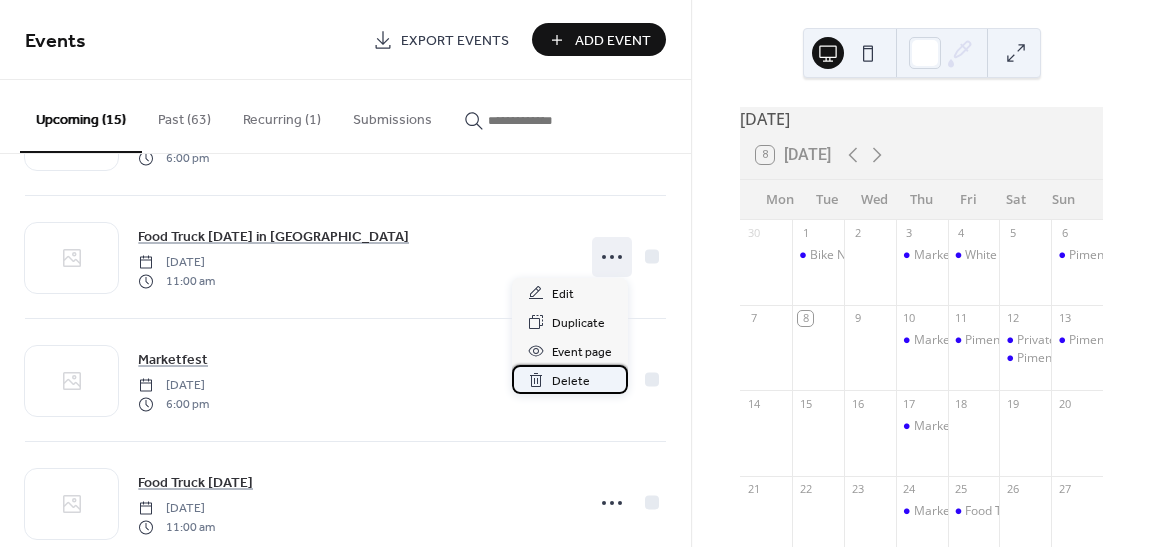 click on "Delete" at bounding box center [571, 381] 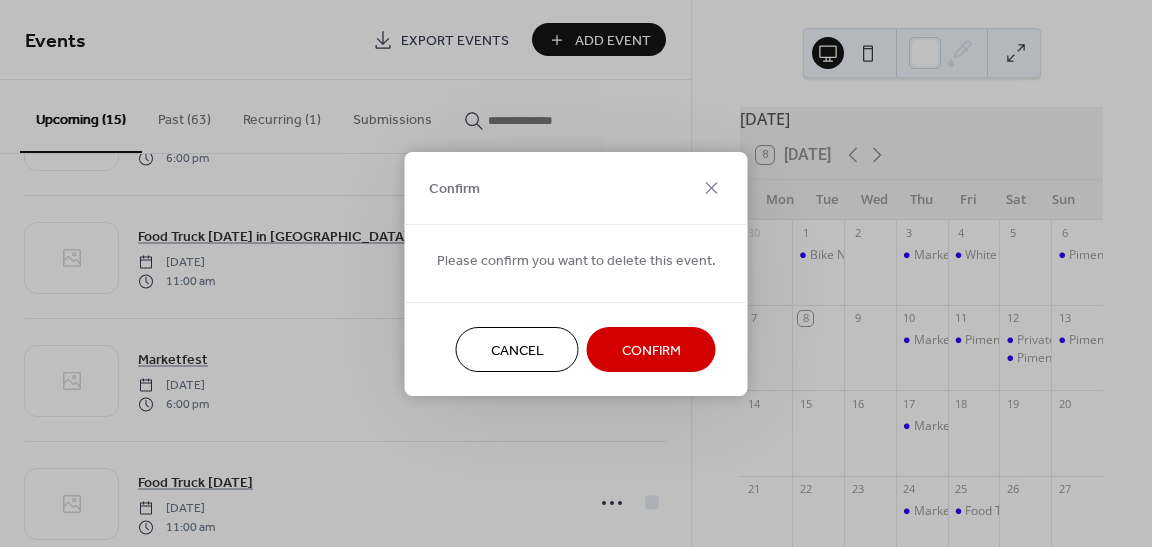 click on "Confirm" at bounding box center (651, 350) 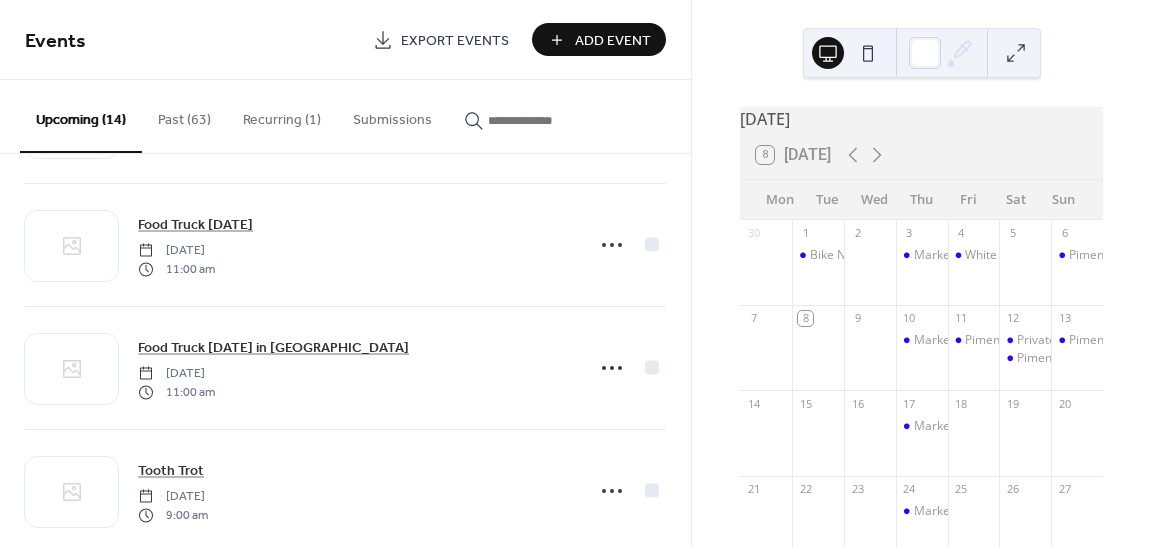 scroll, scrollTop: 991, scrollLeft: 0, axis: vertical 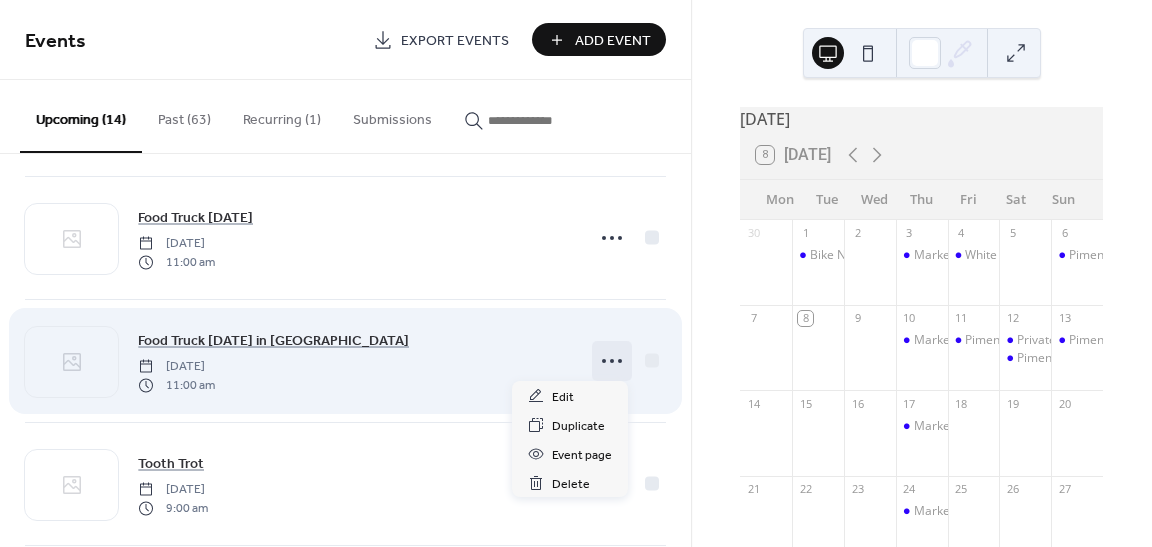 click 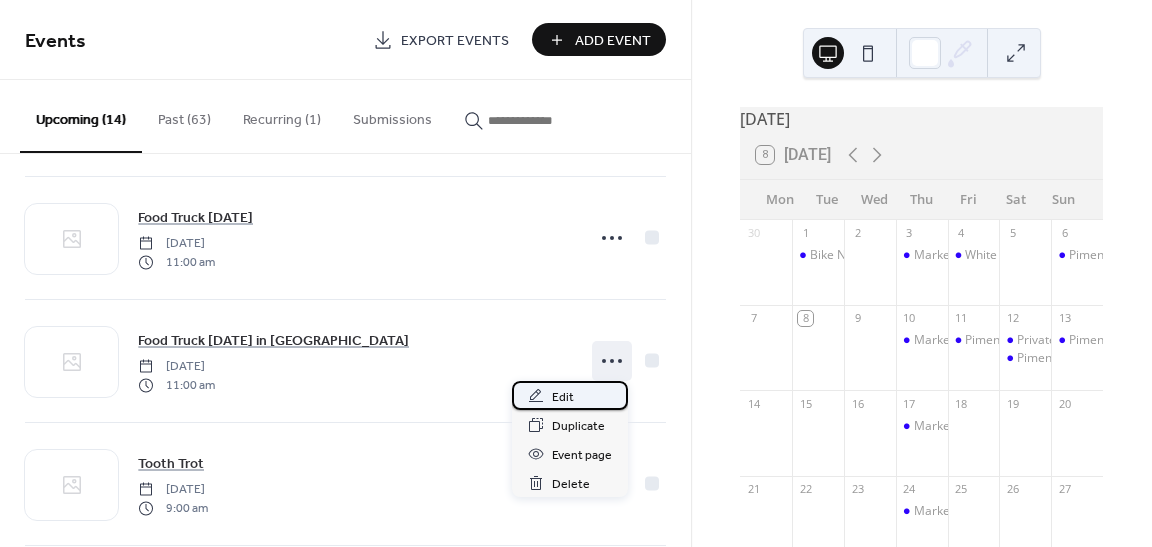 click on "Edit" at bounding box center [570, 395] 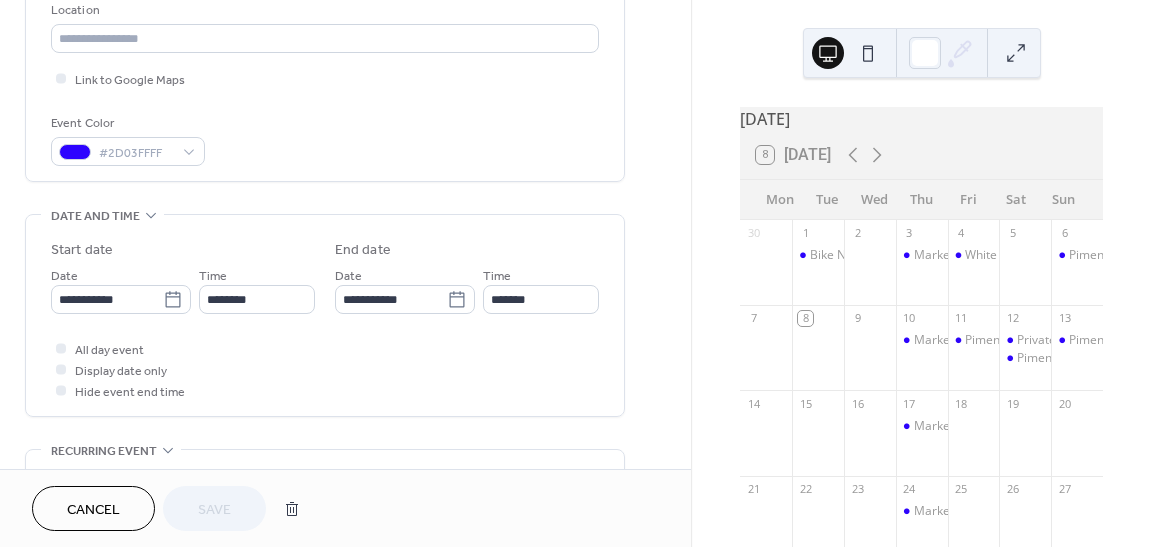 scroll, scrollTop: 474, scrollLeft: 0, axis: vertical 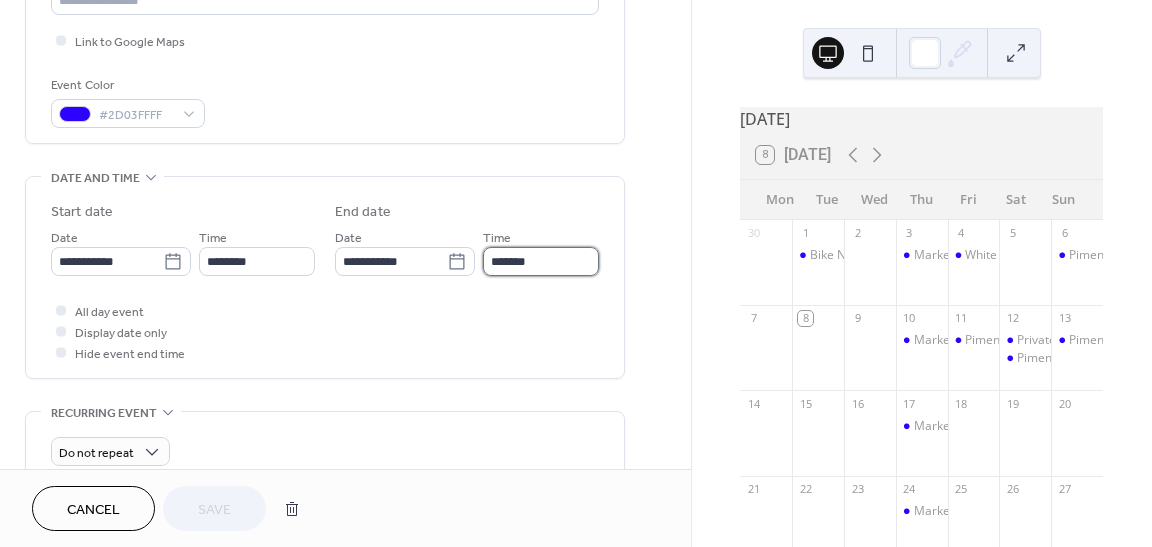 click on "*******" at bounding box center (541, 261) 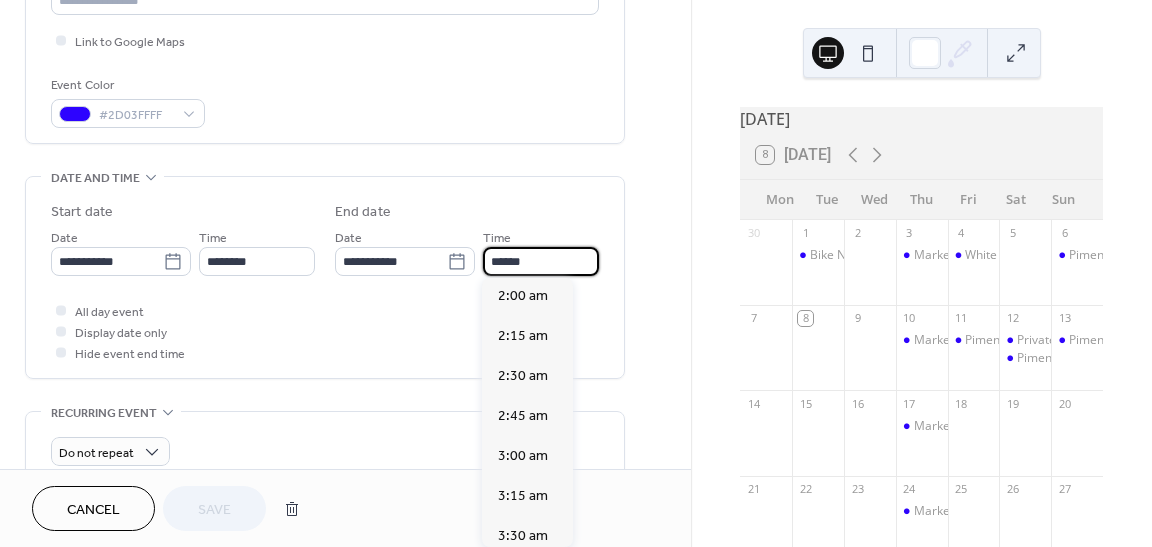 scroll, scrollTop: 2258, scrollLeft: 0, axis: vertical 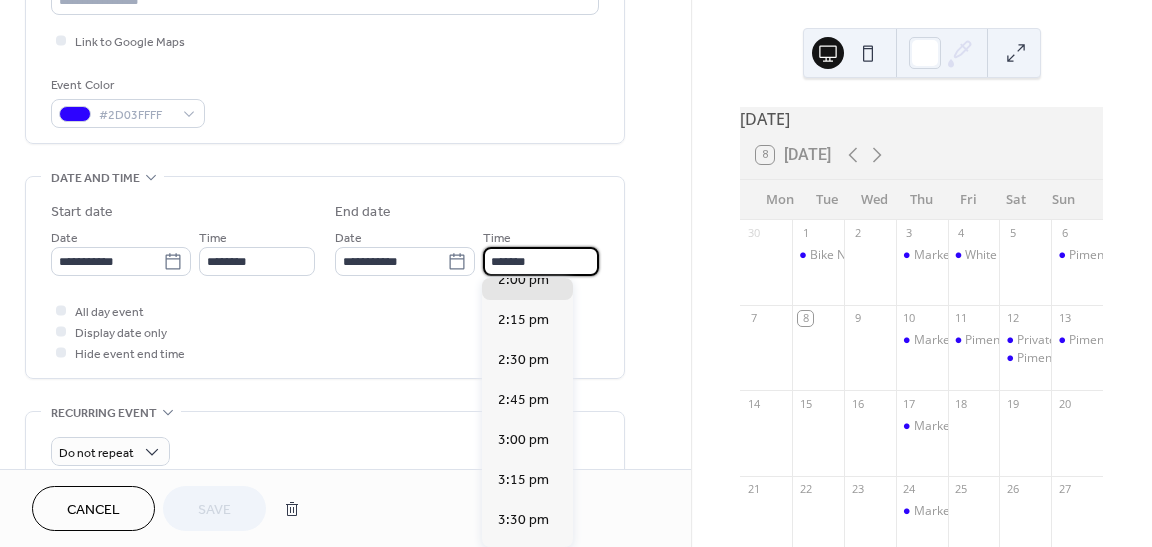 type on "*******" 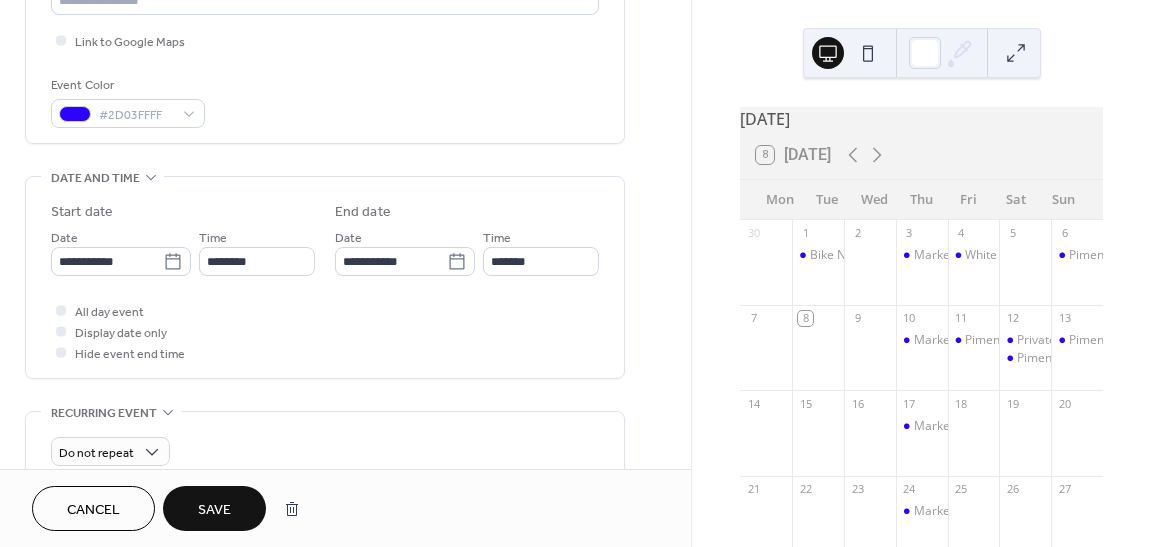 click on "Save" at bounding box center [214, 510] 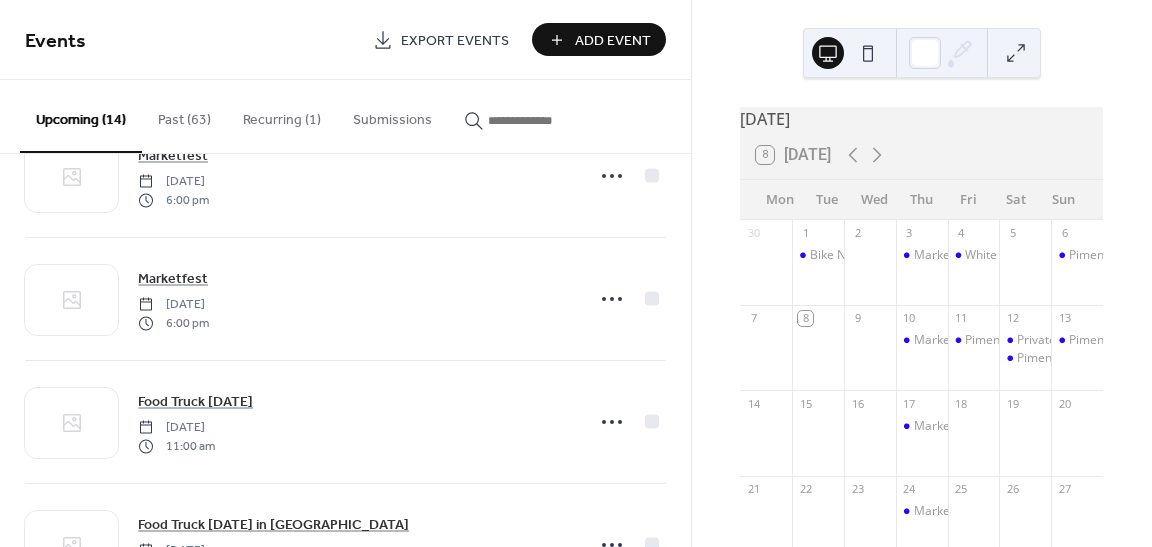 scroll, scrollTop: 837, scrollLeft: 0, axis: vertical 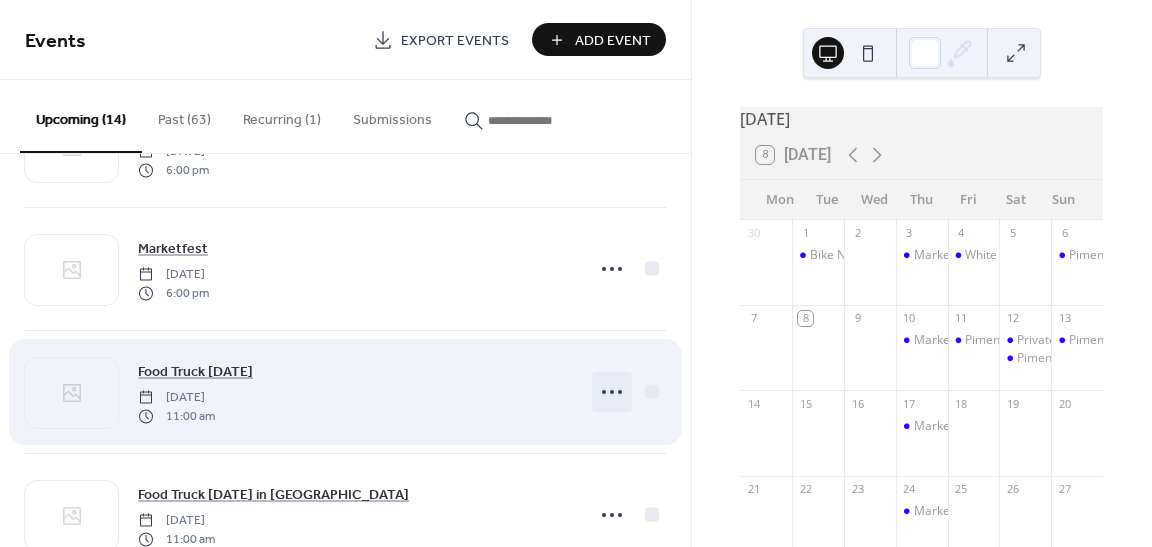 click 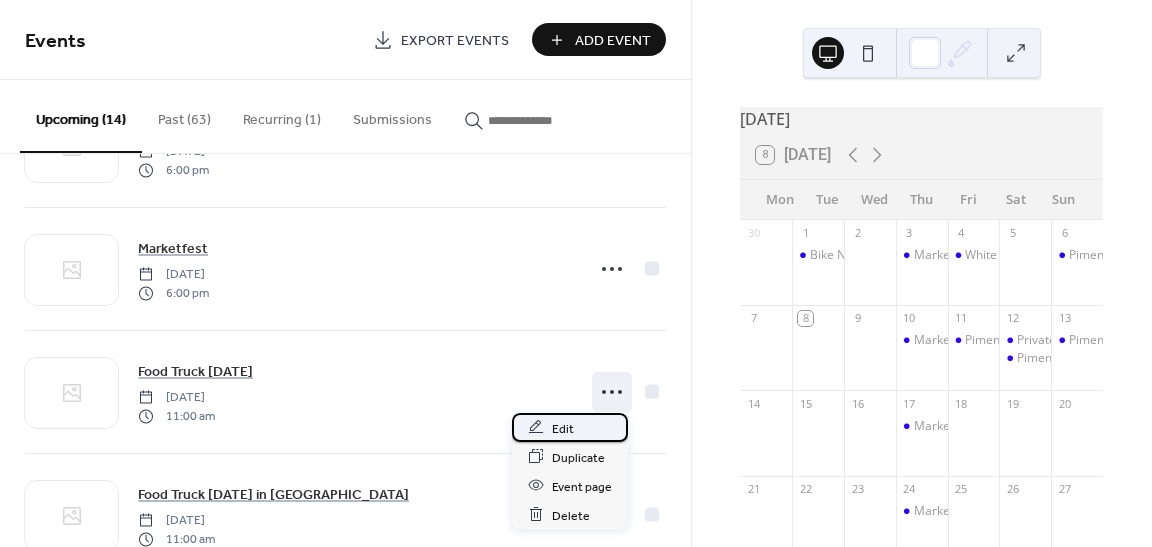 click on "Edit" at bounding box center [563, 428] 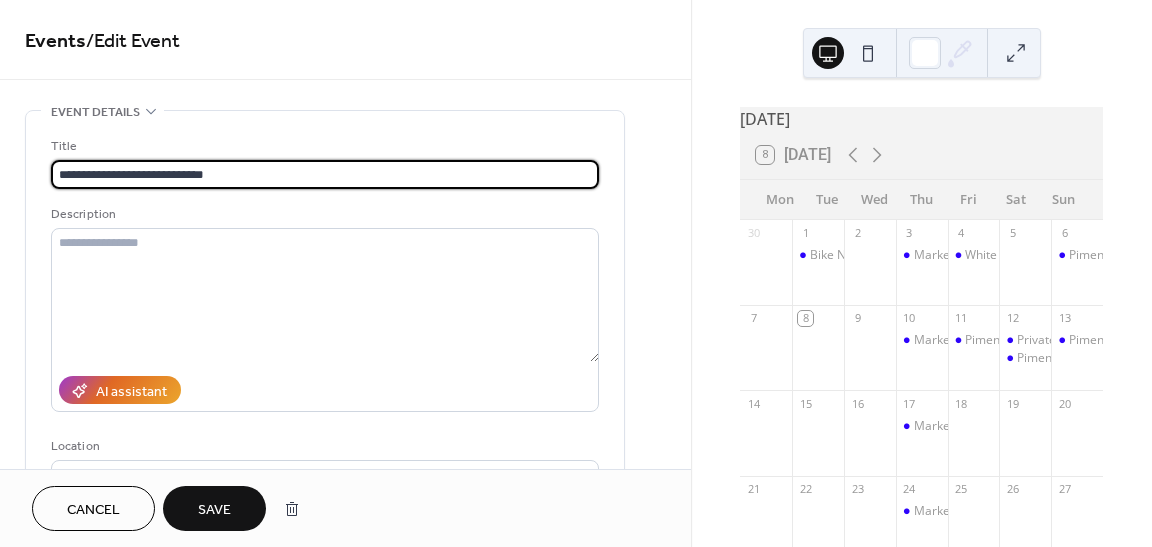type on "**********" 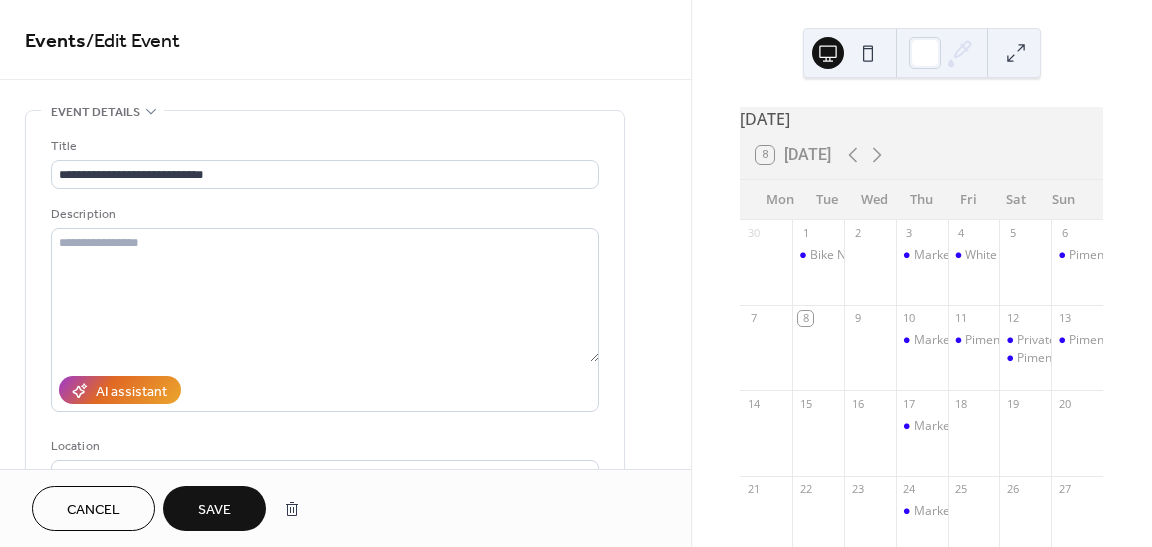click on "Save" at bounding box center [214, 510] 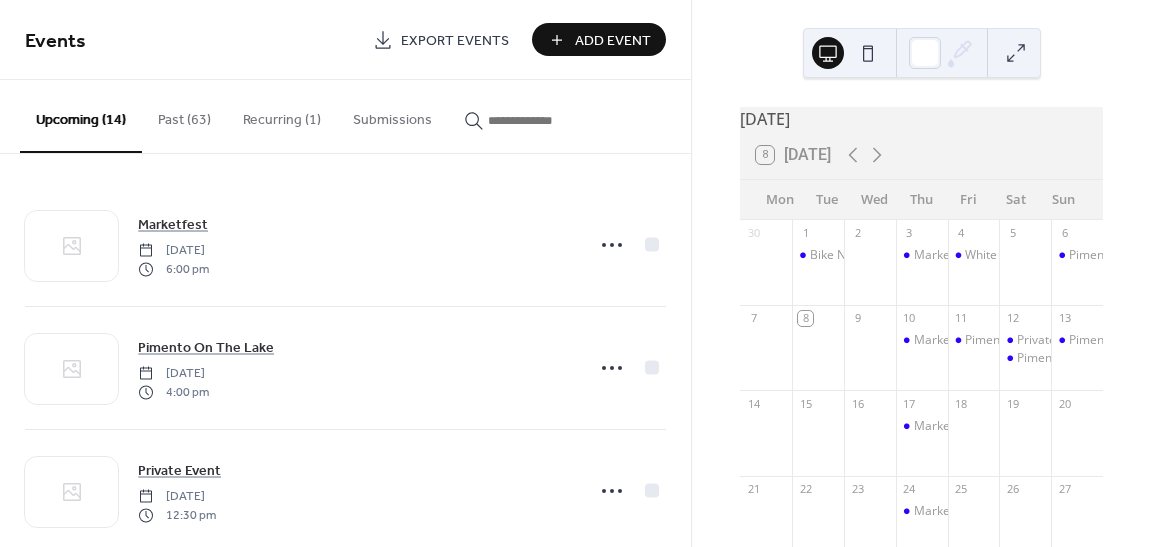 click on "Add Event" at bounding box center [613, 41] 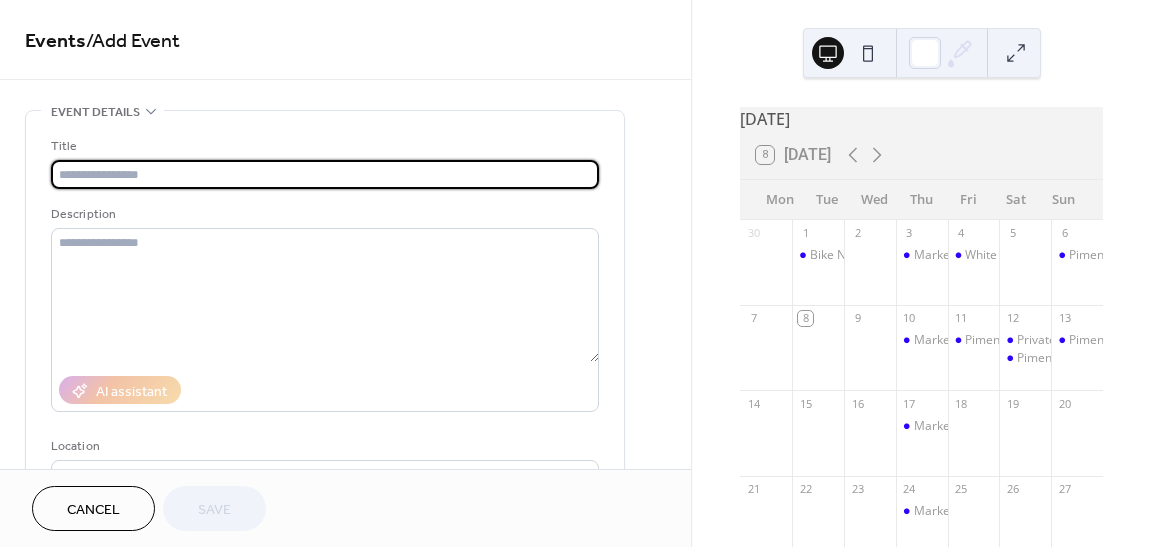 type on "*" 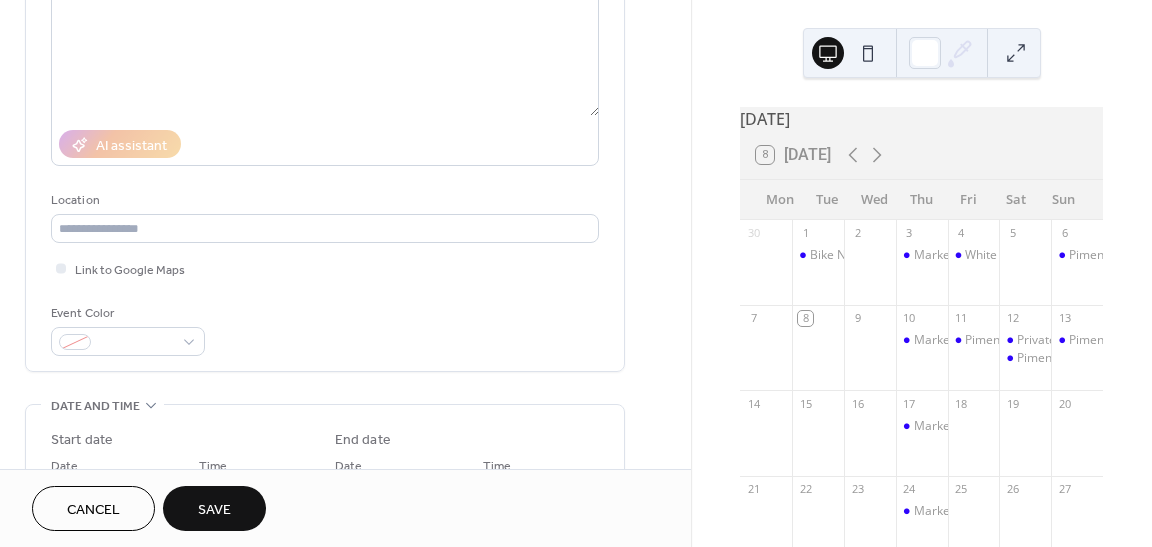 scroll, scrollTop: 292, scrollLeft: 0, axis: vertical 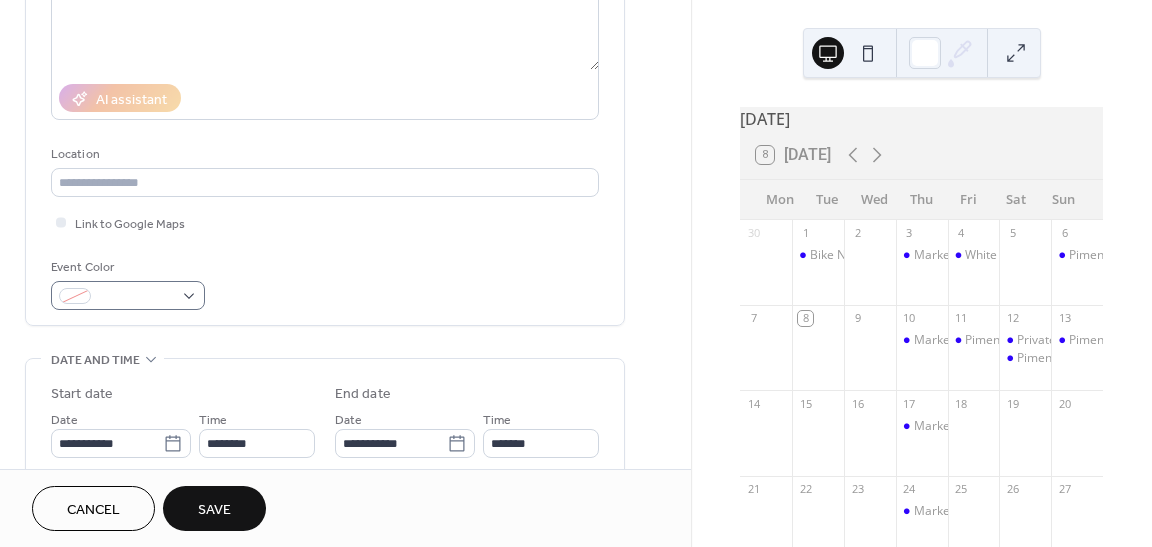 type on "**********" 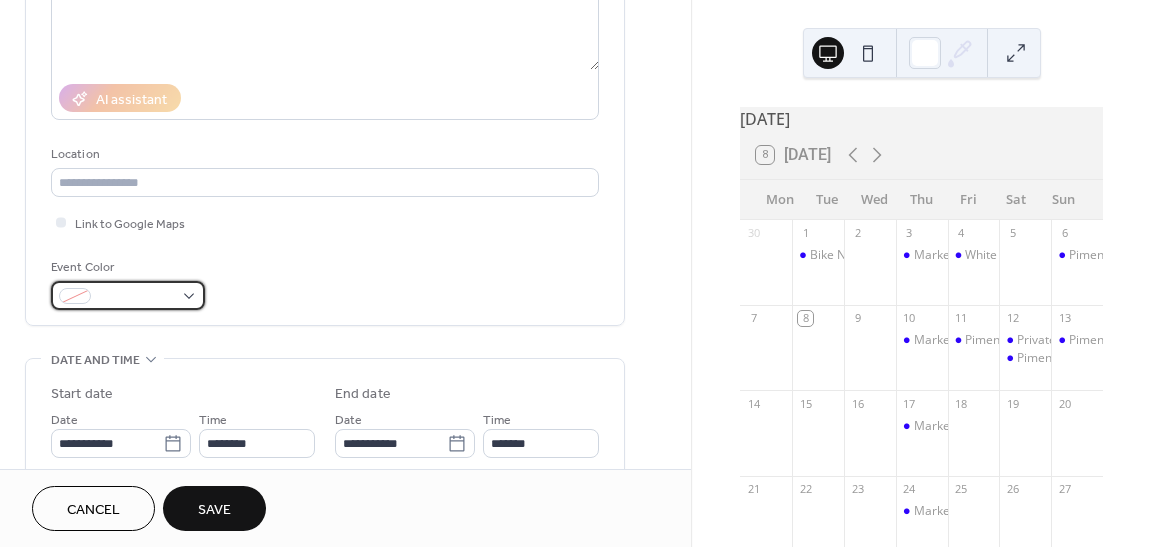 click at bounding box center [128, 295] 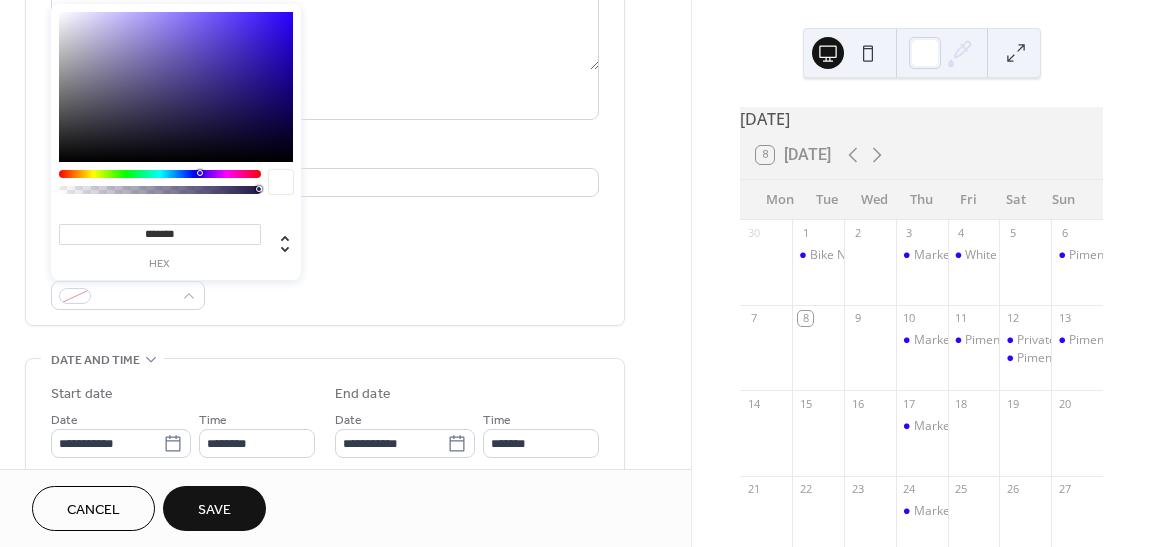 click at bounding box center (176, 87) 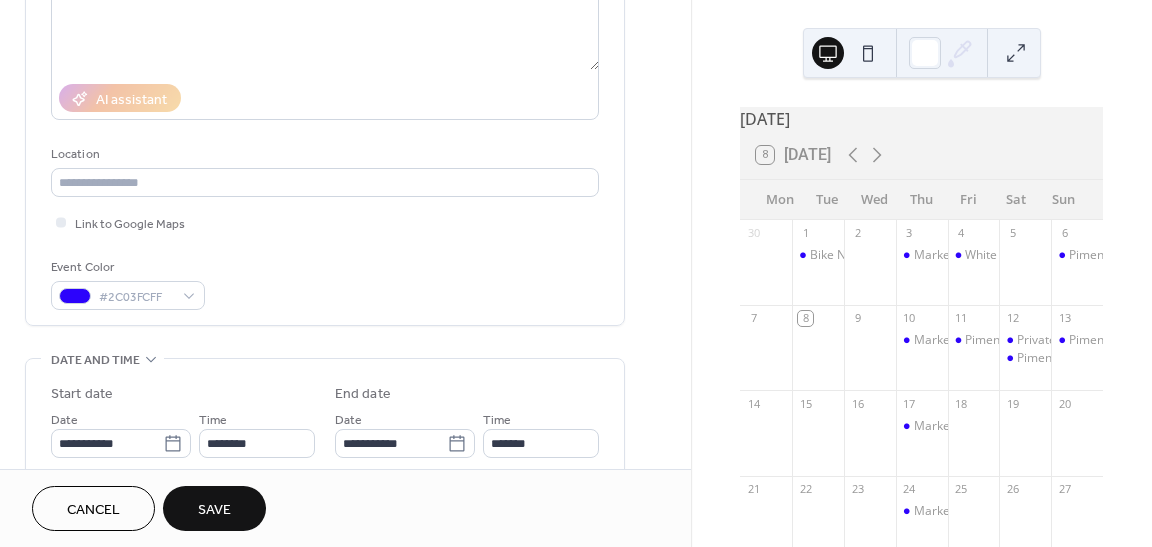 click on "Event Color #2C03FCFF" at bounding box center [325, 283] 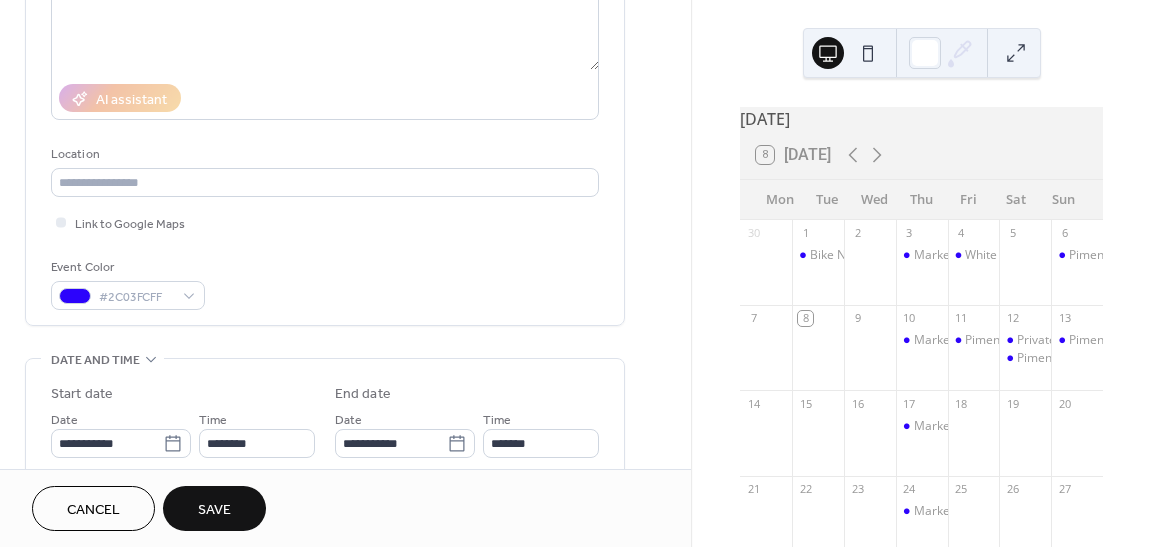 click on "Event Color #2C03FCFF" at bounding box center (325, 283) 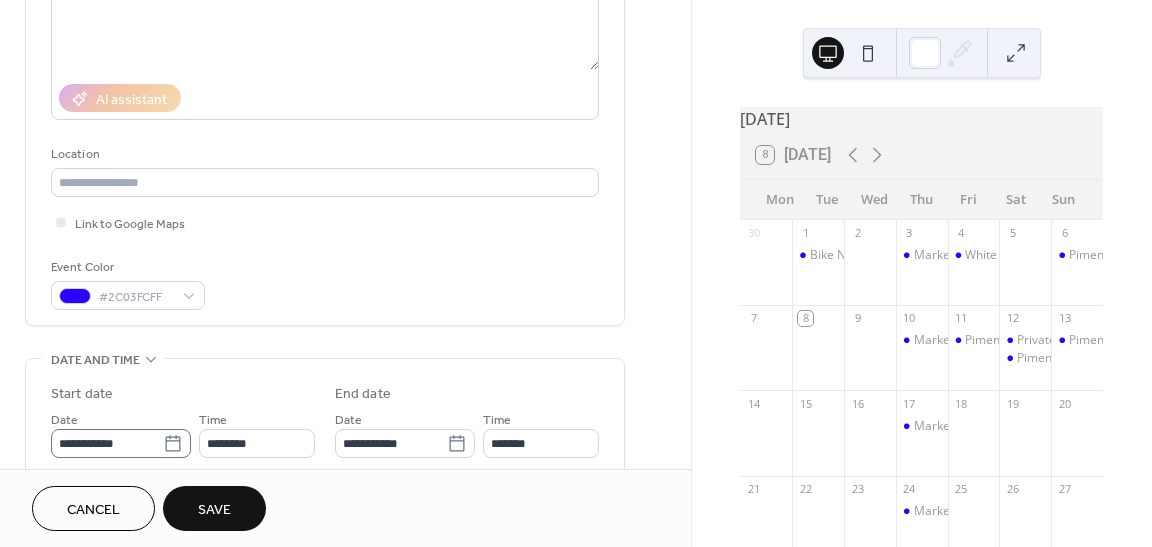 click 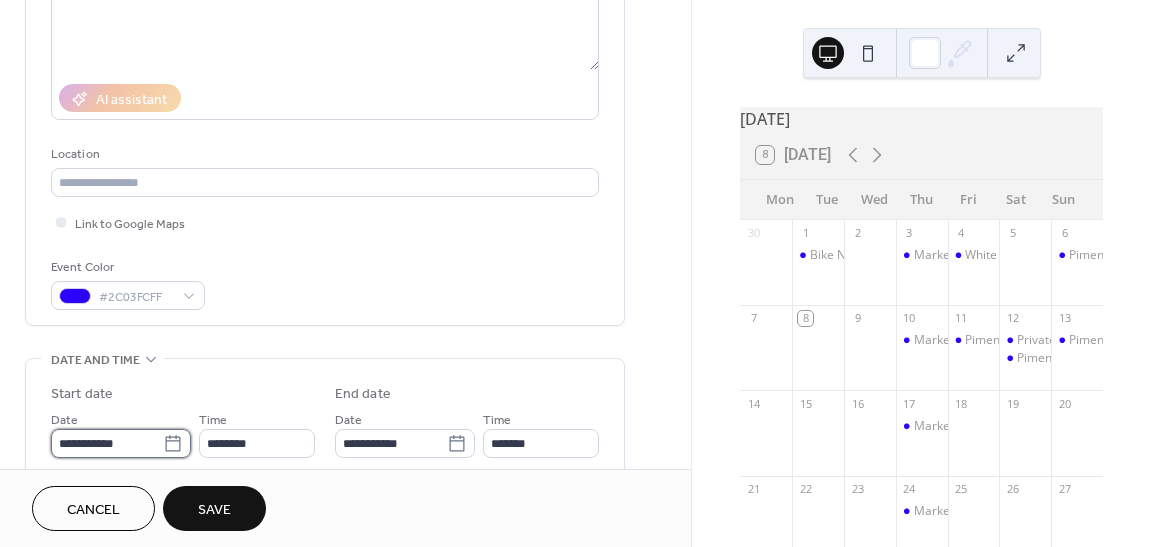 click on "**********" at bounding box center [107, 443] 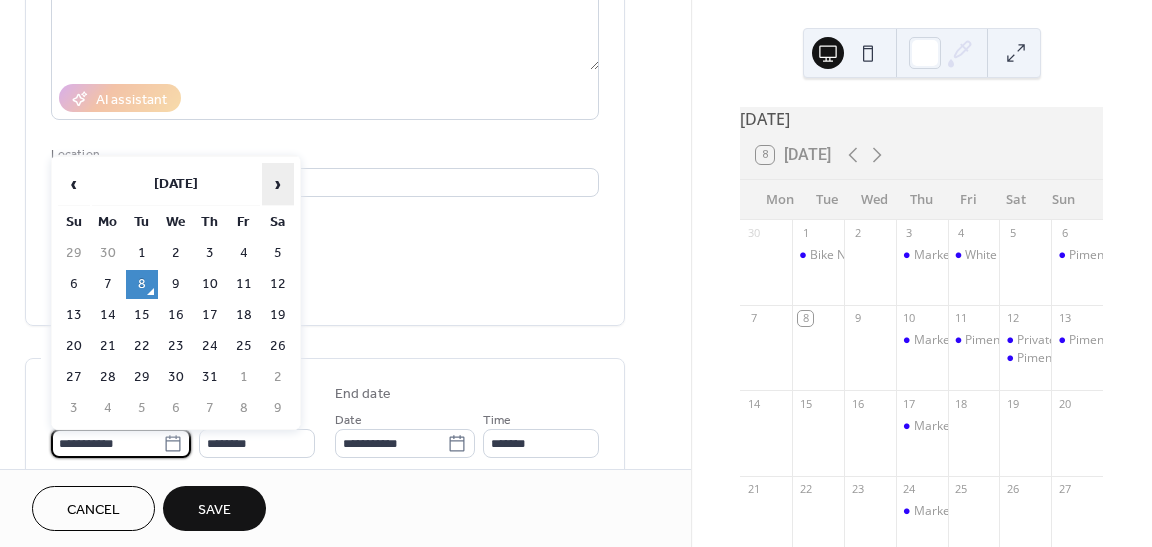click on "›" at bounding box center [278, 184] 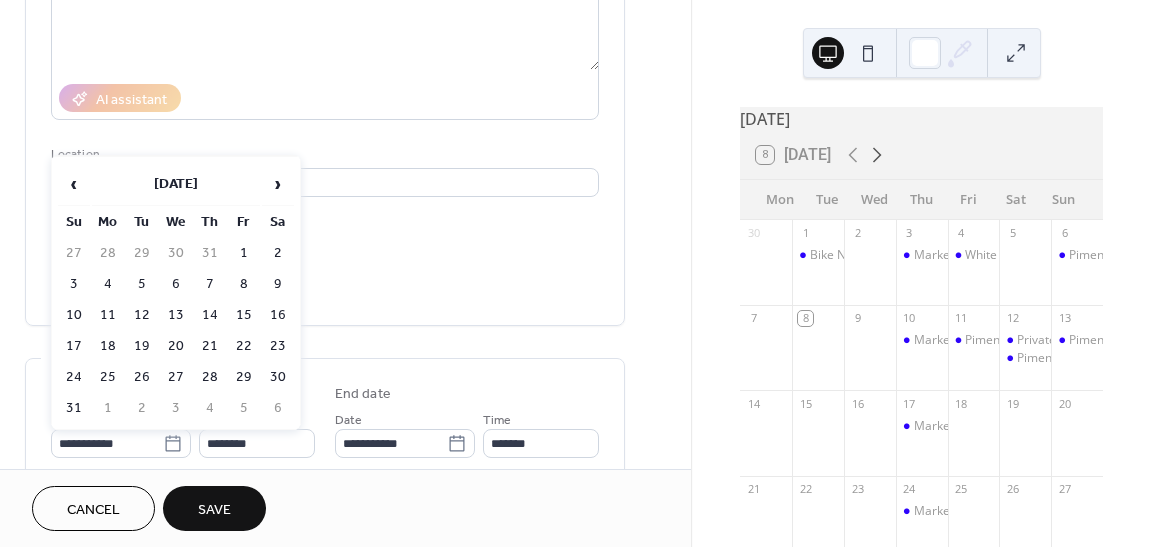 click 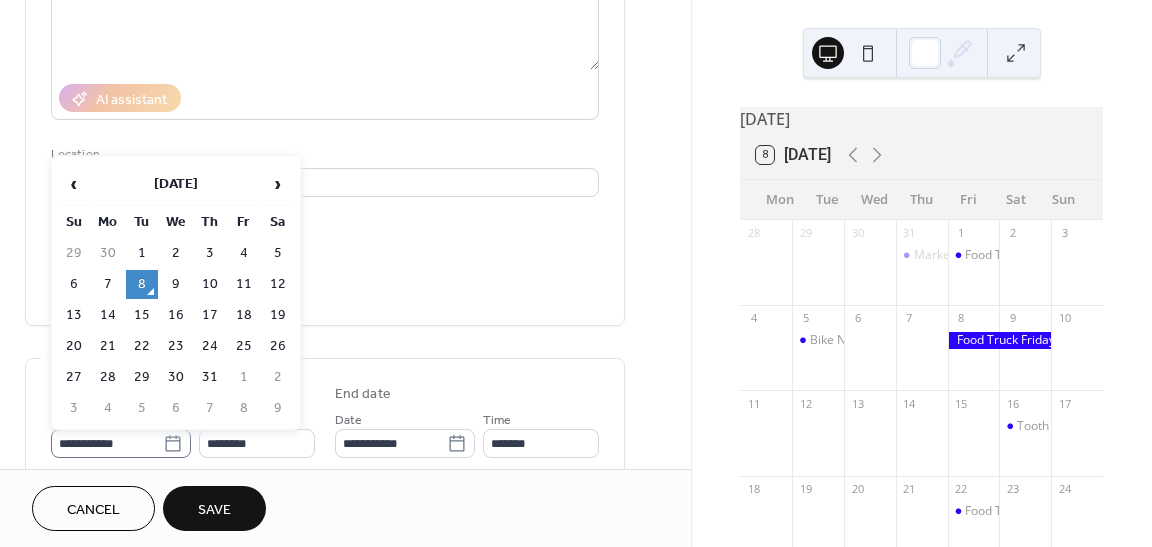 click 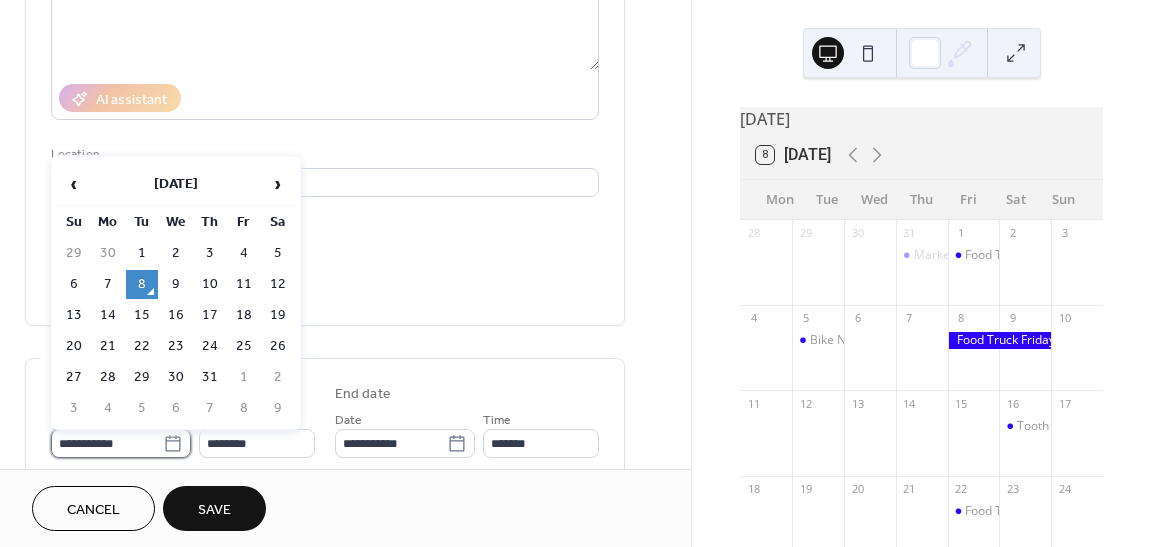 click on "**********" at bounding box center (107, 443) 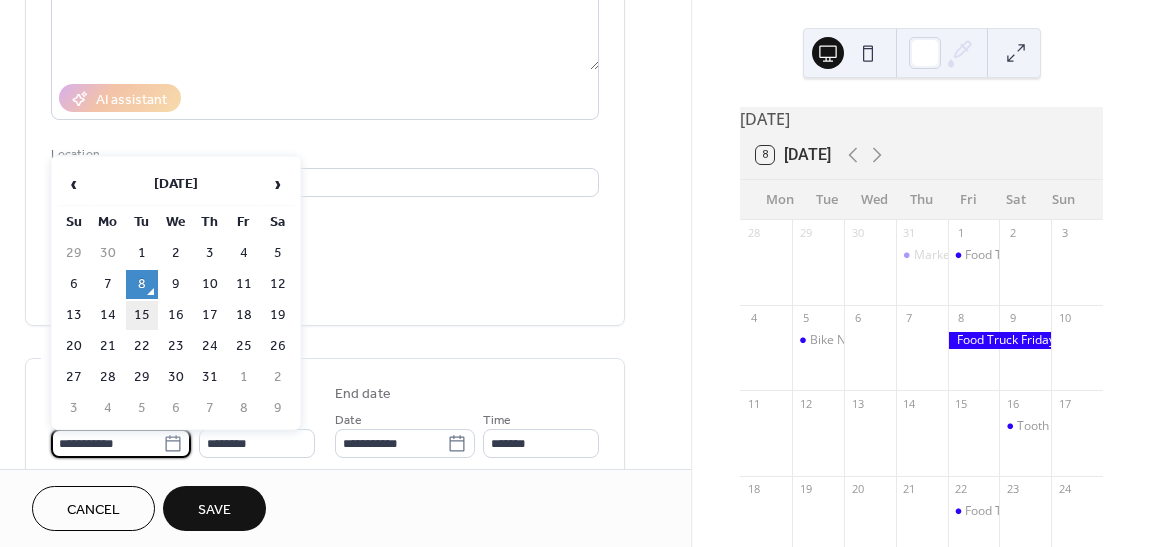click on "15" at bounding box center (142, 315) 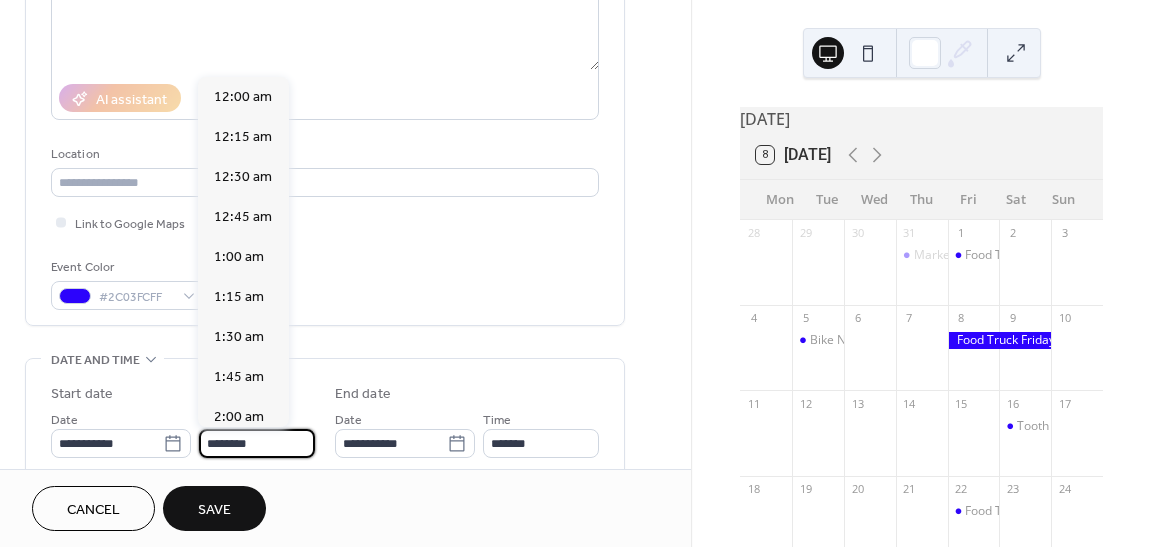 click on "********" at bounding box center (257, 443) 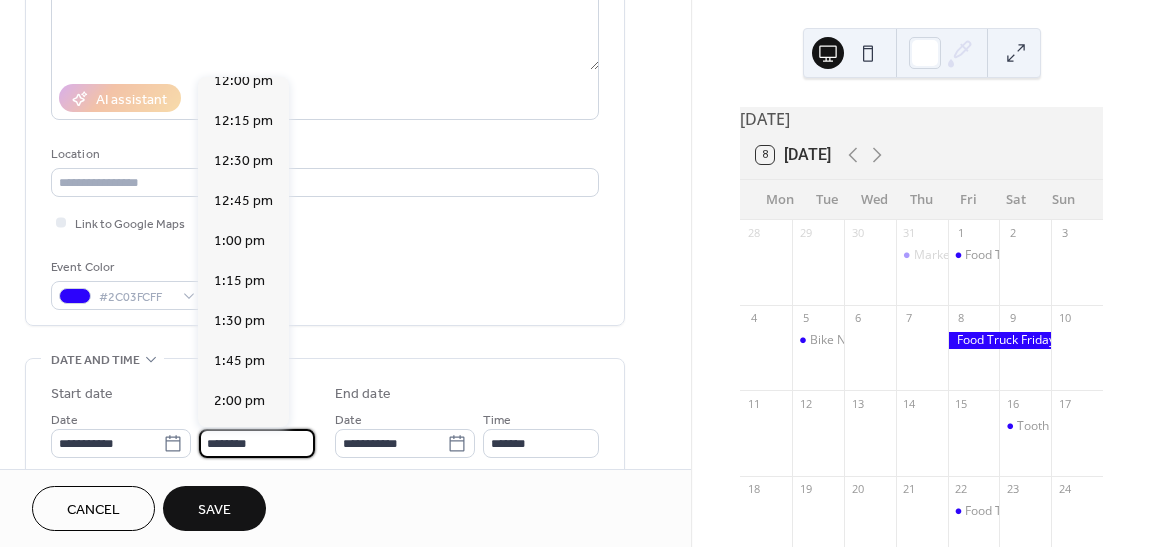 scroll, scrollTop: 3522, scrollLeft: 0, axis: vertical 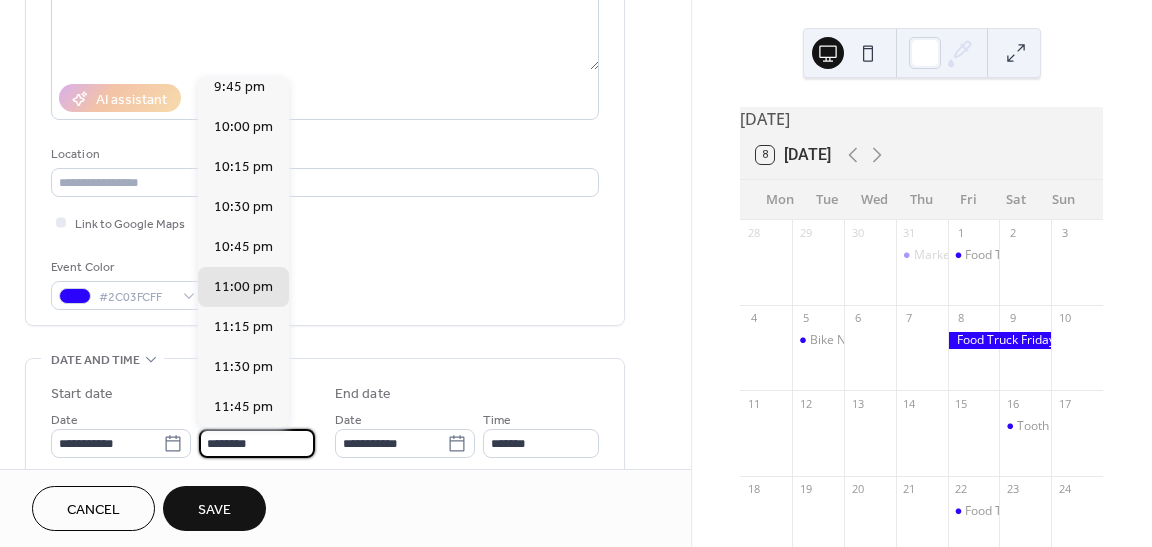 click on "********" at bounding box center (257, 443) 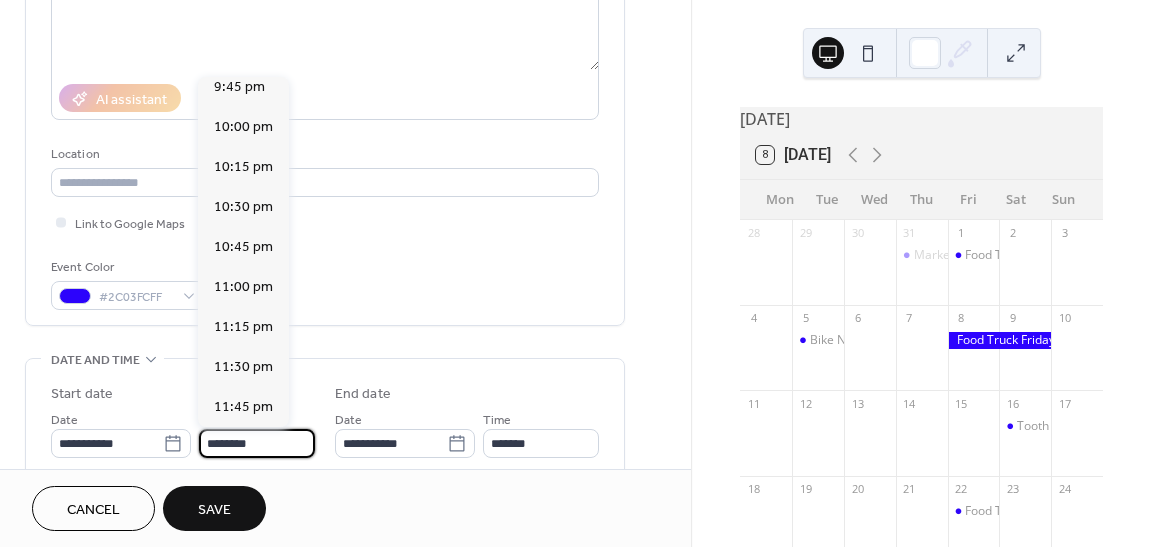 scroll, scrollTop: 1774, scrollLeft: 0, axis: vertical 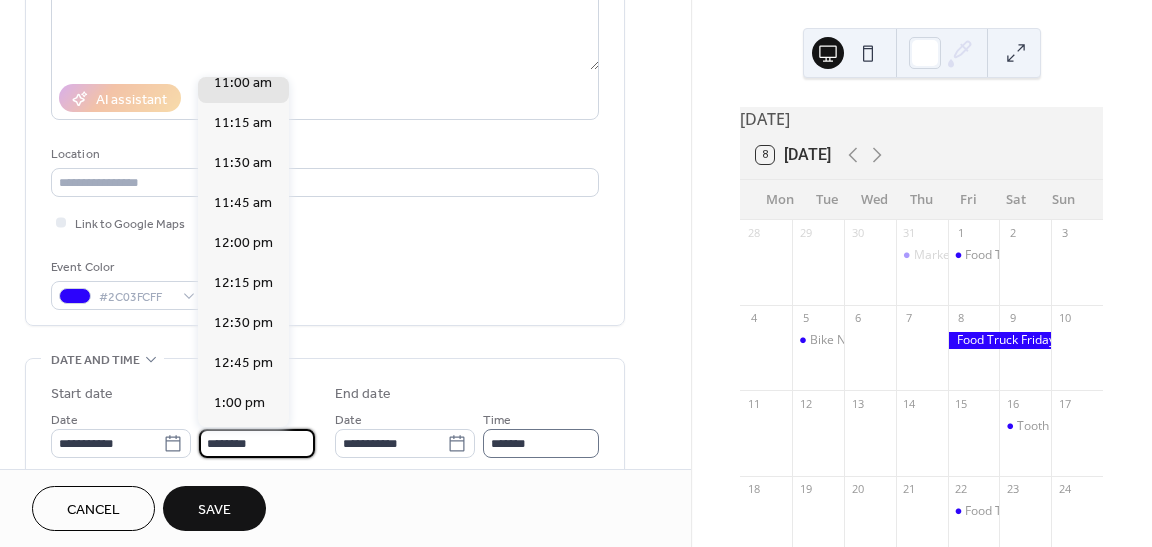 type on "********" 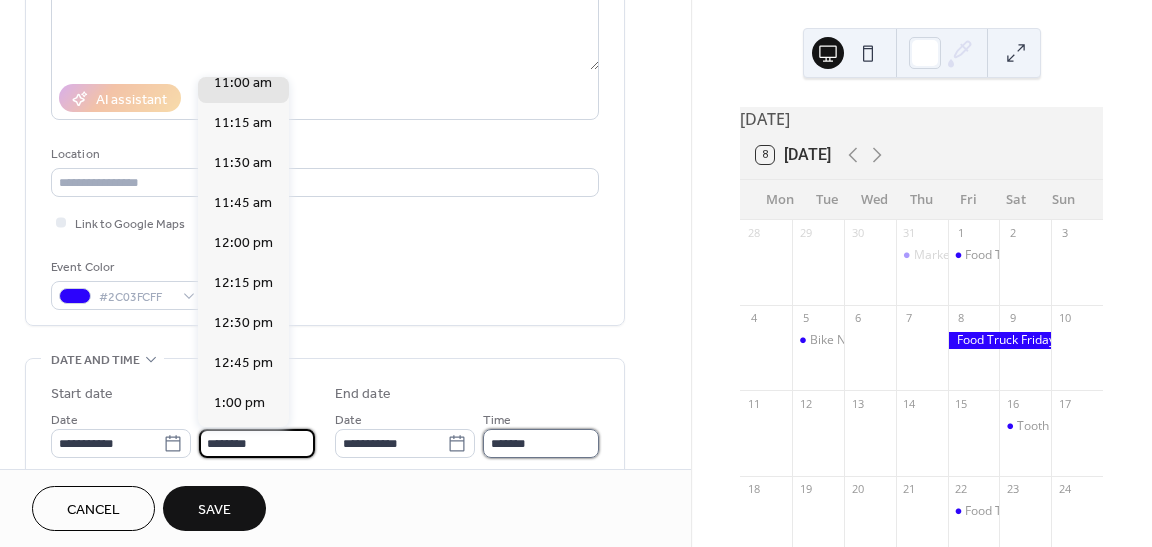 click on "*******" at bounding box center [541, 443] 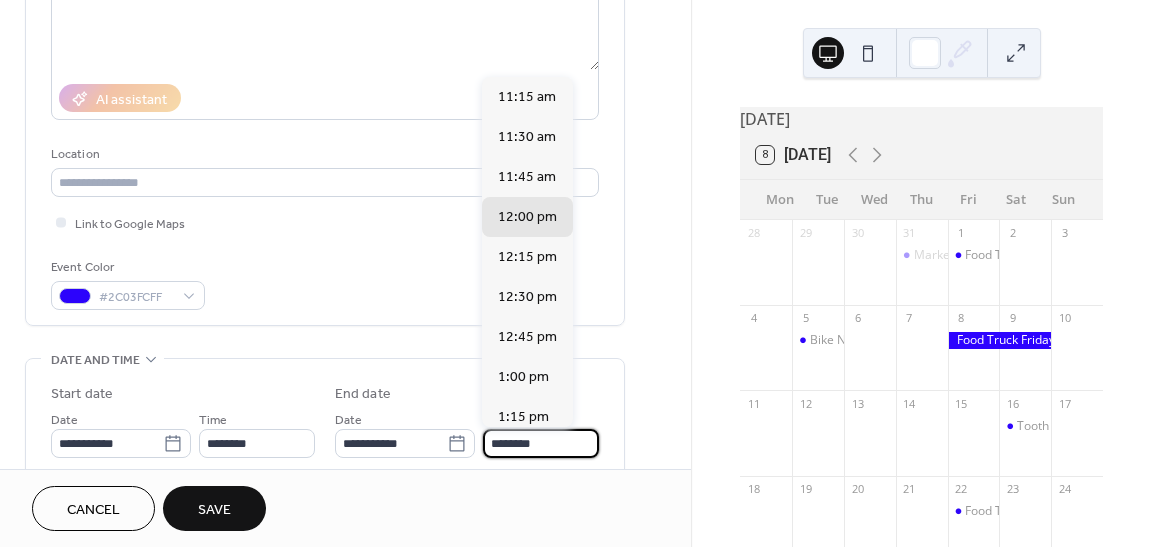 click on "********" at bounding box center (541, 443) 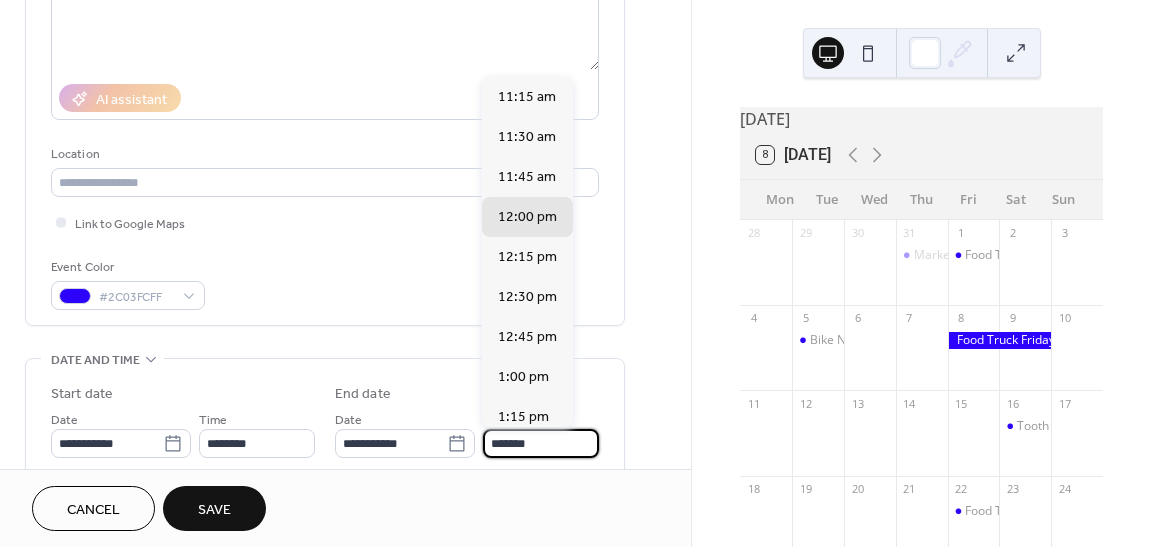 scroll, scrollTop: 444, scrollLeft: 0, axis: vertical 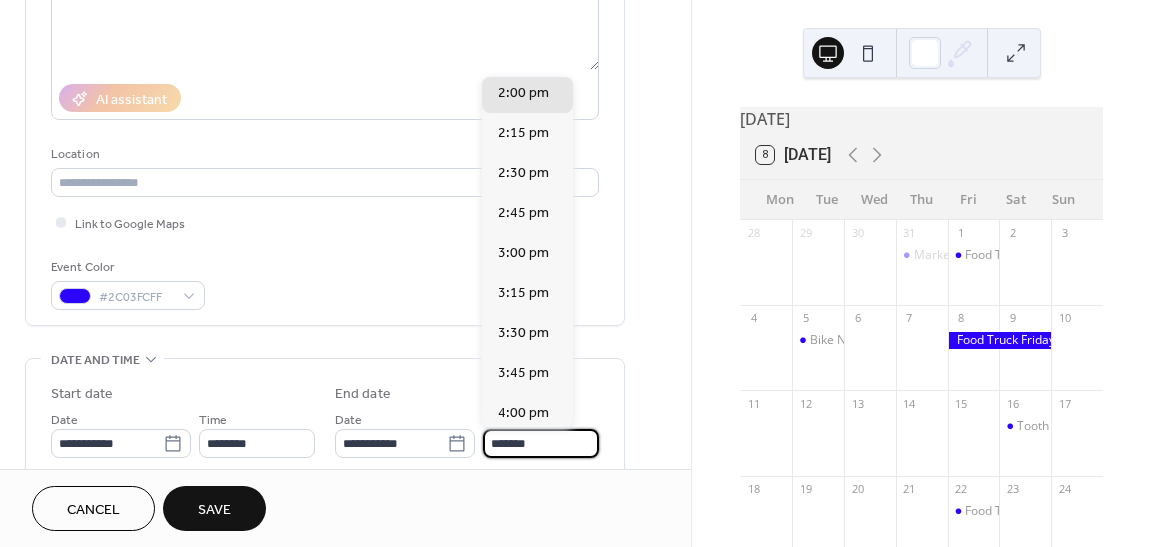 type on "*******" 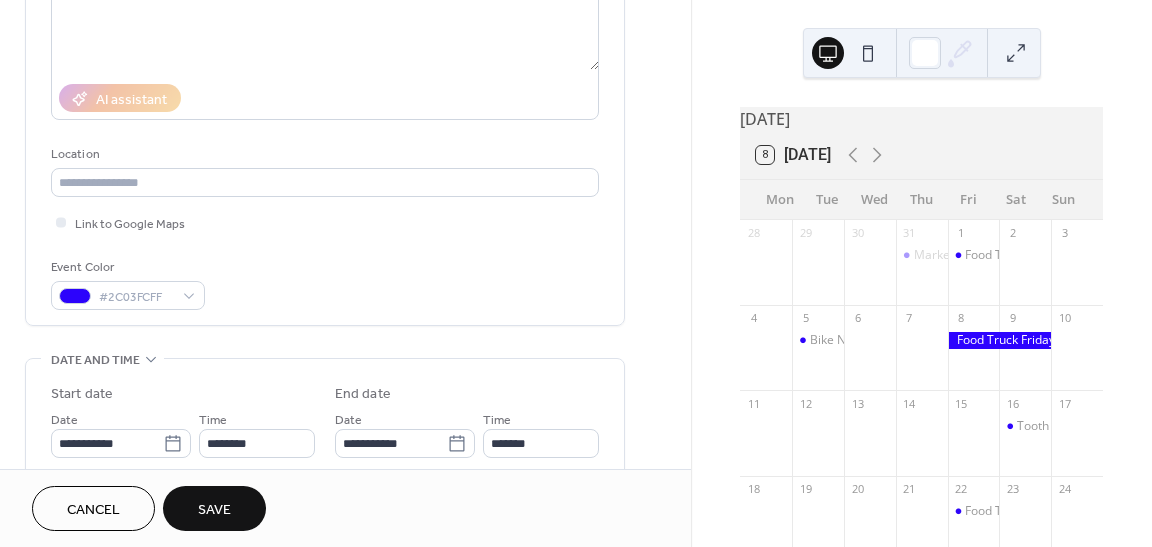 click on "Save" at bounding box center [214, 508] 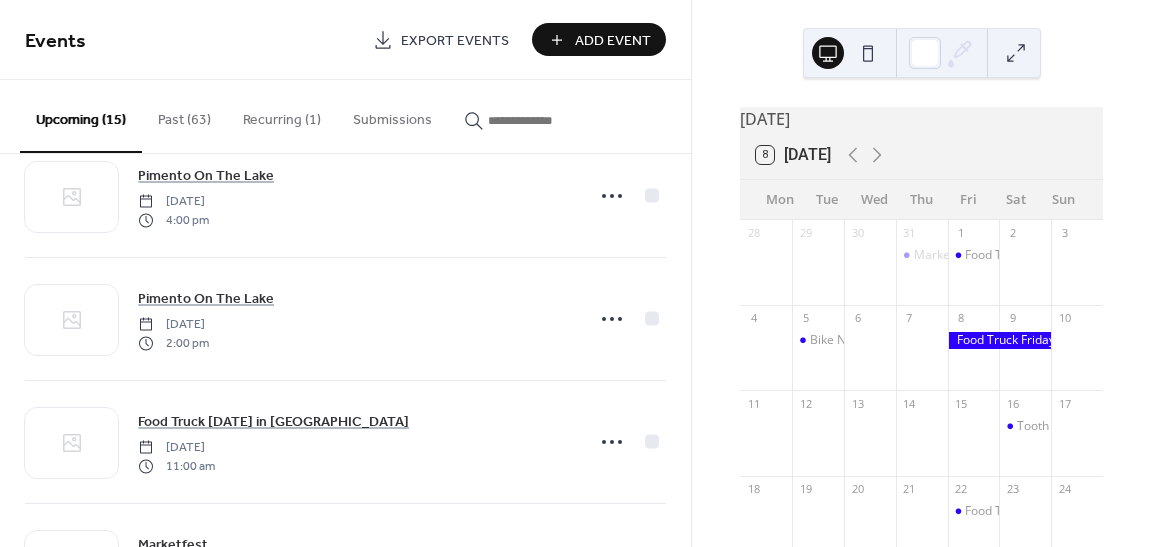 scroll, scrollTop: 431, scrollLeft: 0, axis: vertical 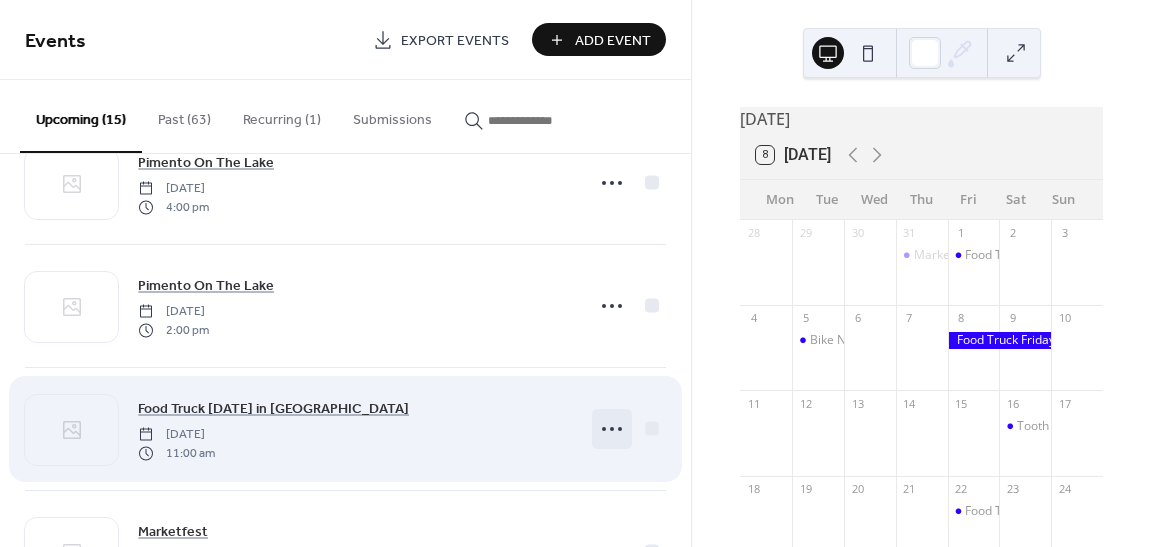 click 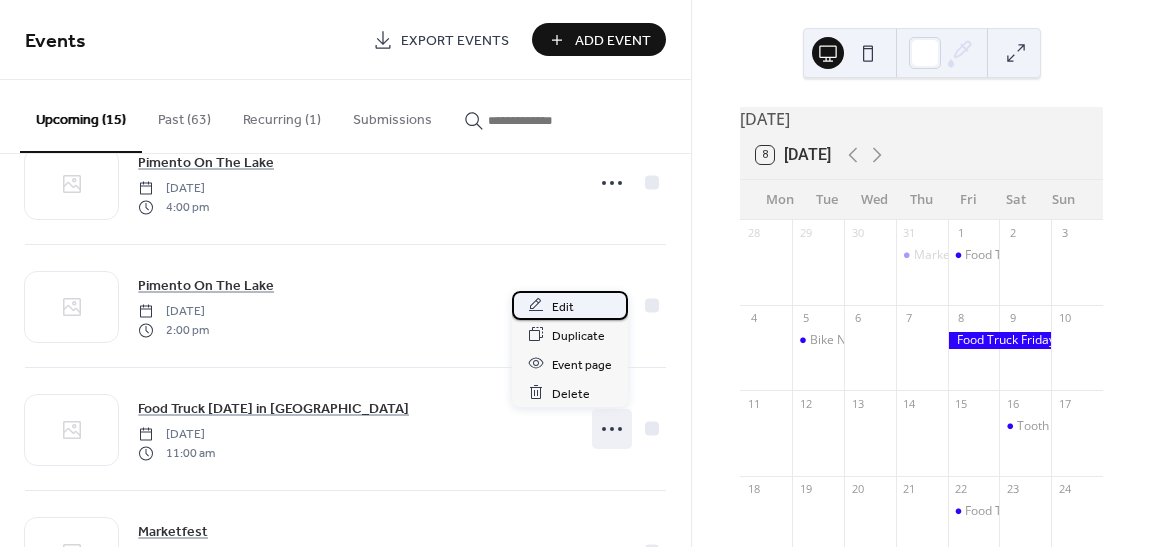 click on "Edit" at bounding box center [563, 306] 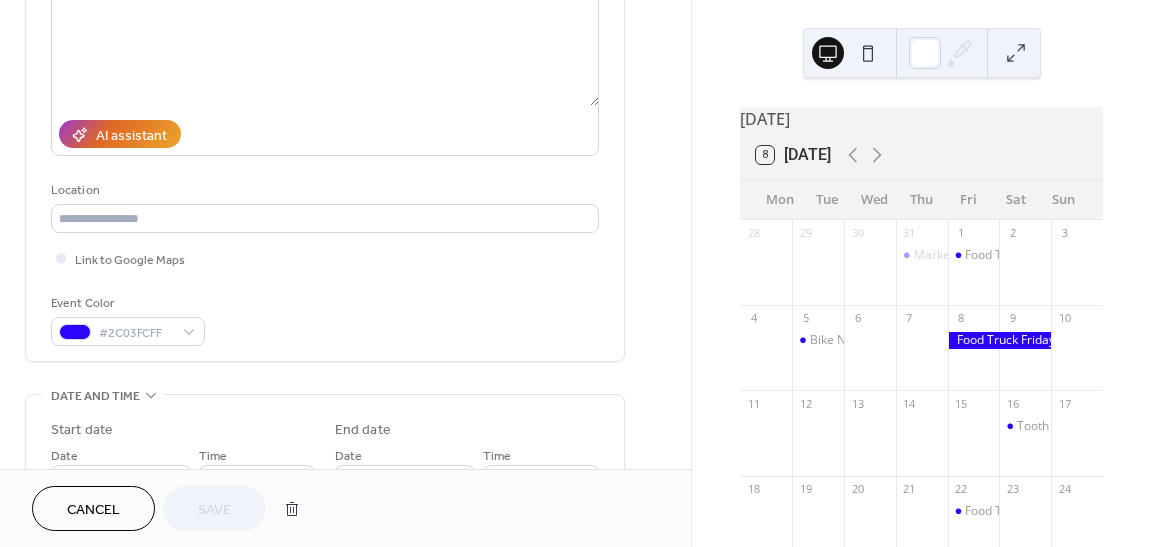 scroll, scrollTop: 276, scrollLeft: 0, axis: vertical 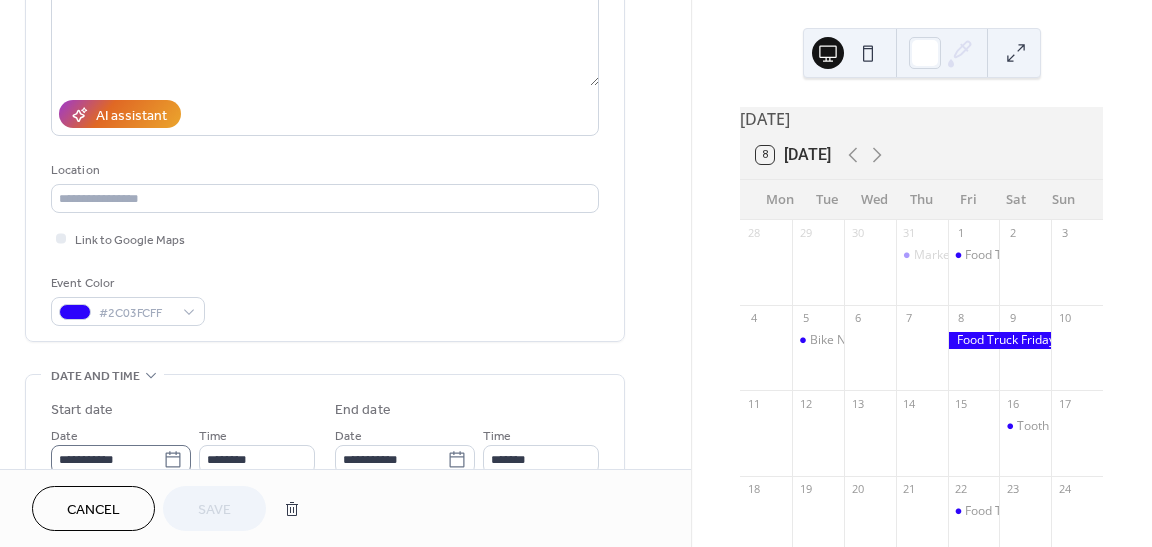 click 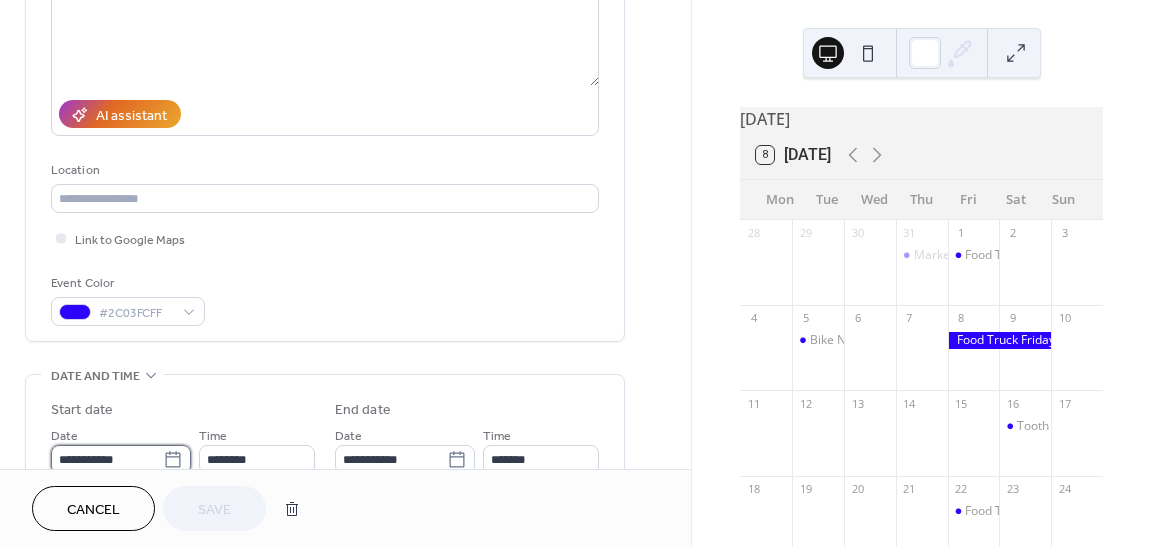 click on "**********" at bounding box center (107, 459) 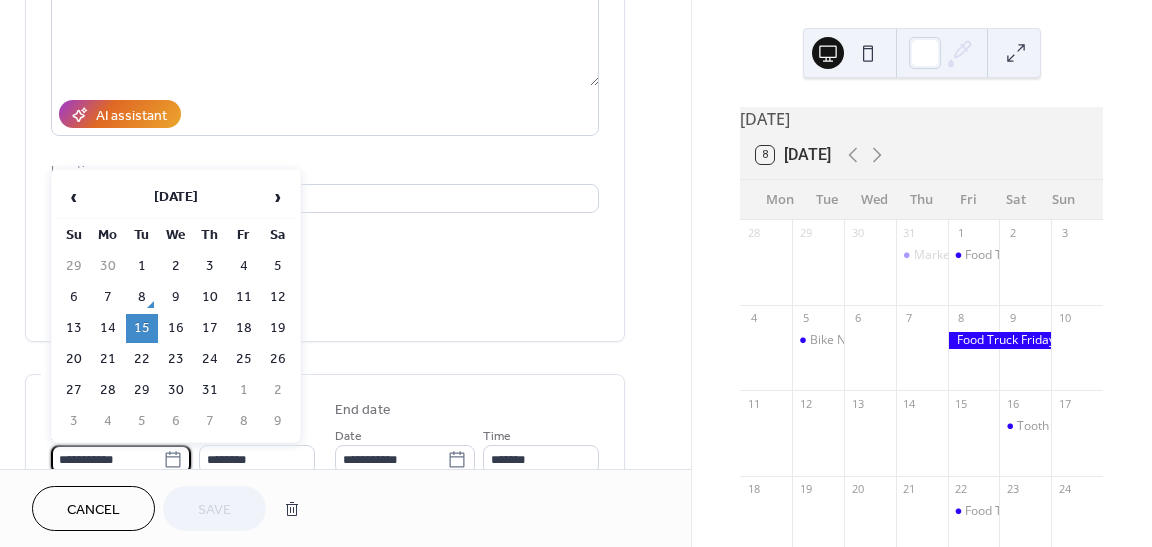 scroll, scrollTop: 279, scrollLeft: 0, axis: vertical 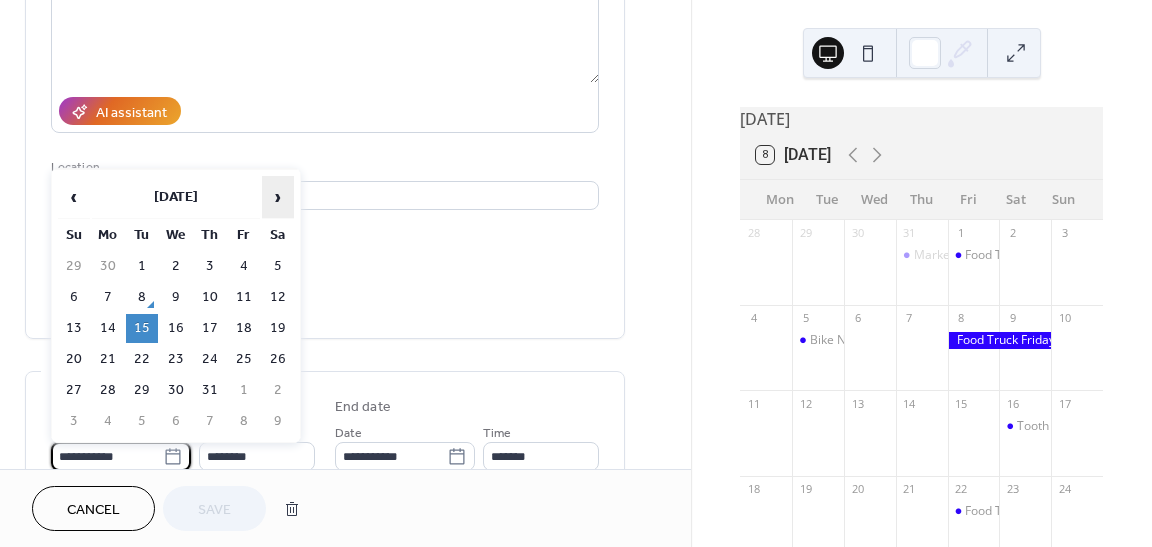 click on "›" at bounding box center [278, 197] 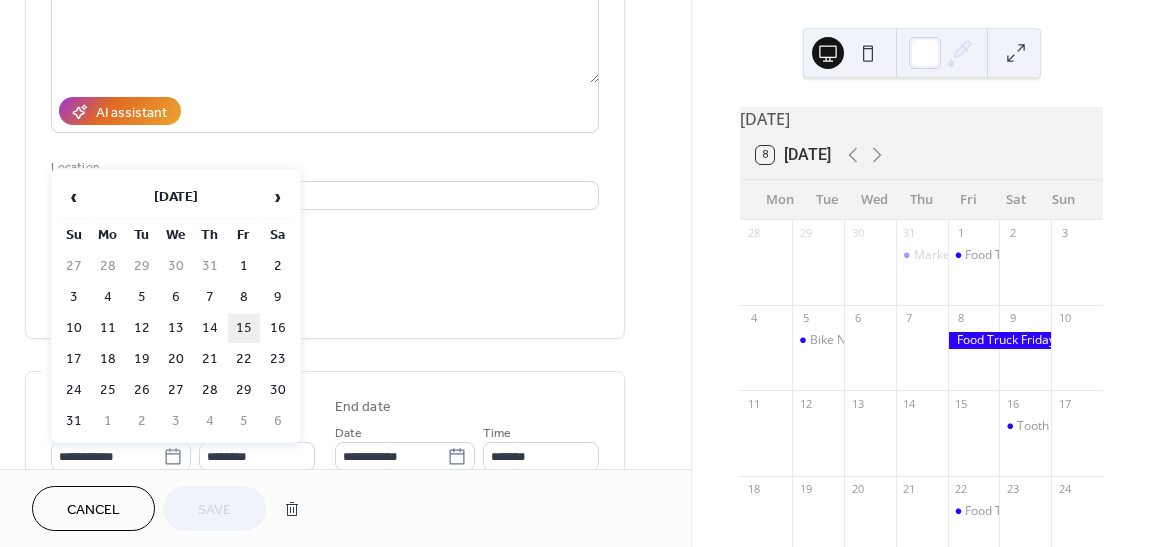 click on "15" at bounding box center (244, 328) 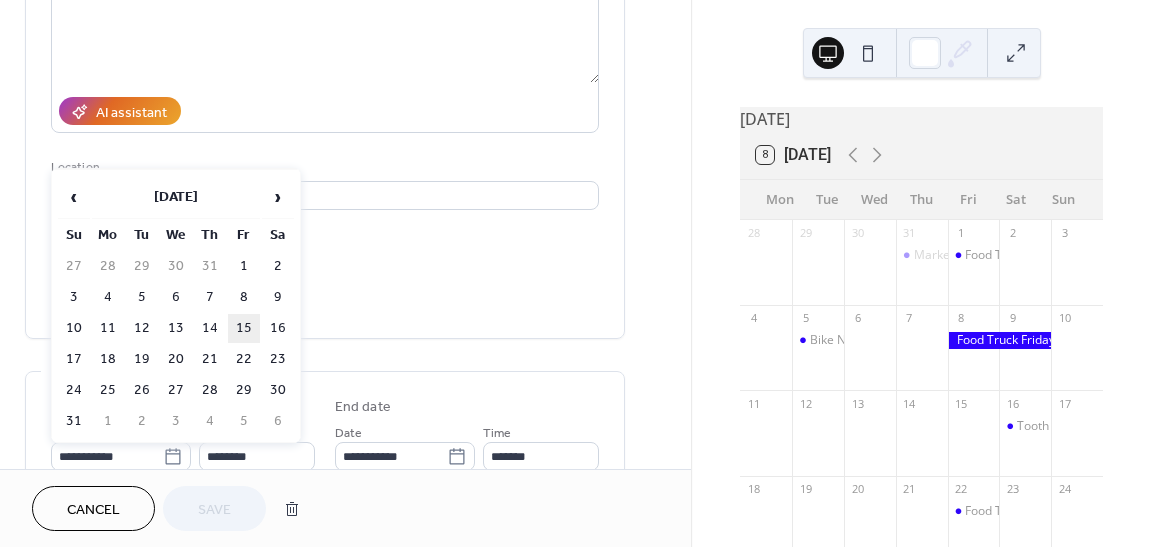 type on "**********" 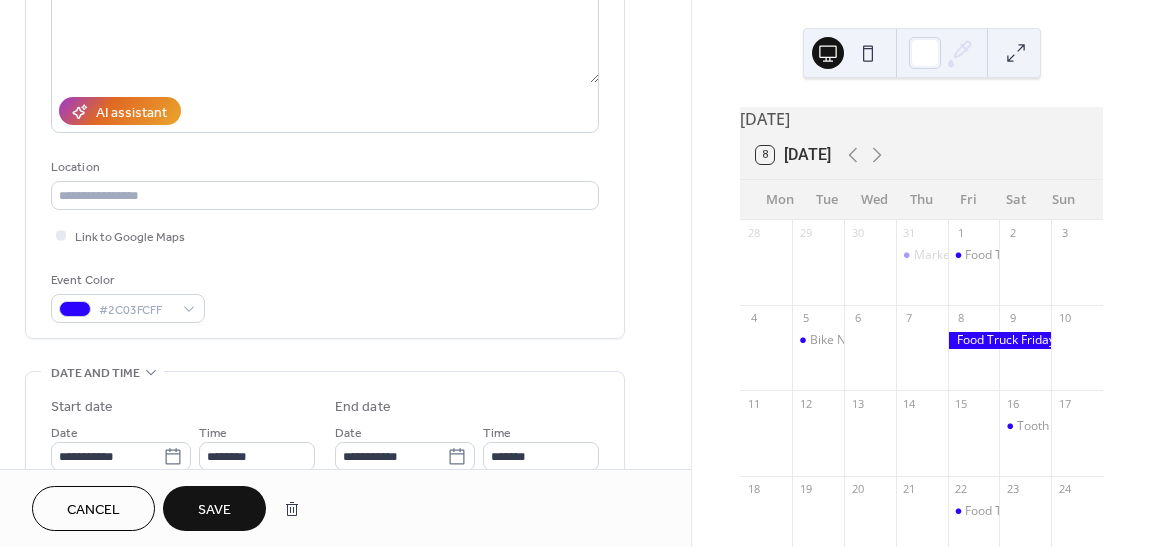 click on "**********" at bounding box center [325, 85] 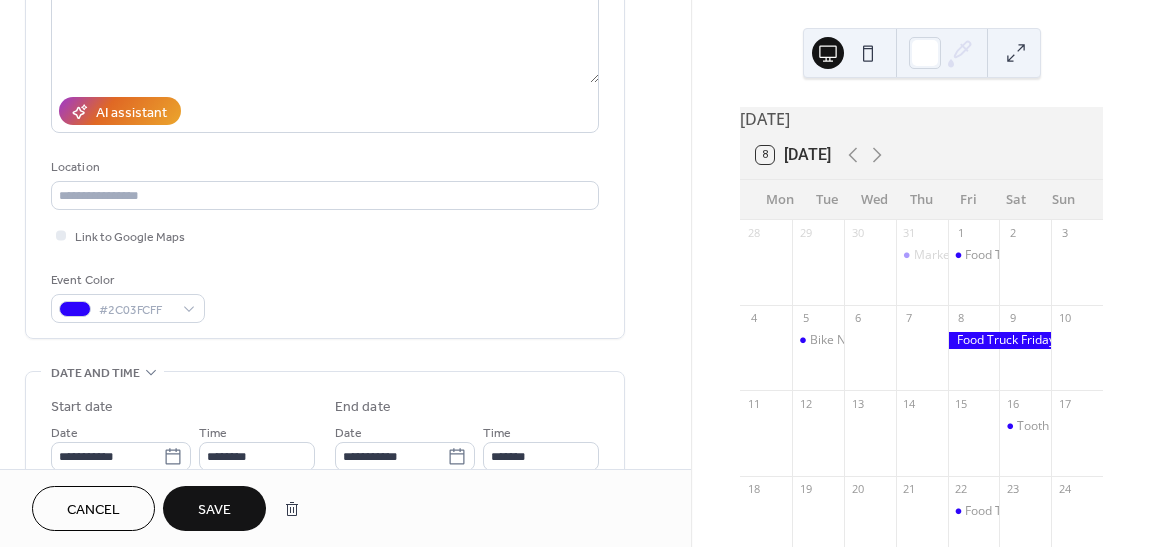 click on "Save" at bounding box center (214, 510) 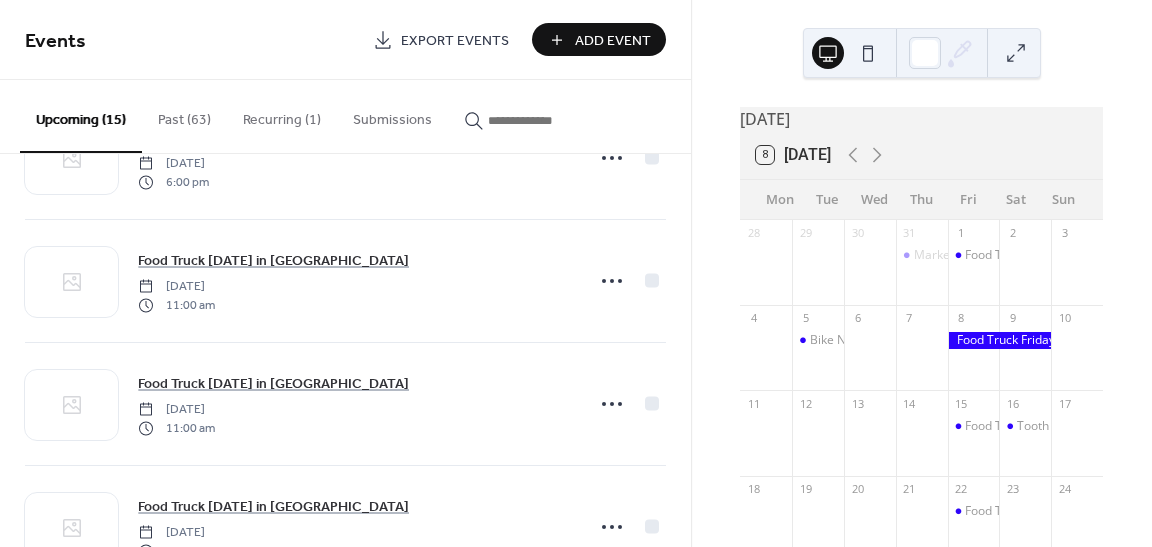 scroll, scrollTop: 958, scrollLeft: 0, axis: vertical 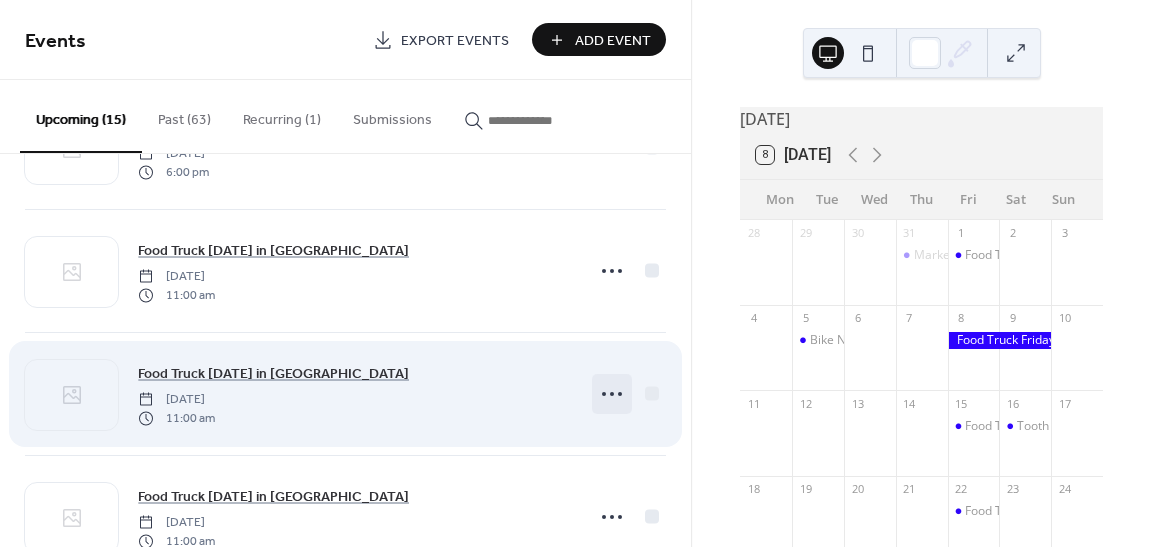 click 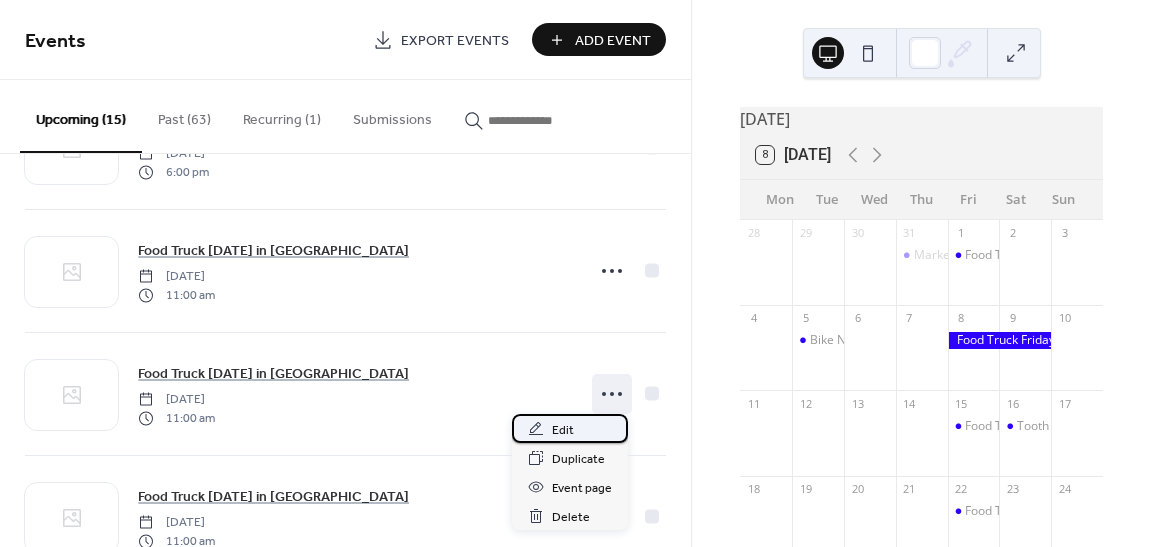 click on "Edit" at bounding box center [563, 430] 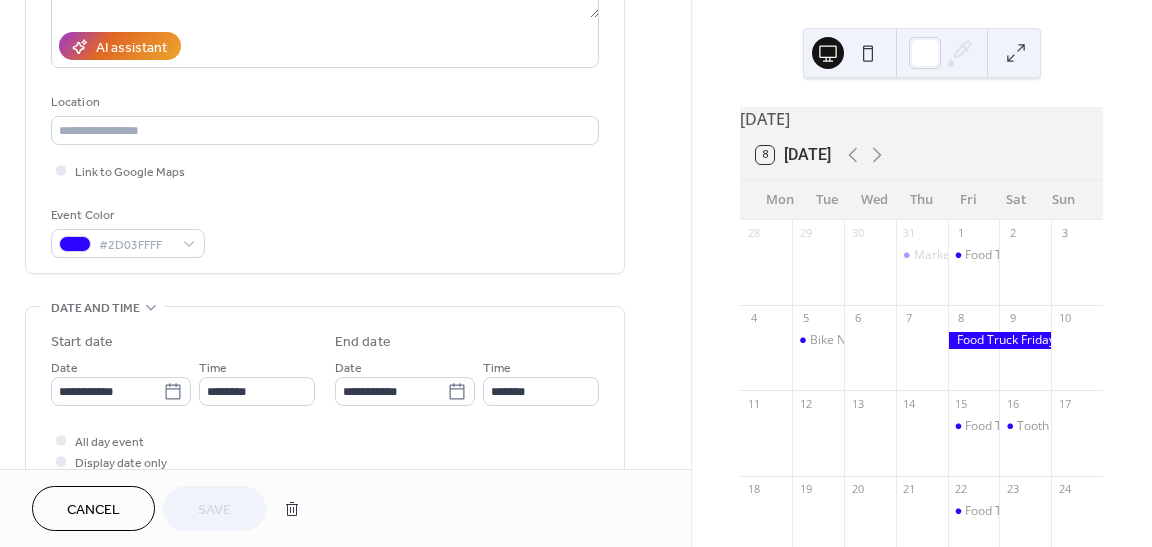 scroll, scrollTop: 401, scrollLeft: 0, axis: vertical 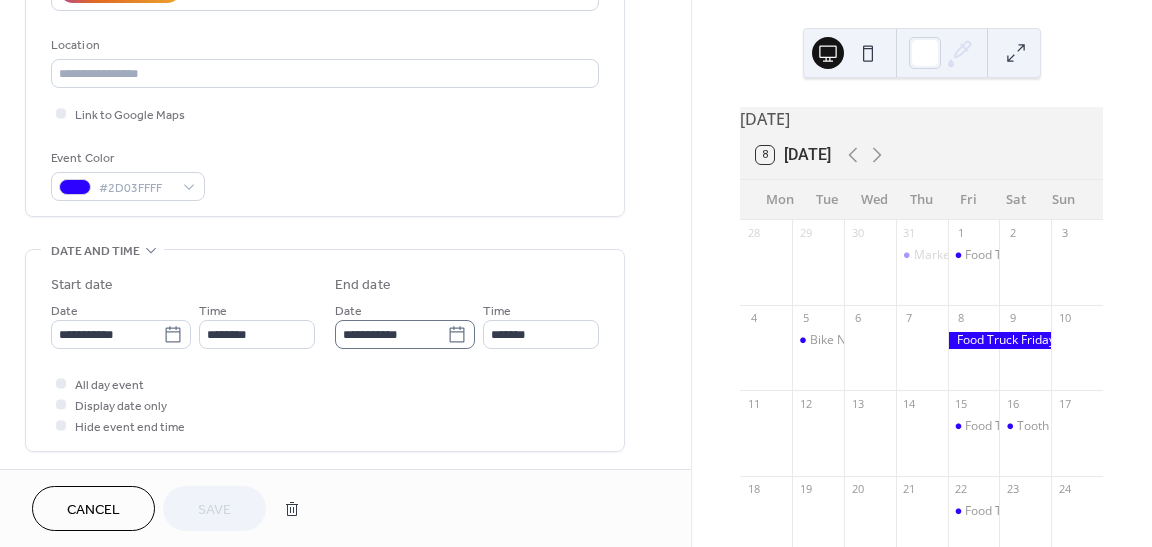 click 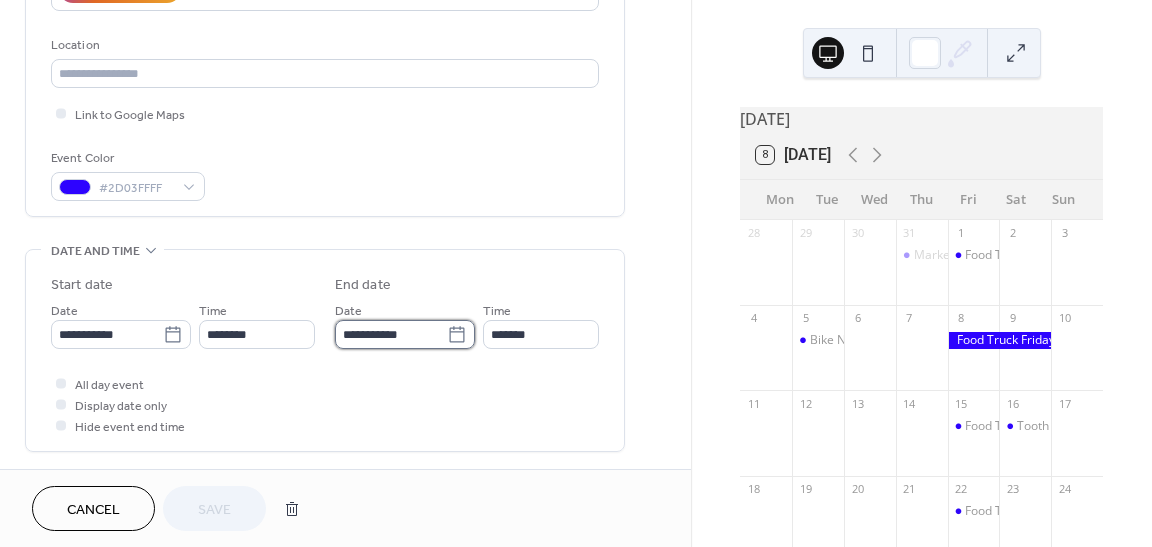 click on "**********" at bounding box center (391, 334) 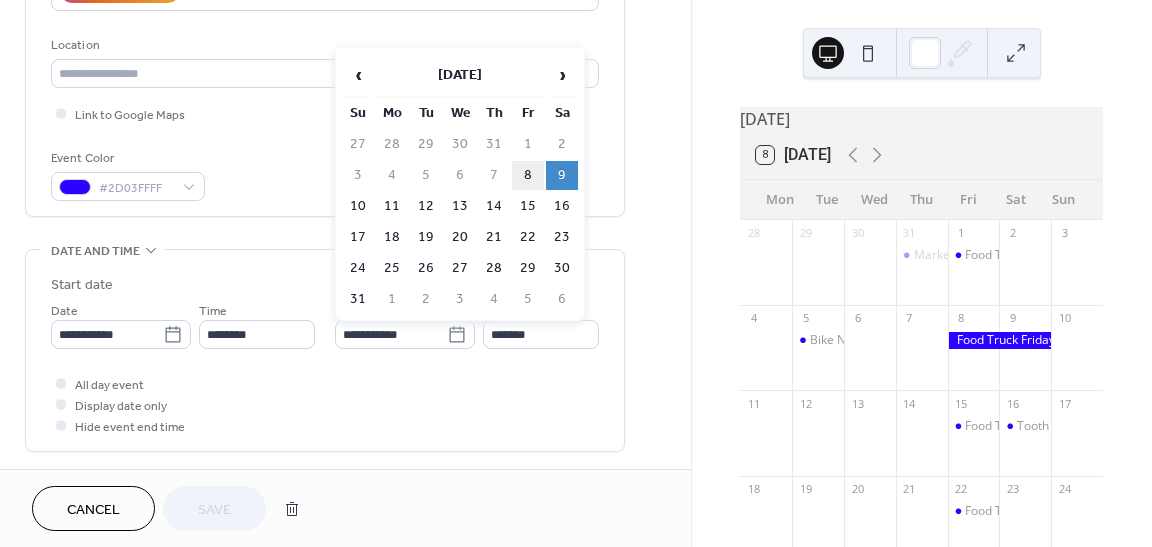 click on "8" at bounding box center (528, 175) 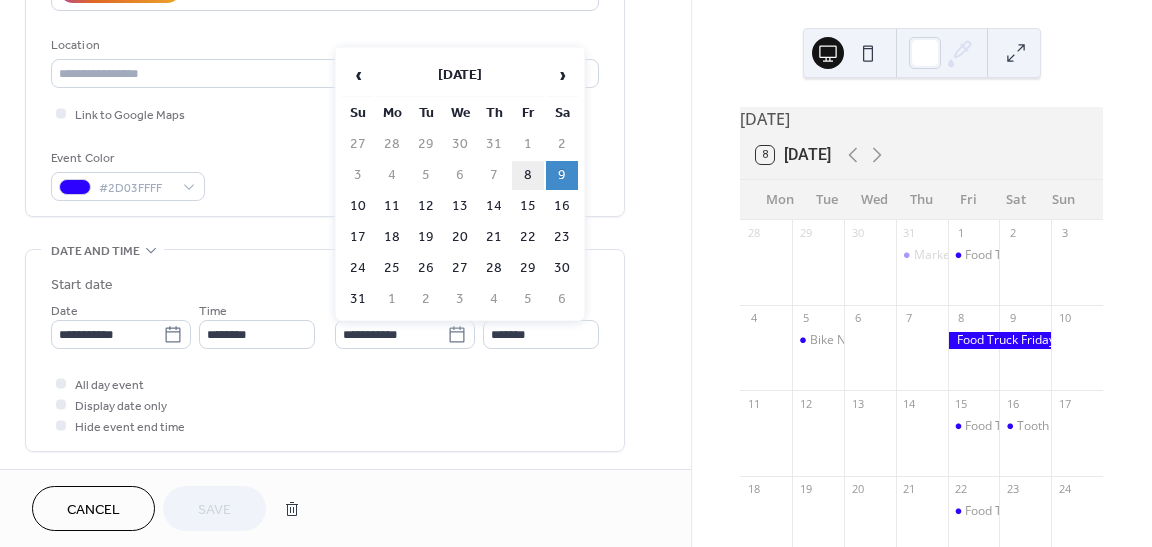 type on "**********" 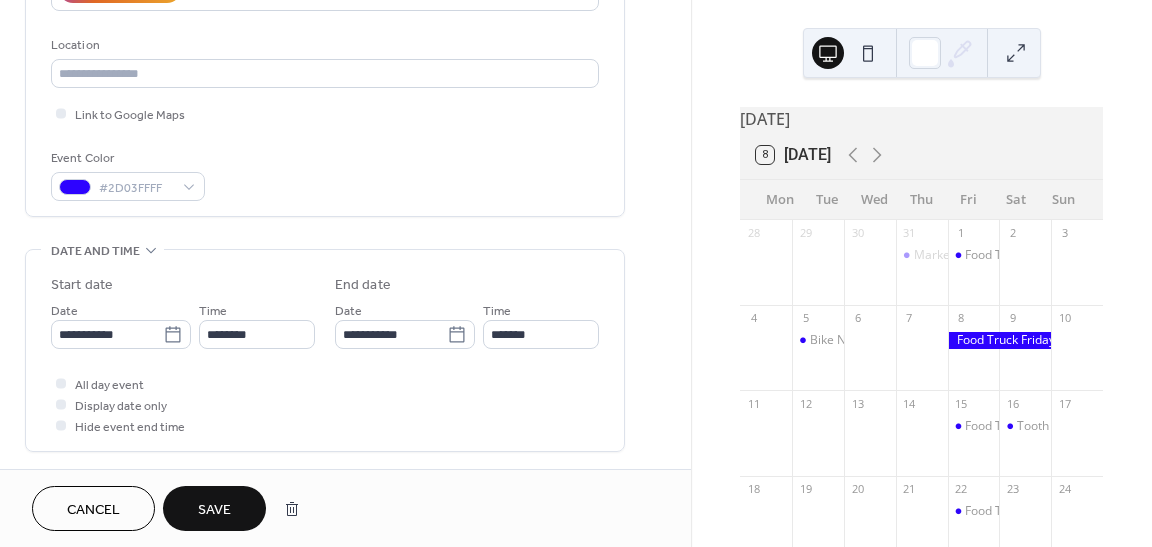 click on "Save" at bounding box center (214, 510) 